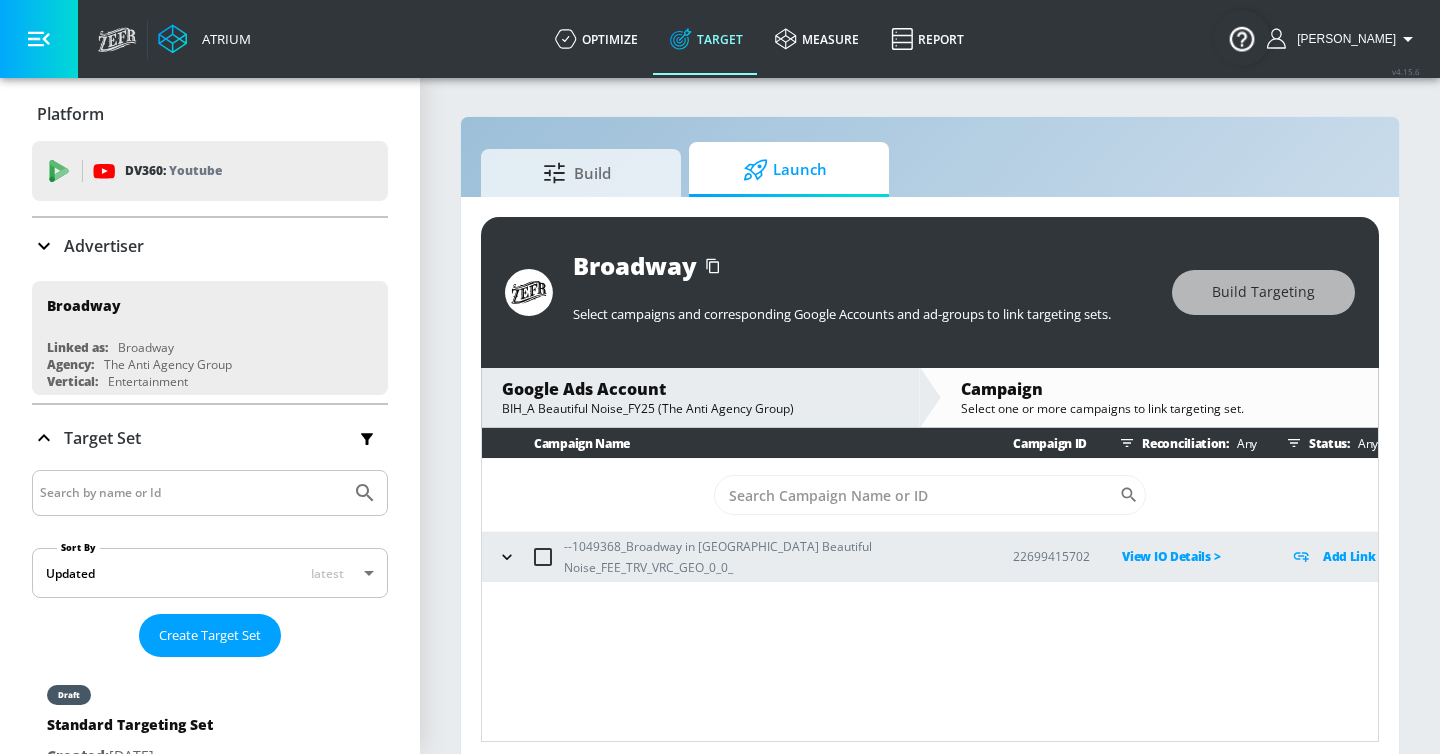 scroll, scrollTop: 0, scrollLeft: 0, axis: both 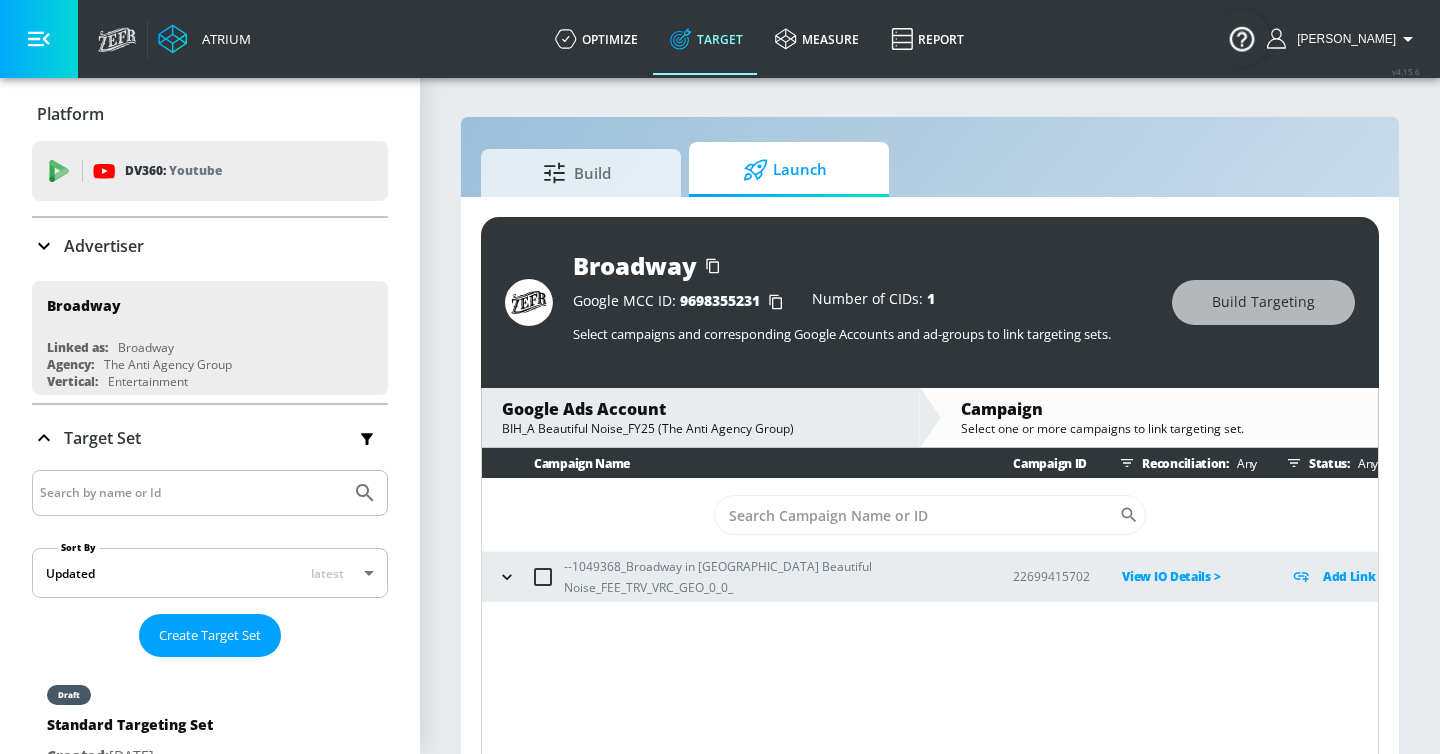 click on "Advertiser" at bounding box center (210, 246) 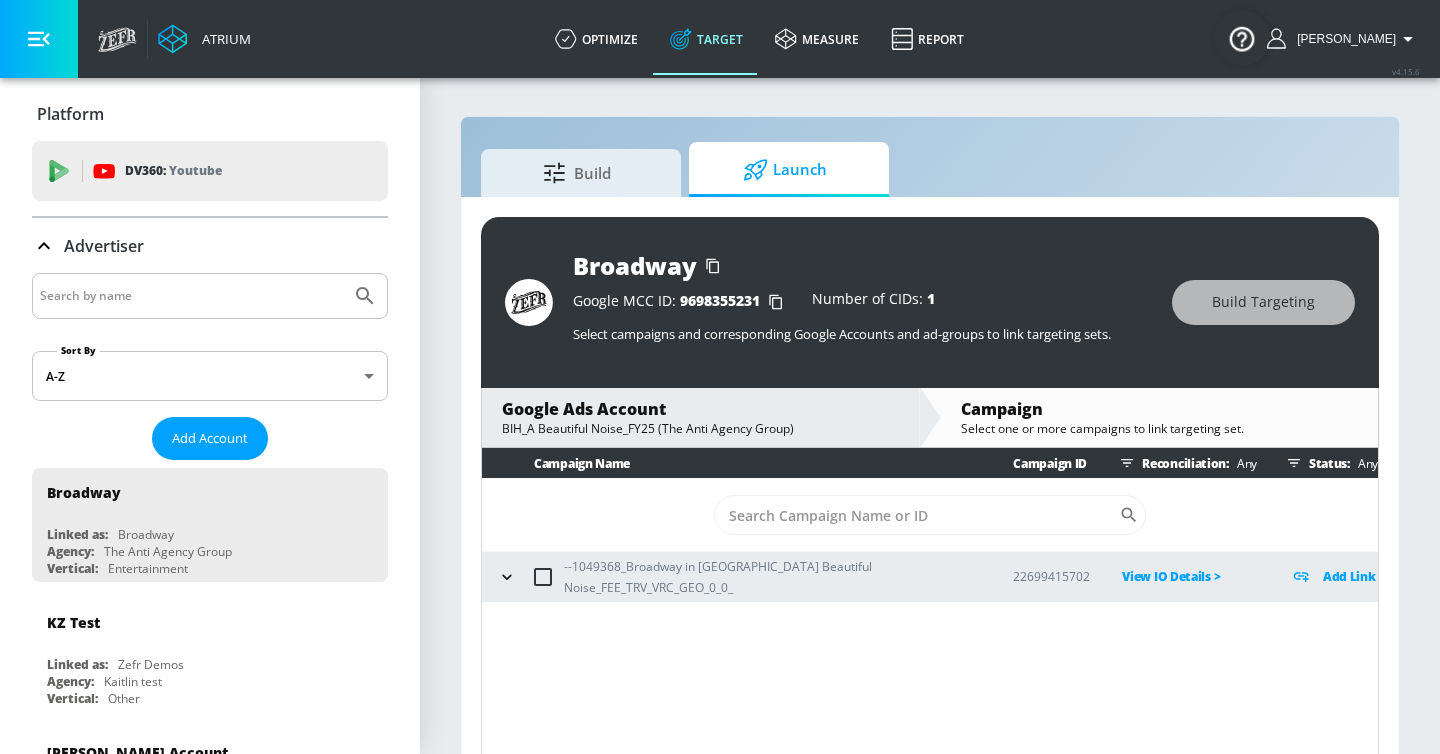 click at bounding box center [191, 296] 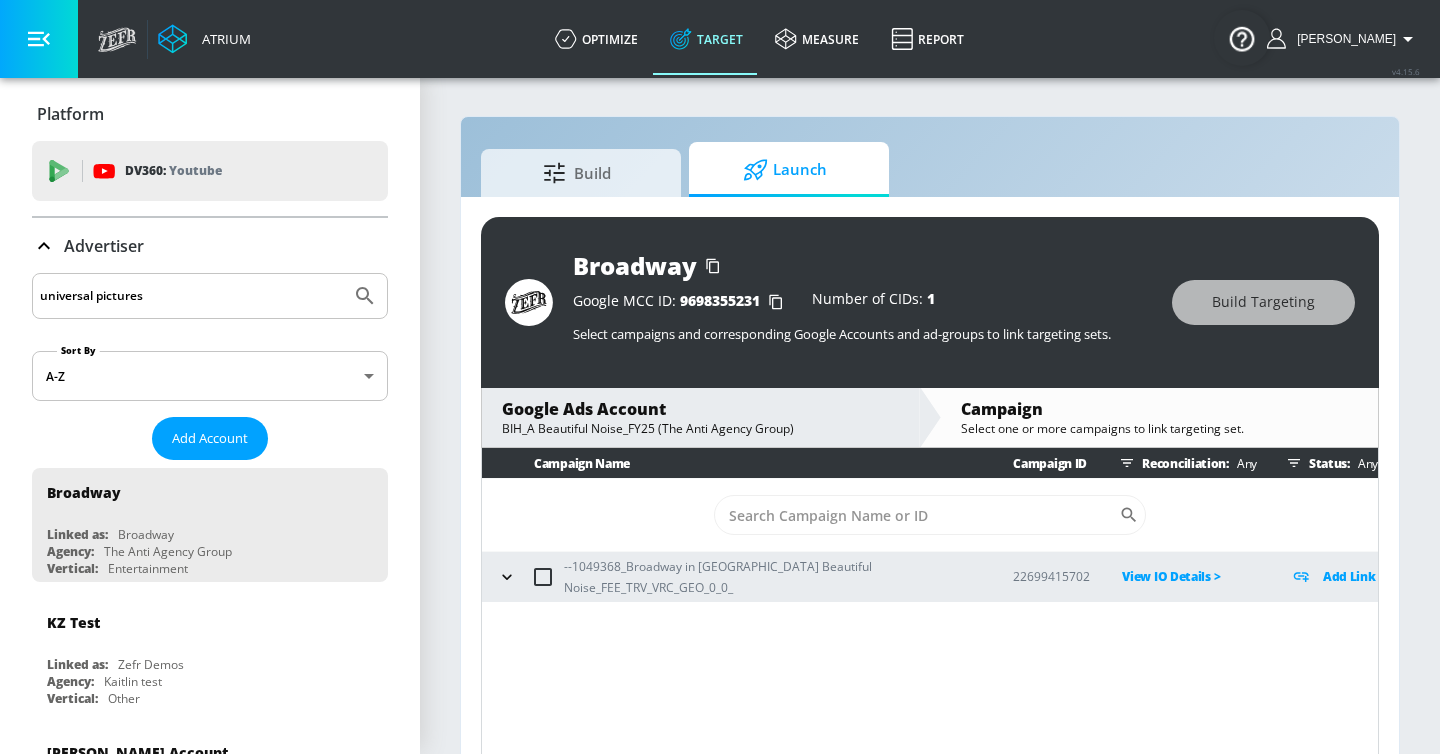 click at bounding box center [365, 296] 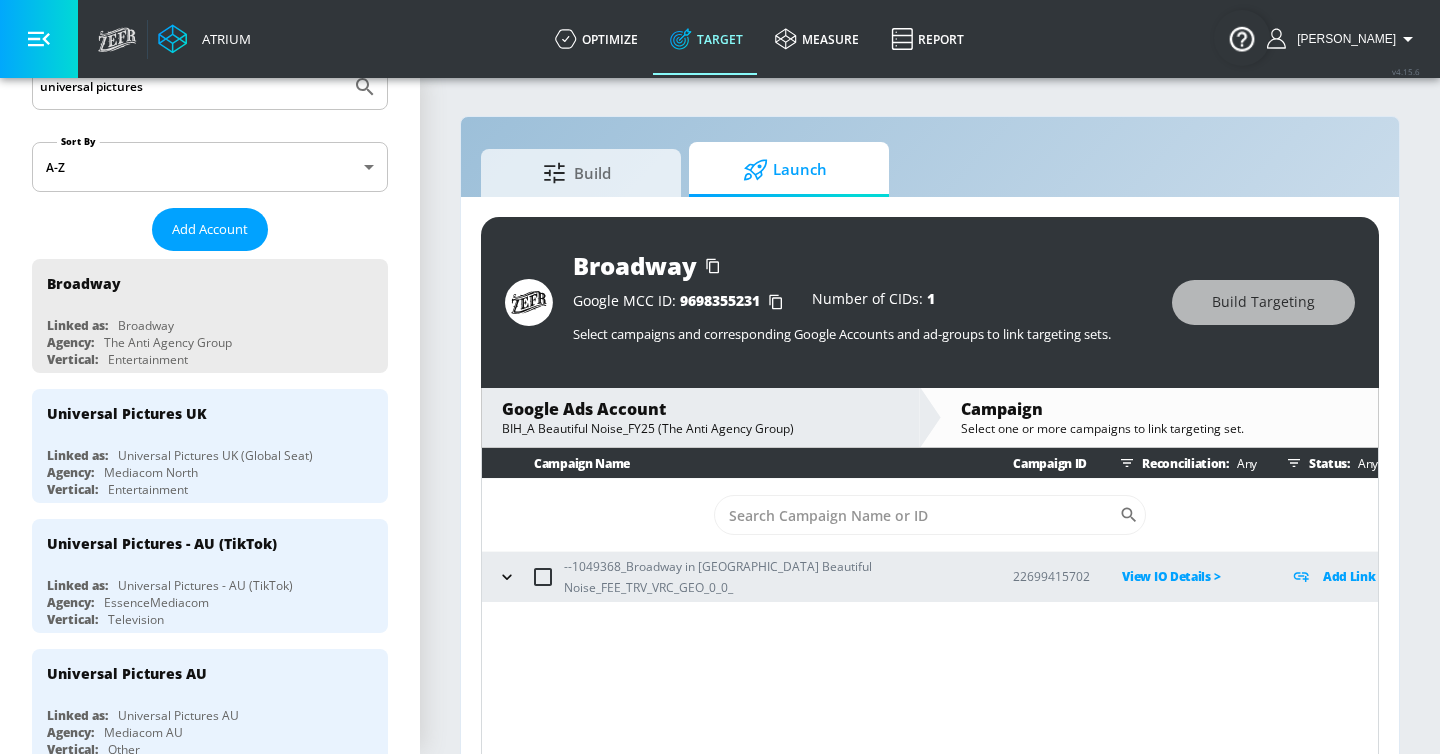 scroll, scrollTop: 0, scrollLeft: 0, axis: both 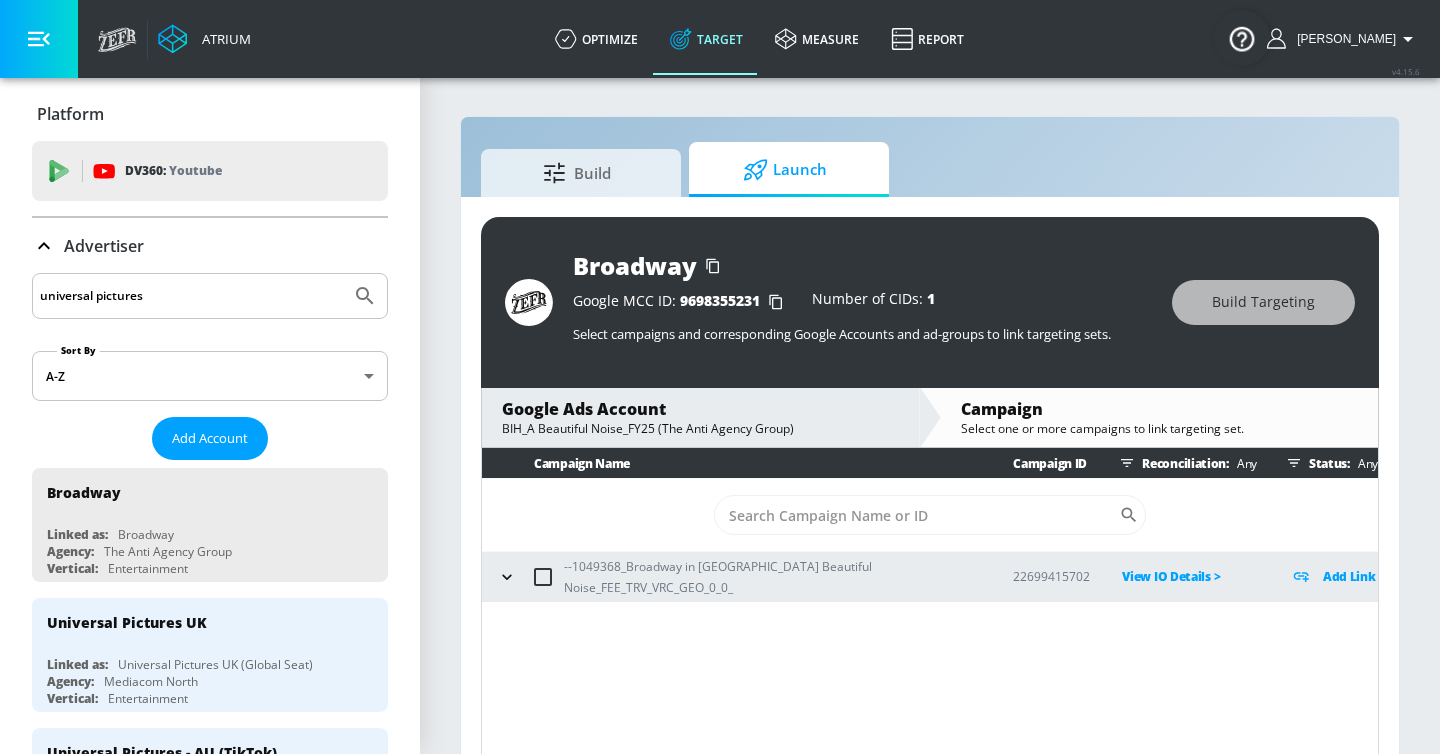 click on "universal pictures" at bounding box center [191, 296] 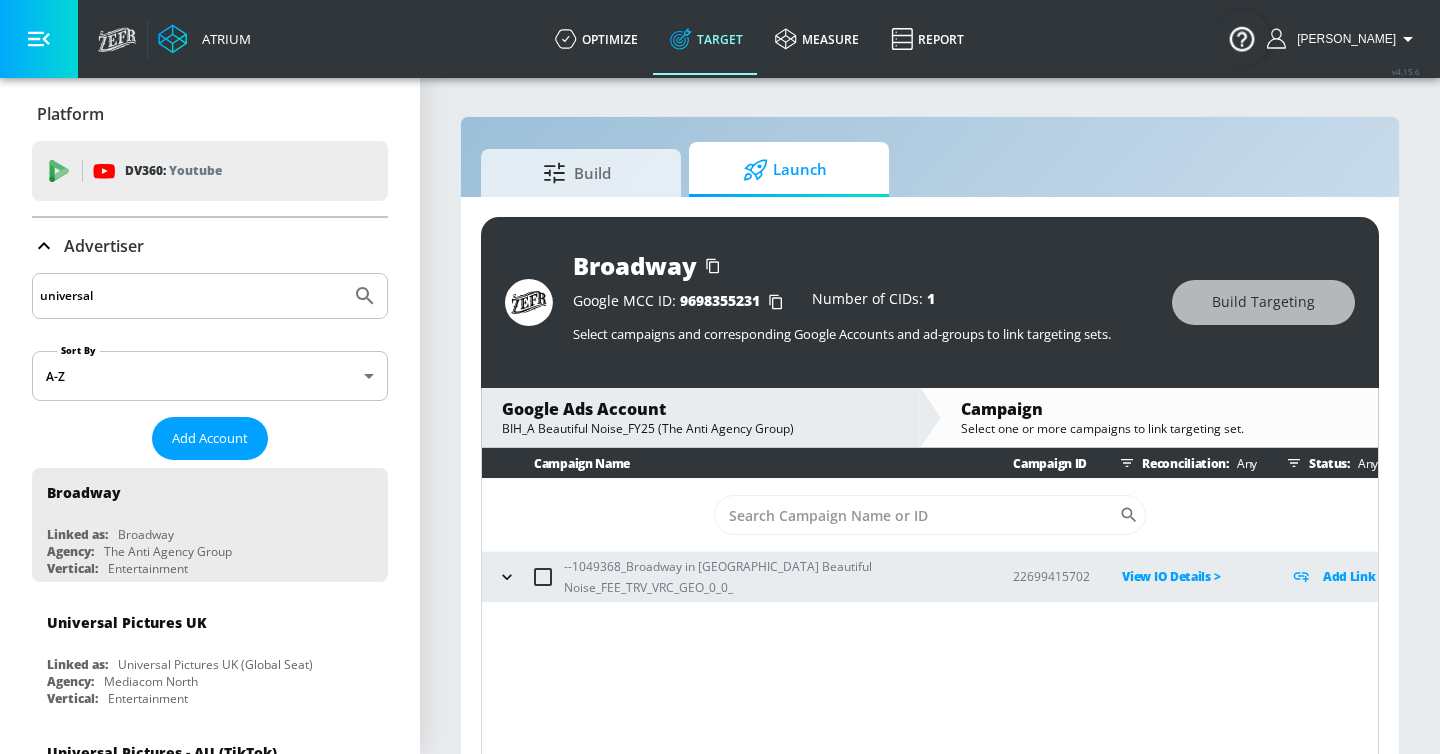 type on "universal" 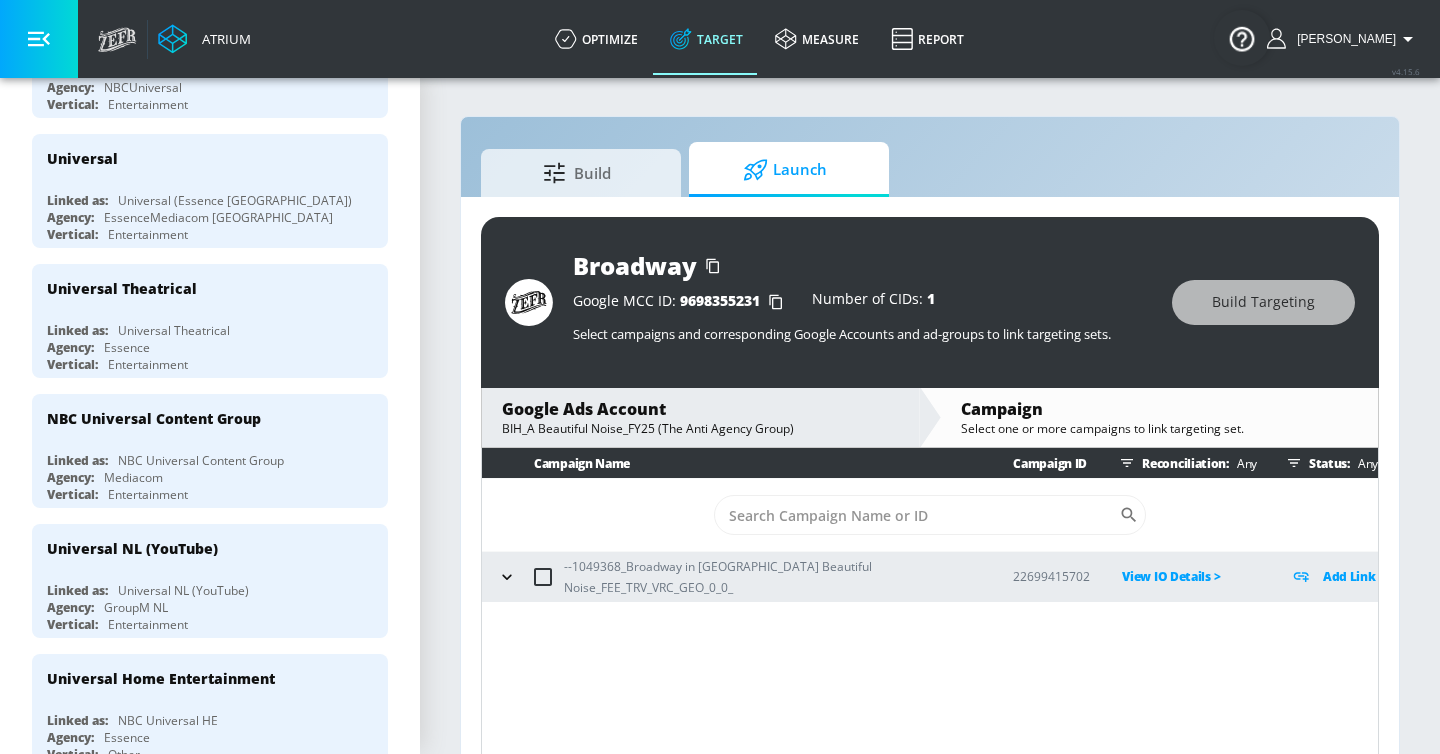 scroll, scrollTop: 1119, scrollLeft: 0, axis: vertical 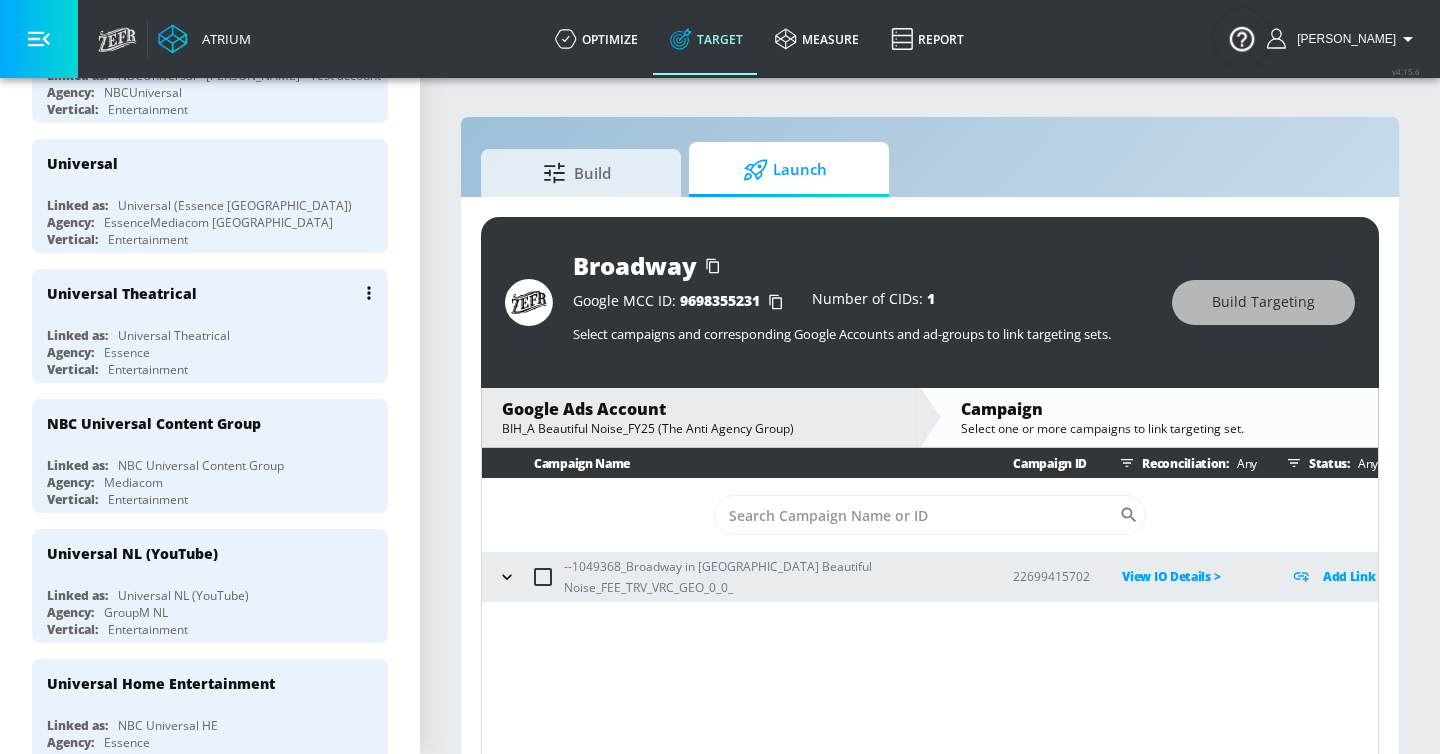 click on "Universal Theatrical" at bounding box center [215, 293] 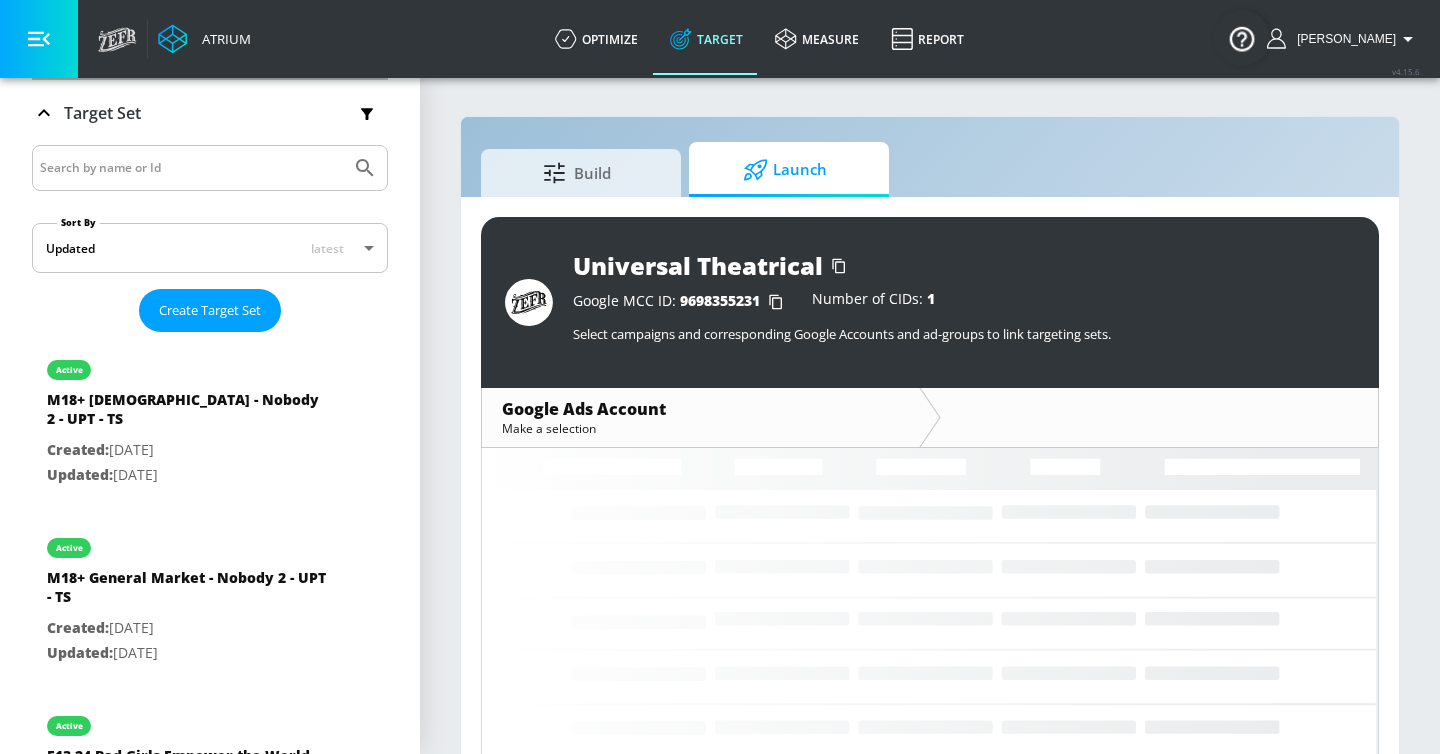 scroll, scrollTop: 1119, scrollLeft: 0, axis: vertical 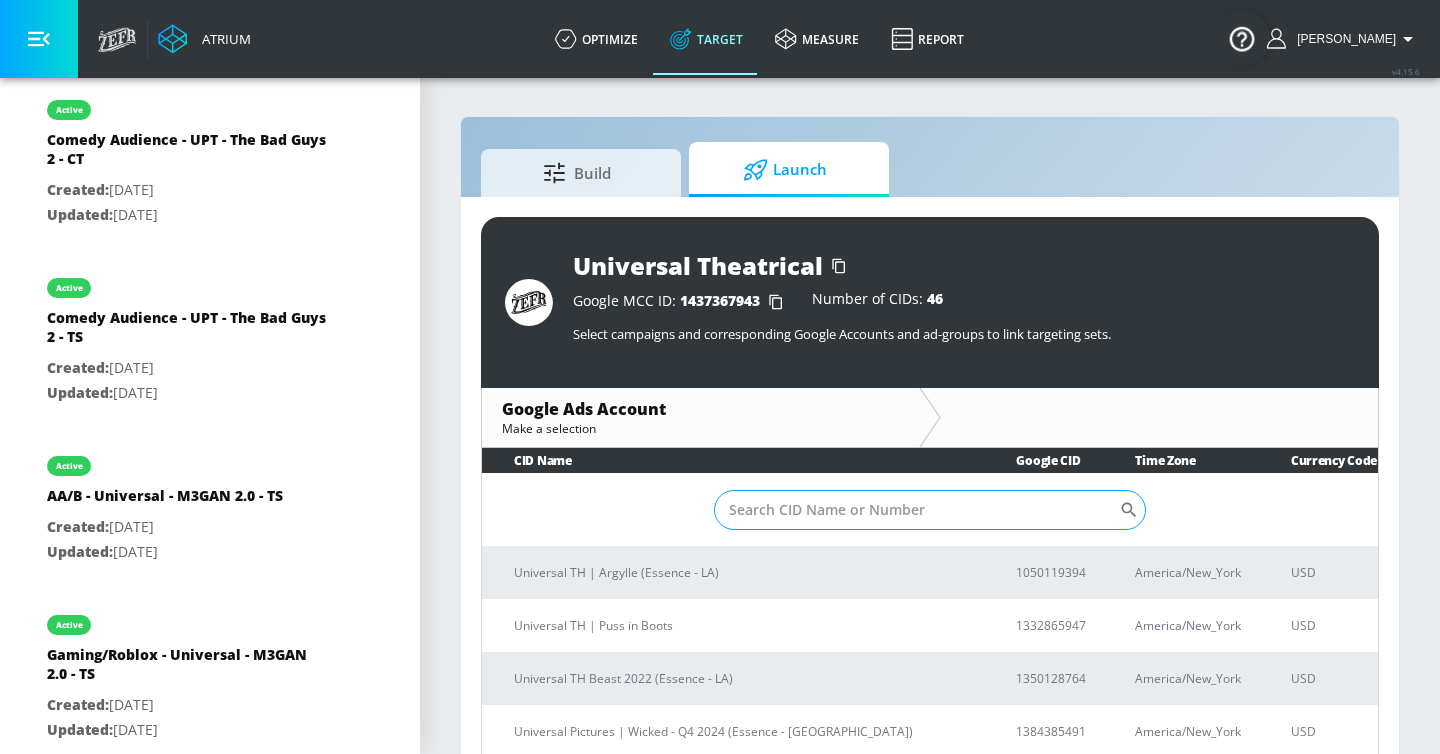 click on "Sort By" at bounding box center (916, 510) 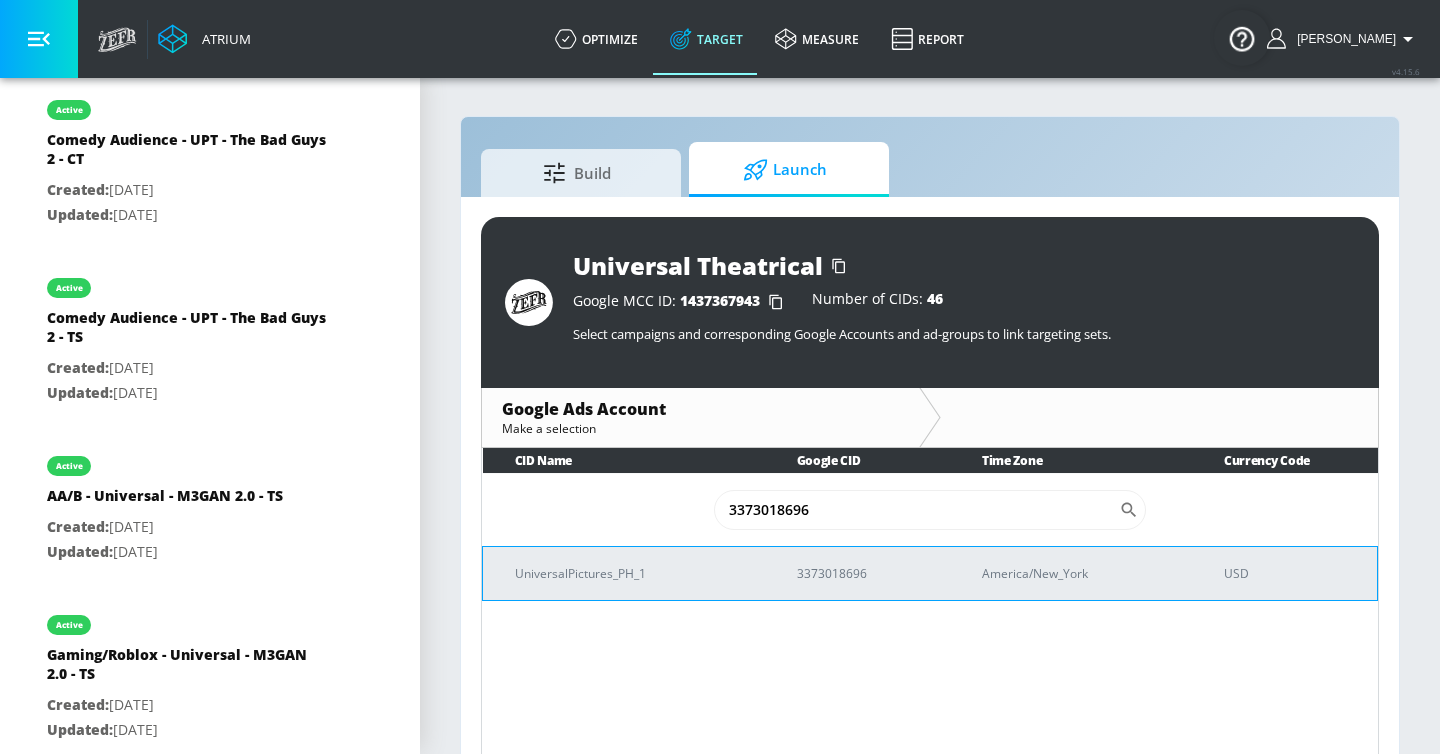 type on "3373018696" 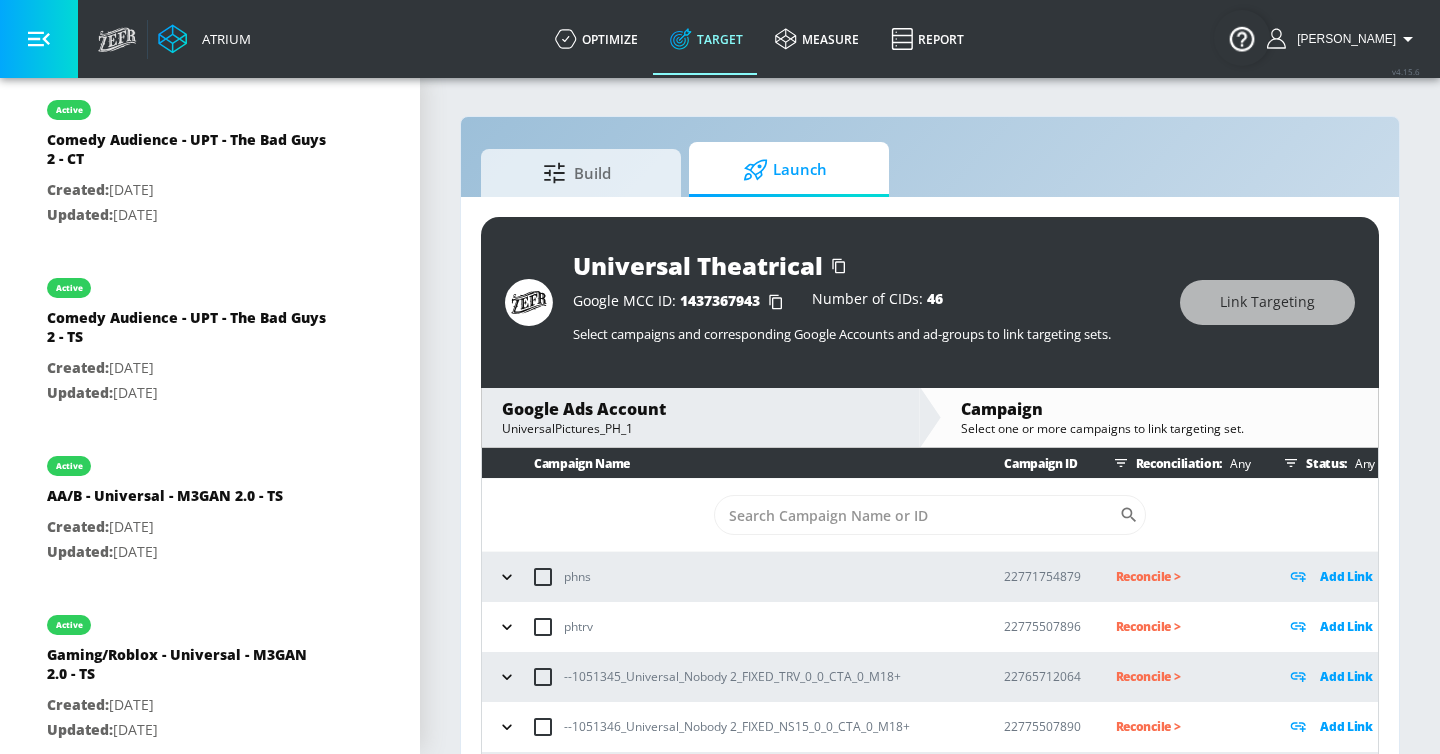 scroll, scrollTop: 90, scrollLeft: 0, axis: vertical 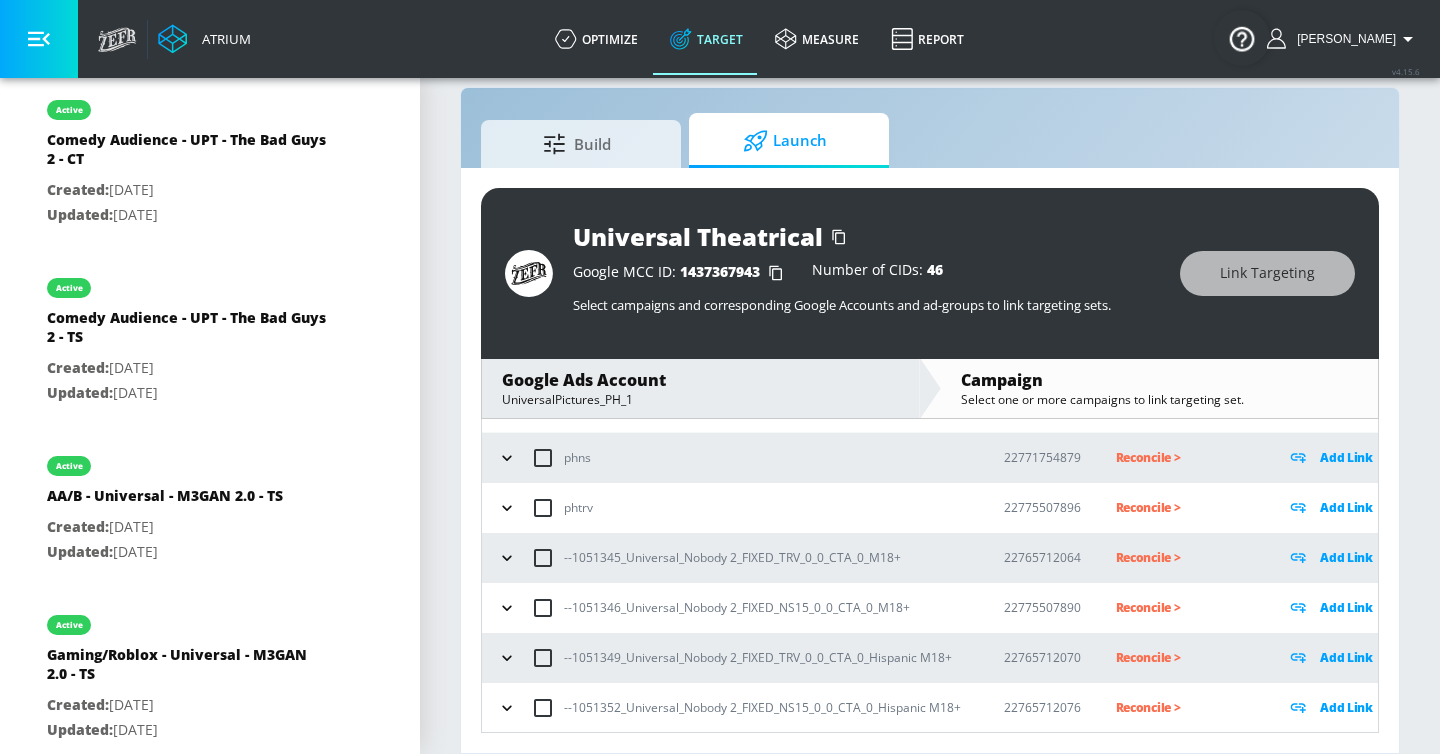 click 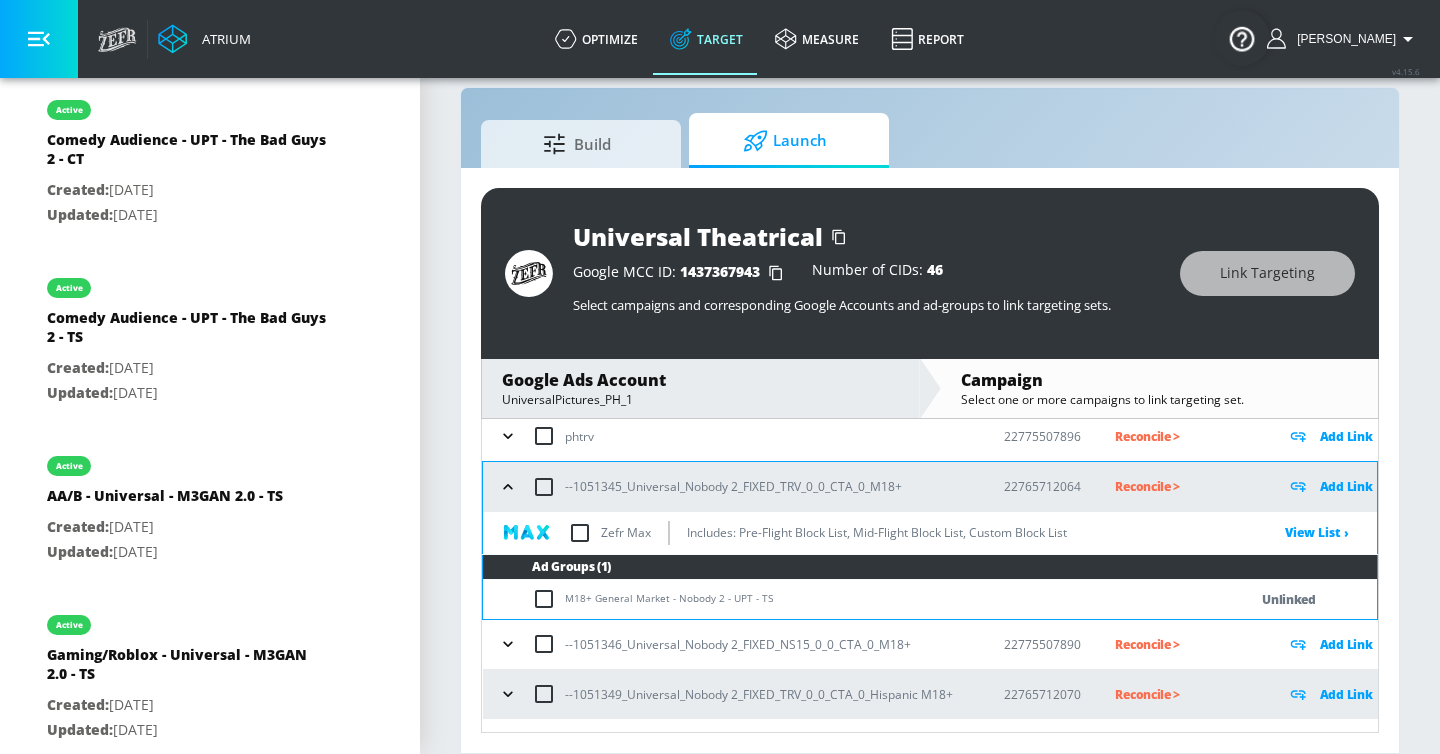 scroll, scrollTop: 198, scrollLeft: 0, axis: vertical 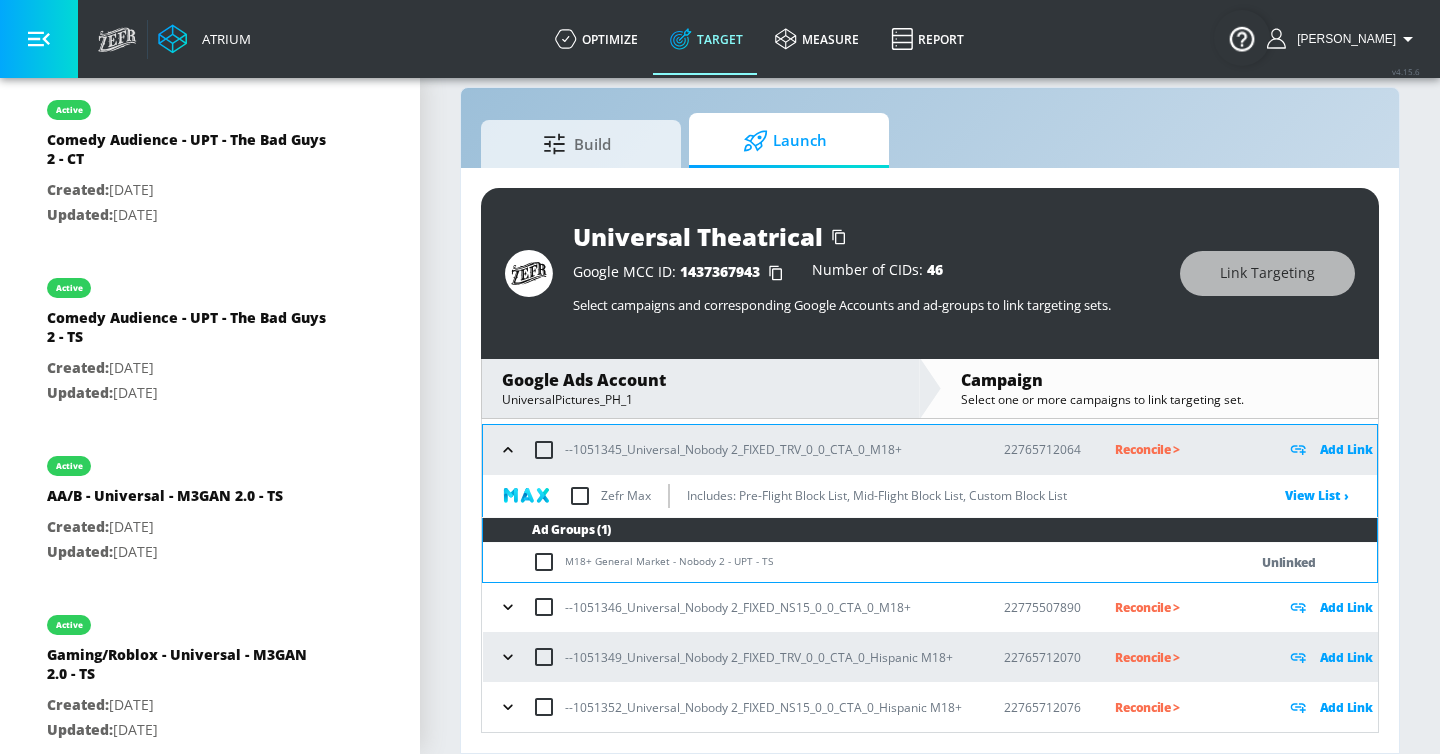 click on "--1051346_Universal_Nobody 2_FIXED_NS15_0_0_CTA_0_M18+" at bounding box center [733, 607] 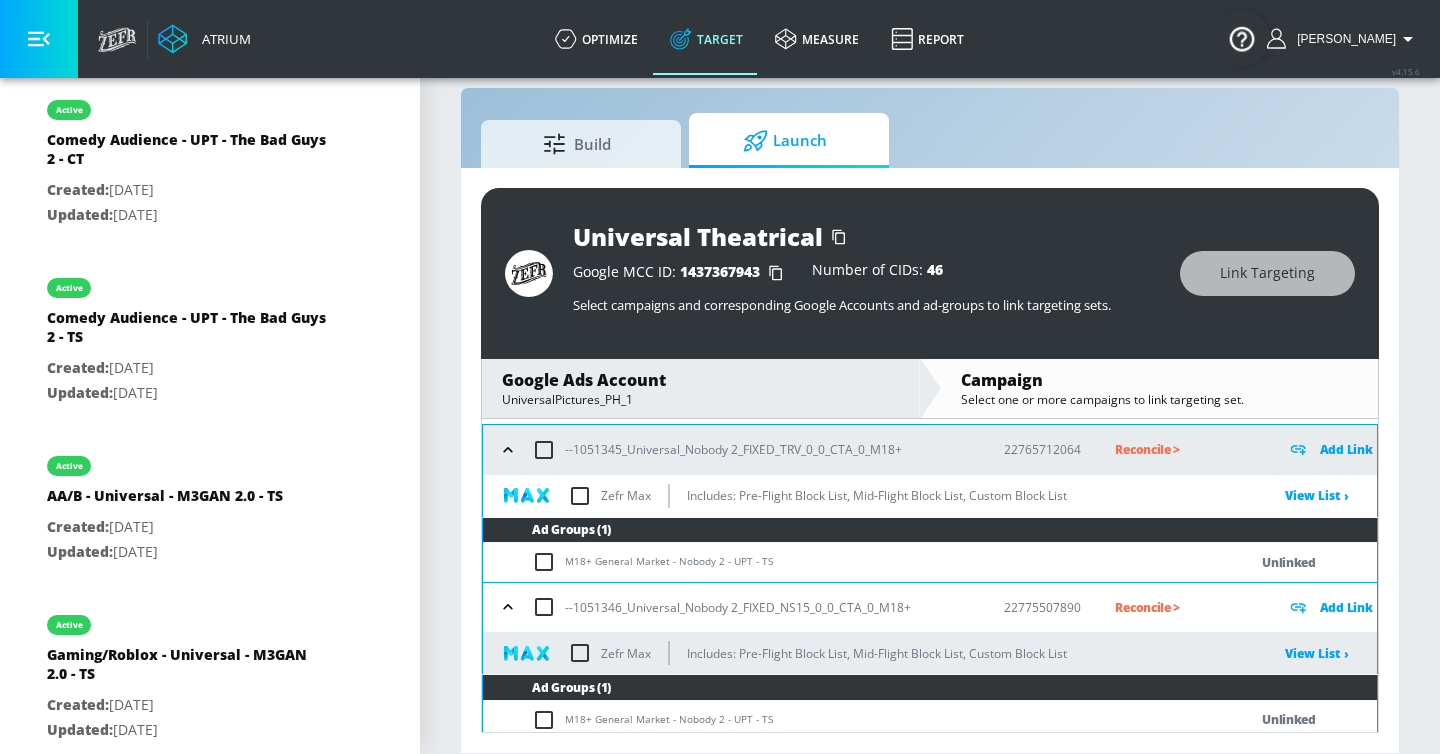 click 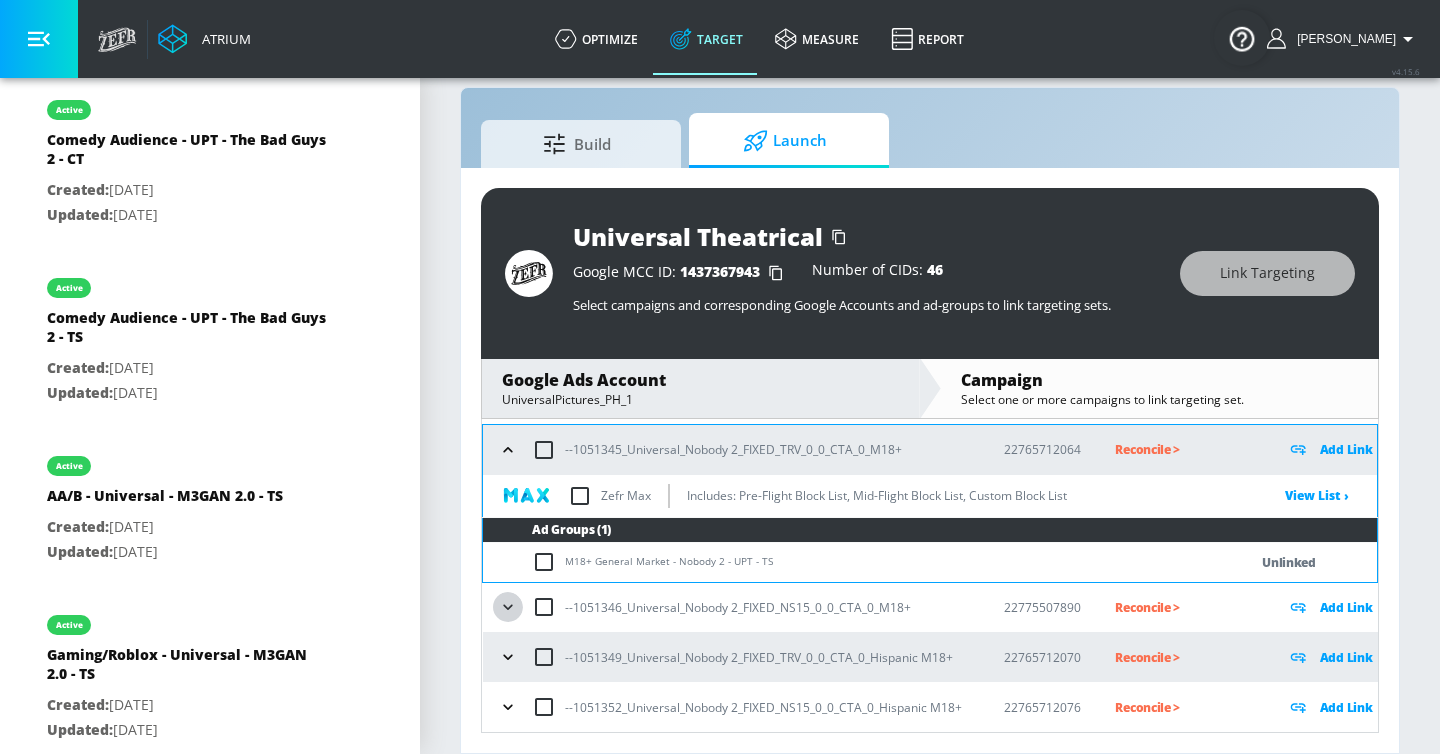 click 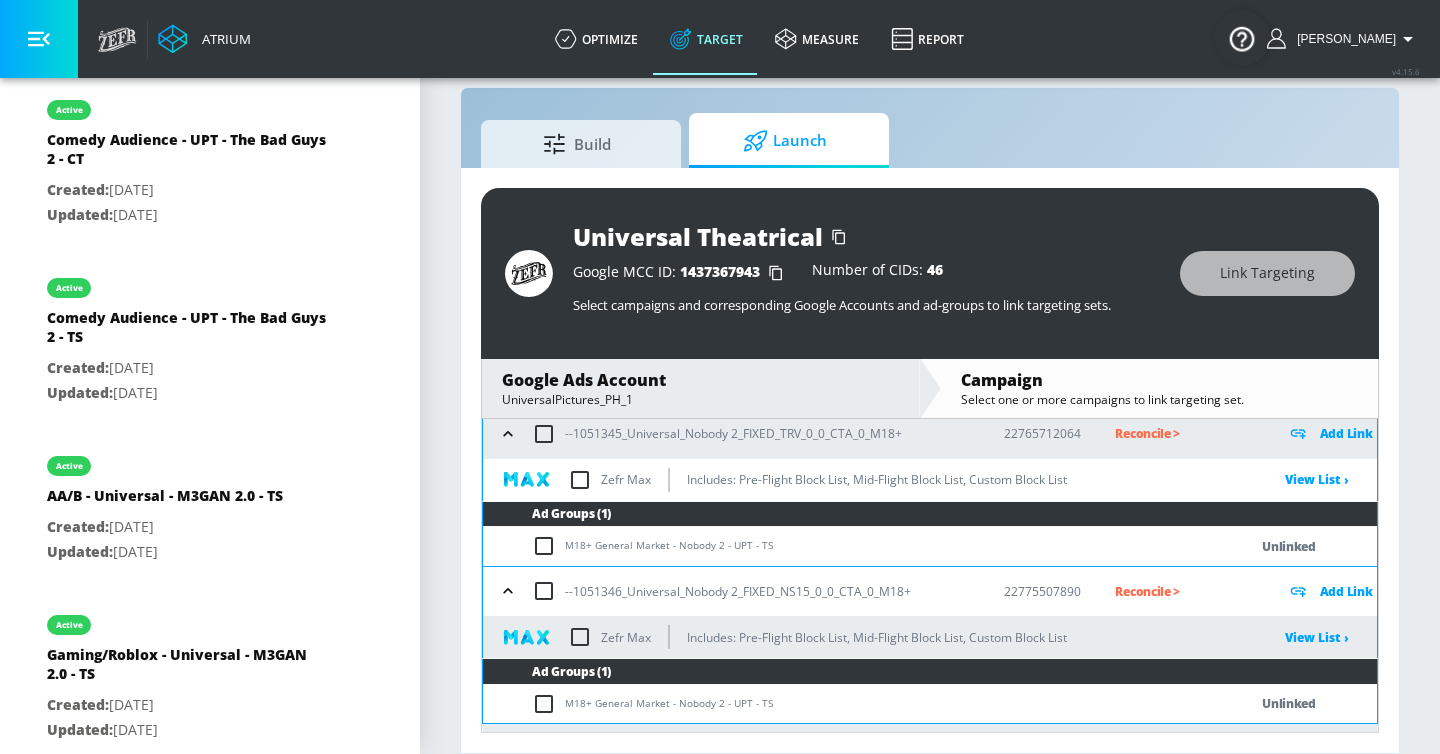 scroll, scrollTop: 216, scrollLeft: 0, axis: vertical 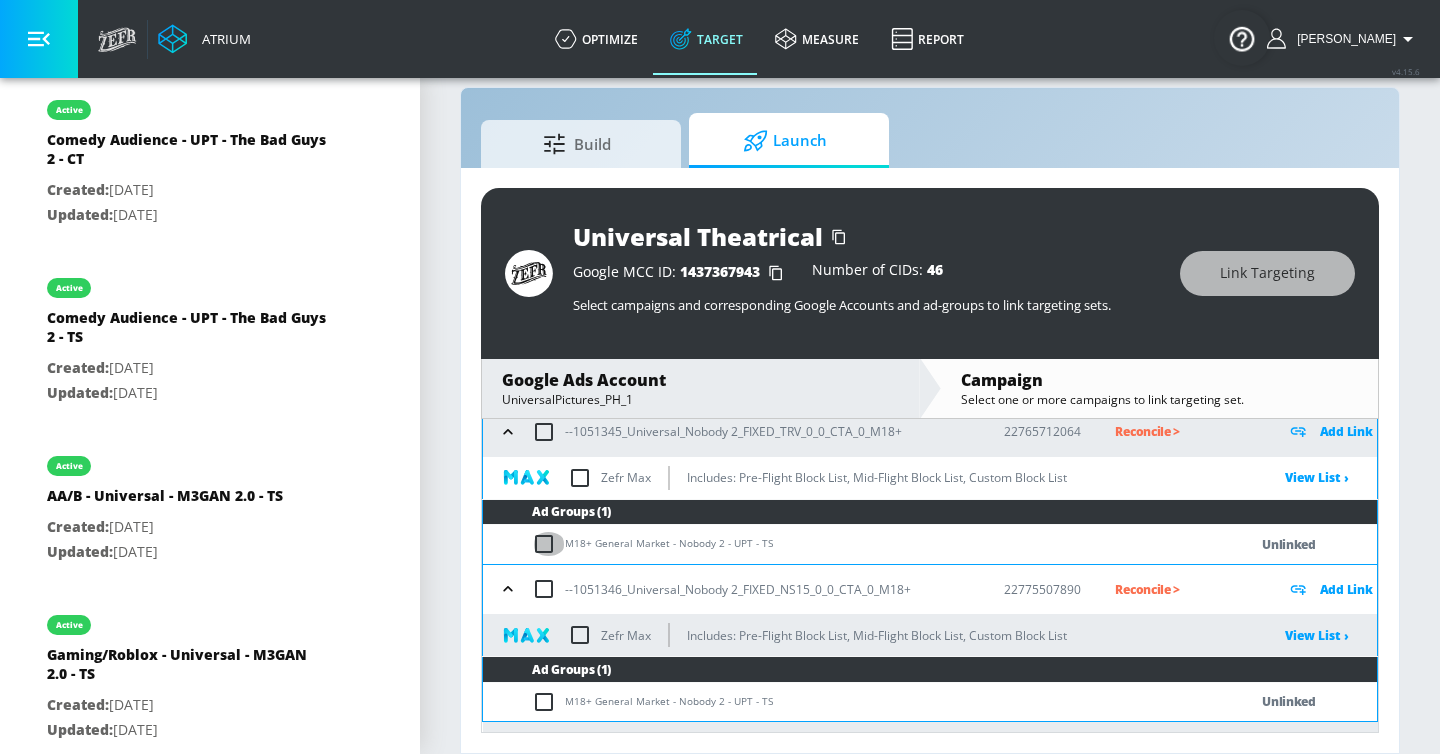 click at bounding box center (548, 544) 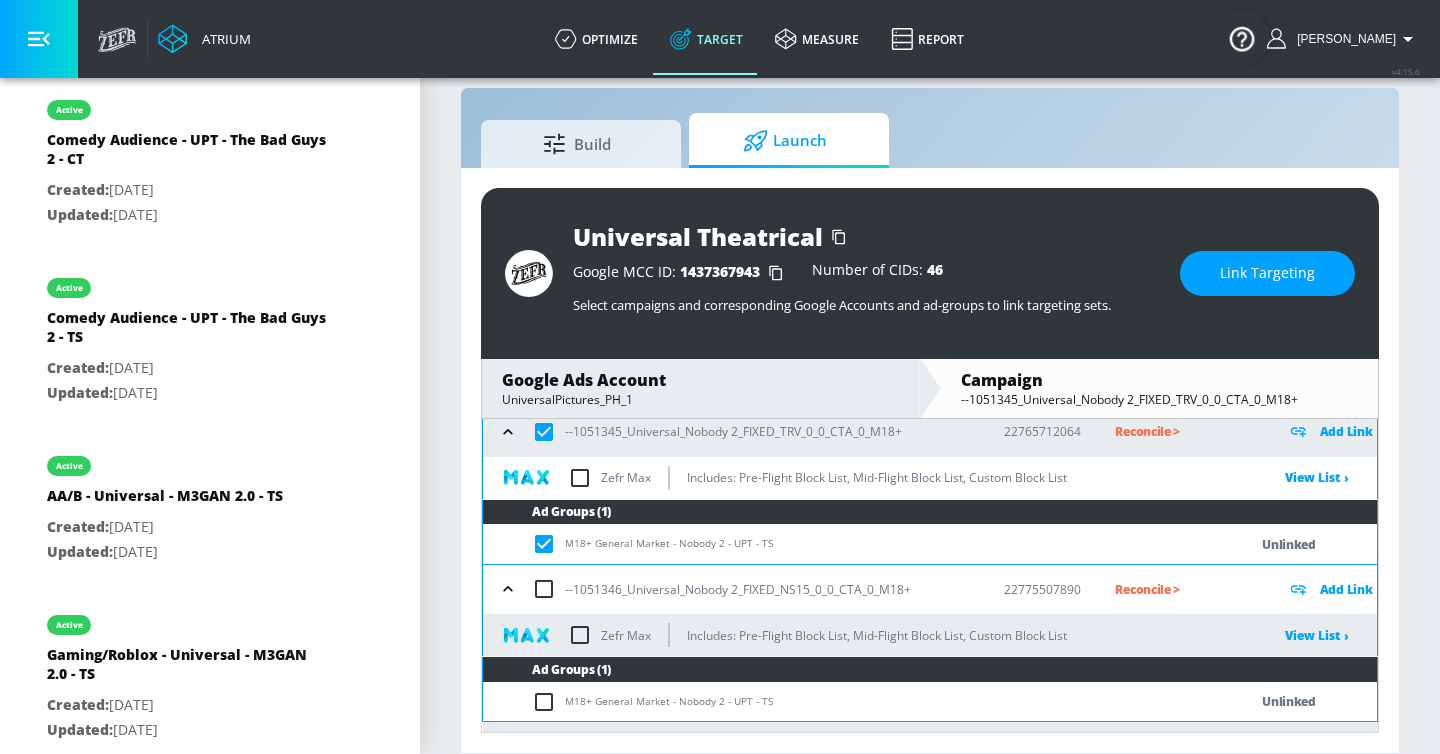click at bounding box center (548, 702) 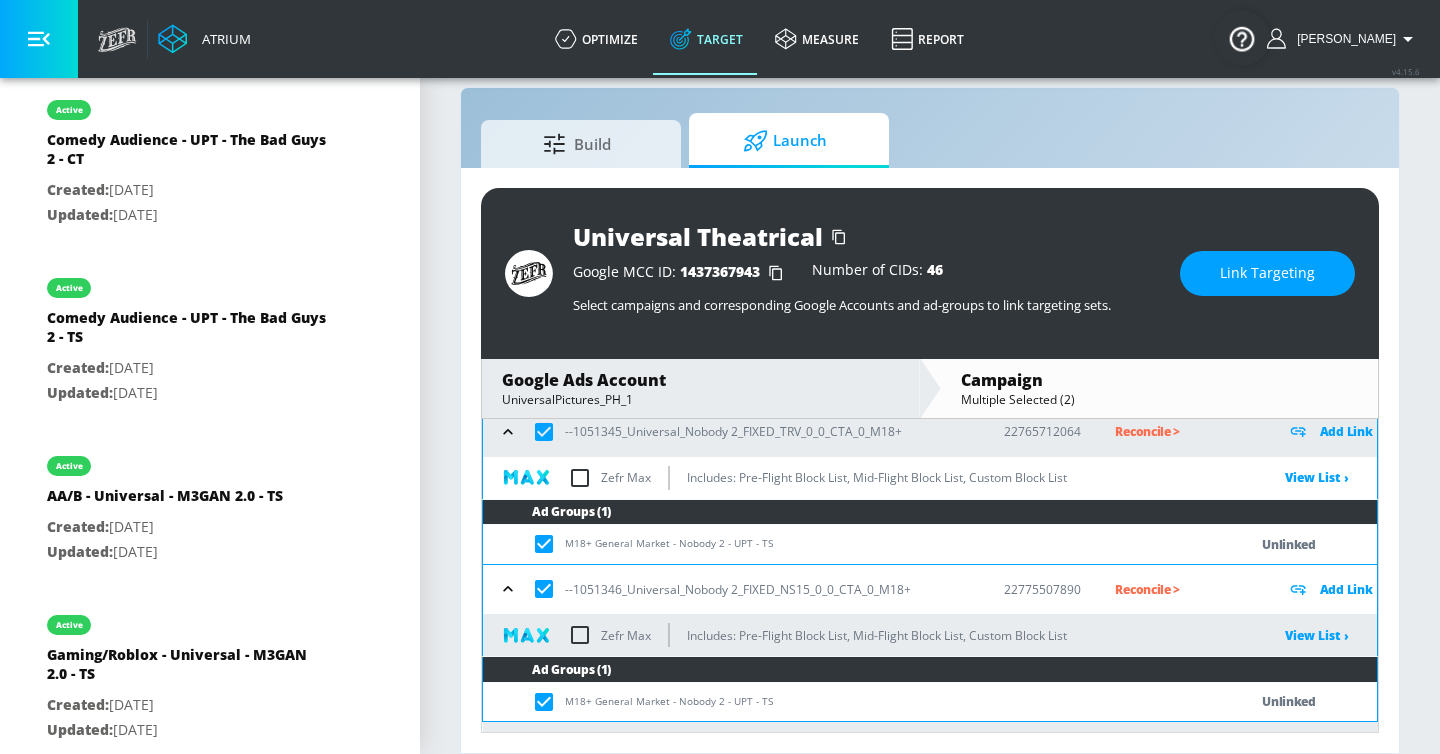 click on "M18+ General Market - Nobody 2 - UPT - TS" at bounding box center [845, 544] 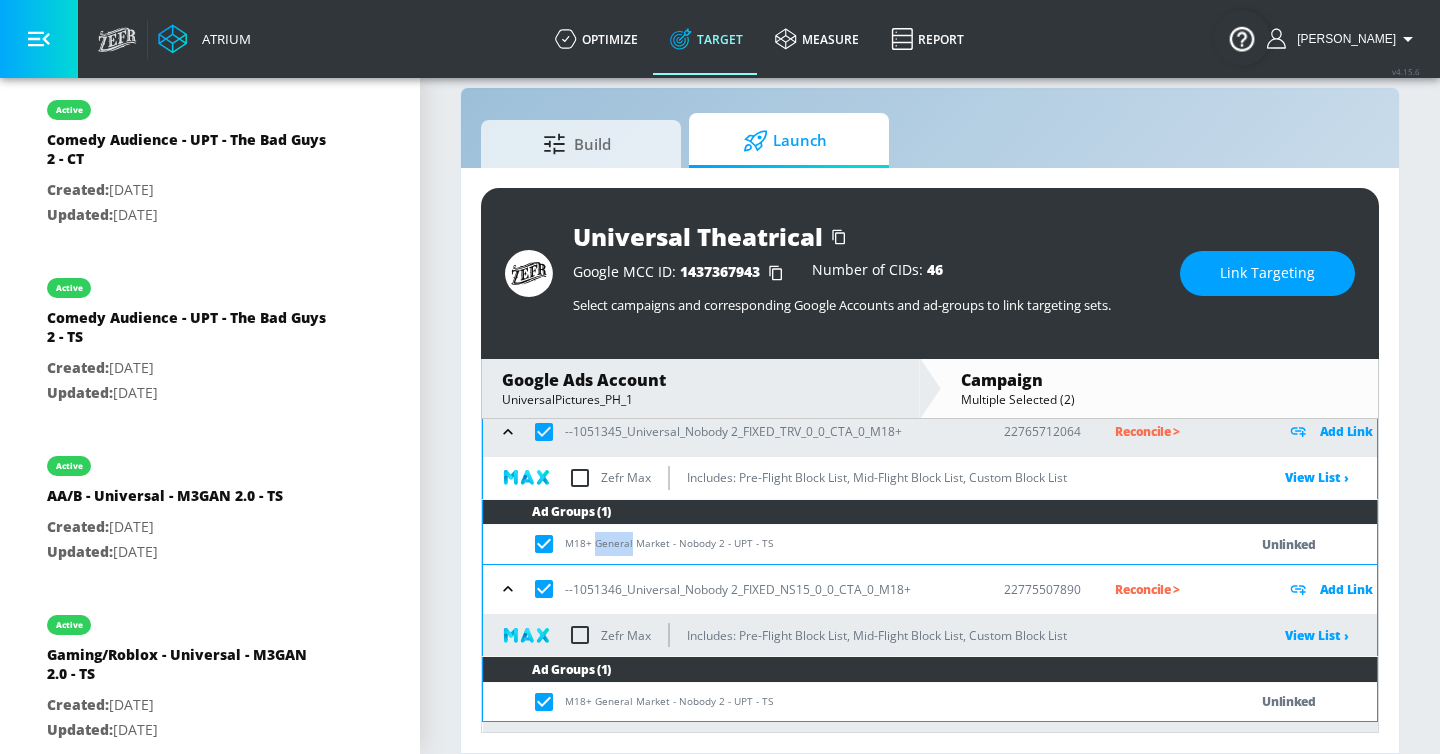 click on "M18+ General Market - Nobody 2 - UPT - TS" at bounding box center [845, 544] 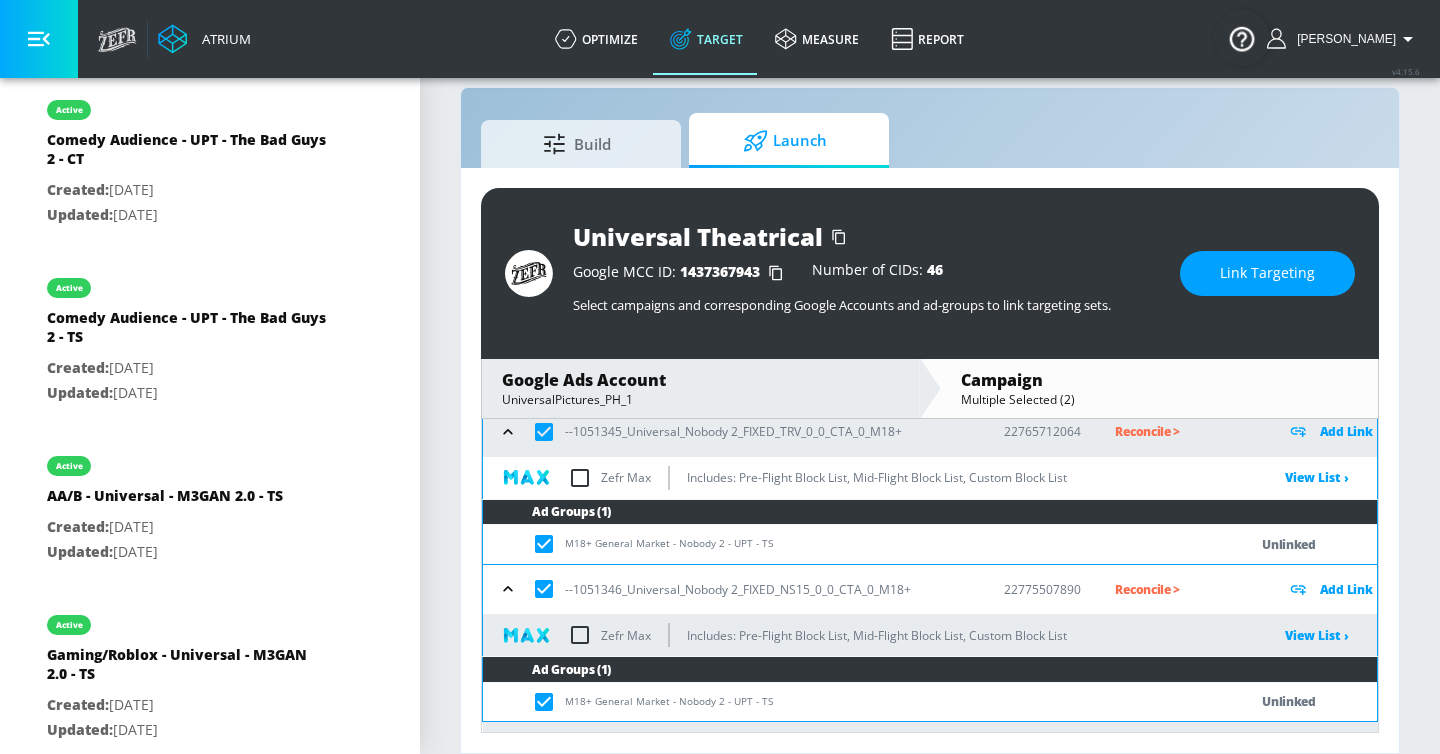 click on "M18+ General Market - Nobody 2 - UPT - TS" at bounding box center [845, 544] 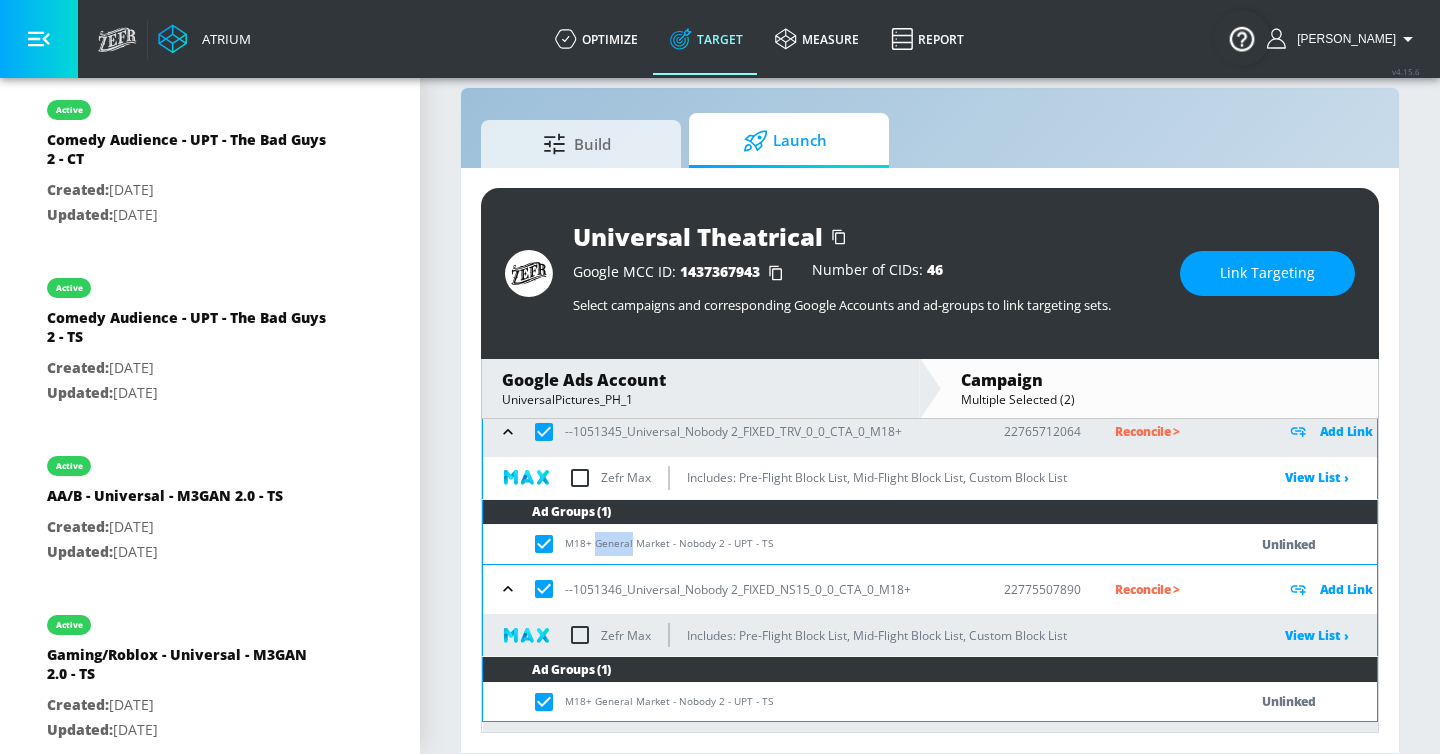 click on "M18+ General Market - Nobody 2 - UPT - TS" at bounding box center [845, 544] 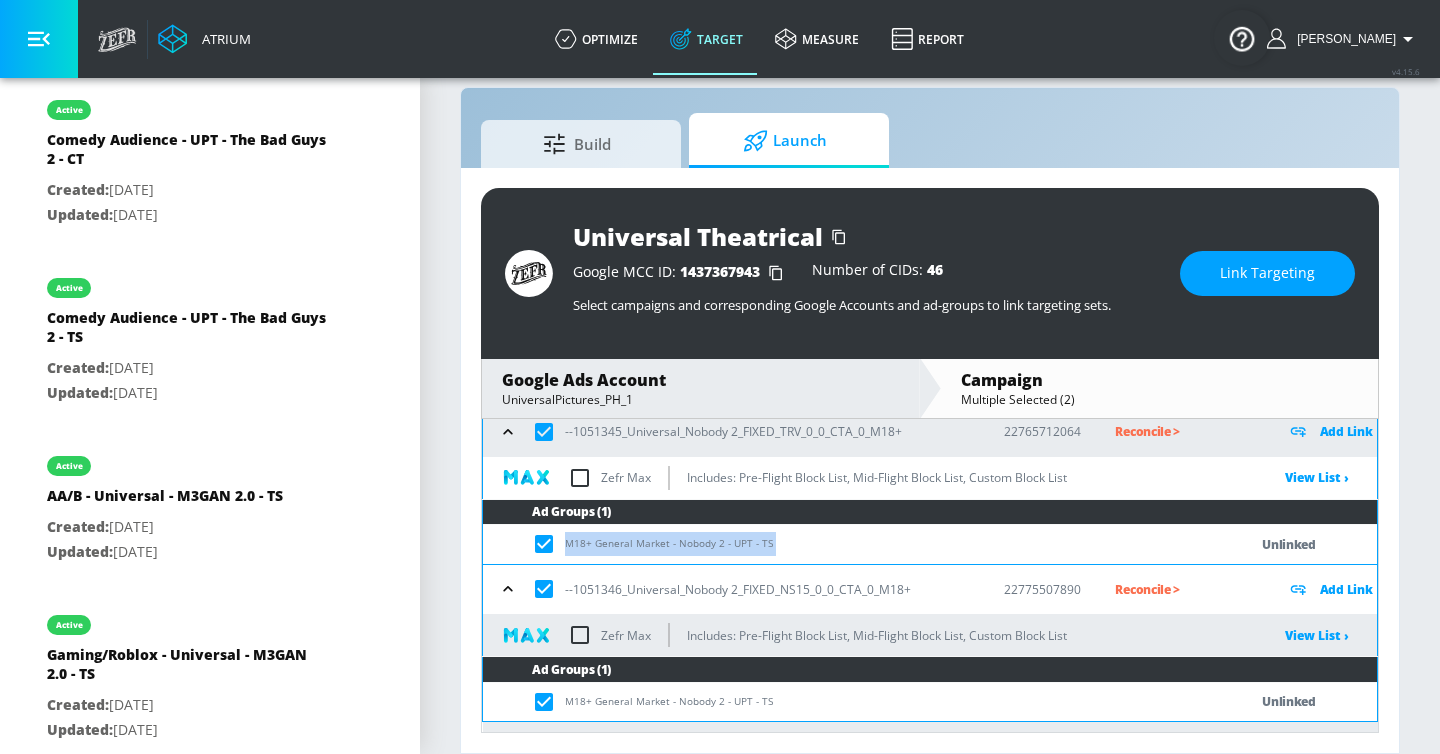 click on "M18+ General Market - Nobody 2 - UPT - TS" at bounding box center (845, 544) 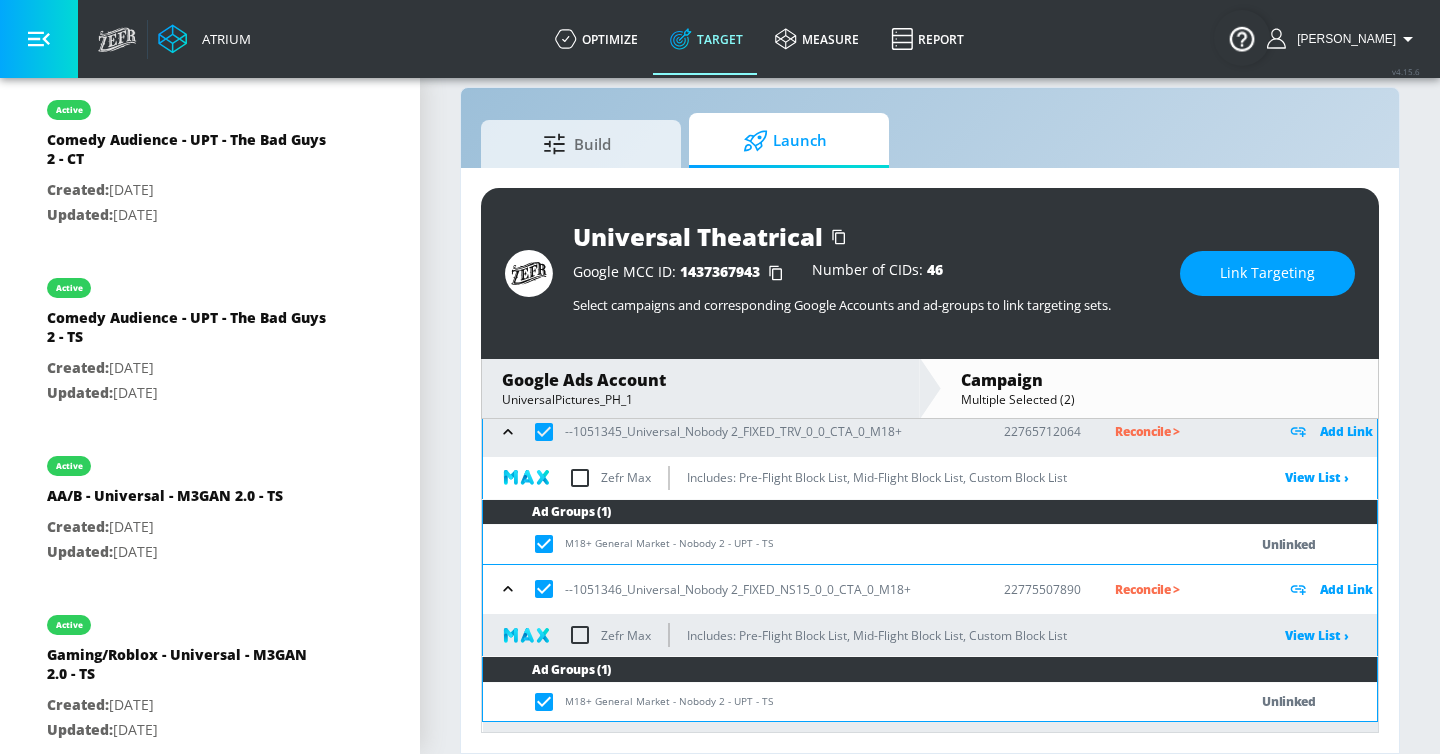 click on "Link Targeting" at bounding box center [1267, 273] 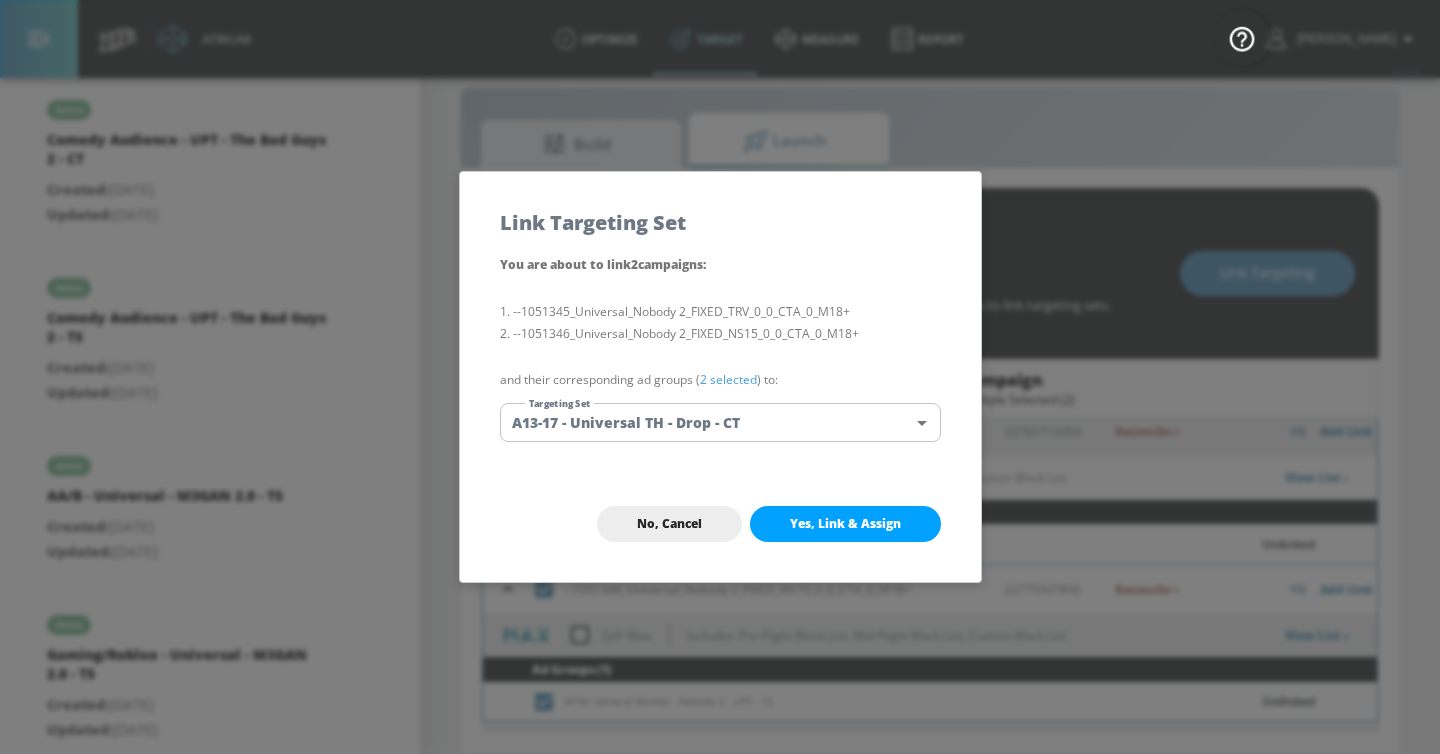 click on "Atrium optimize Target measure Report optimize Target measure Report v 4.15.6 [PERSON_NAME] Platform DV360:   Youtube DV360:   Youtube Advertiser universal Sort By A-Z asc ​ Add Account Universal Theatrical Linked as: Universal Theatrical Agency: Essence Vertical: Entertainment Universal Pictures UK Linked as: Universal Pictures UK (Global Seat) Agency: Mediacom North Vertical: Entertainment Universal Pictures - AU (TikTok) Linked as: Universal Pictures - AU (TikTok) Agency: EssenceMediacom Vertical: Television Universal Pictures AU Linked as: Universal Pictures AU Agency: Mediacom AU Vertical: Other Universal Pictures (ES) Linked as: Universal Pictures (ES) Agency: GroupM Spain Vertical: Entertainment NBCUniversal - [PERSON_NAME] - Test account (Brand) Linked as: NBCUniversal - [PERSON_NAME] - Test account Agency: NBCUniversal Vertical: Entertainment Universal Linked as: Universal (Essence Toronto) Agency: EssenceMediacom Toronto  Vertical: Entertainment NBC Universal Content Group Linked as: Agency: Mediacom qa" at bounding box center [720, 362] 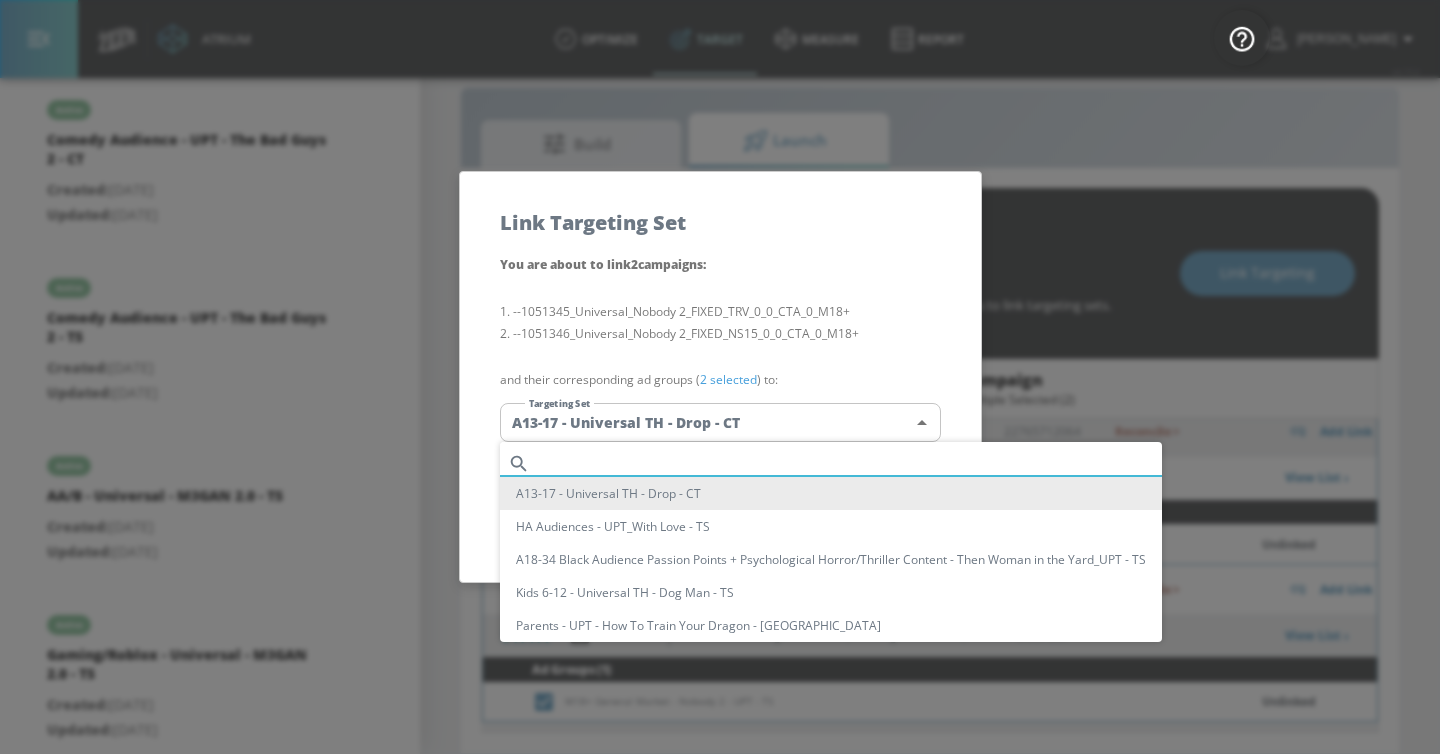 click at bounding box center [850, 463] 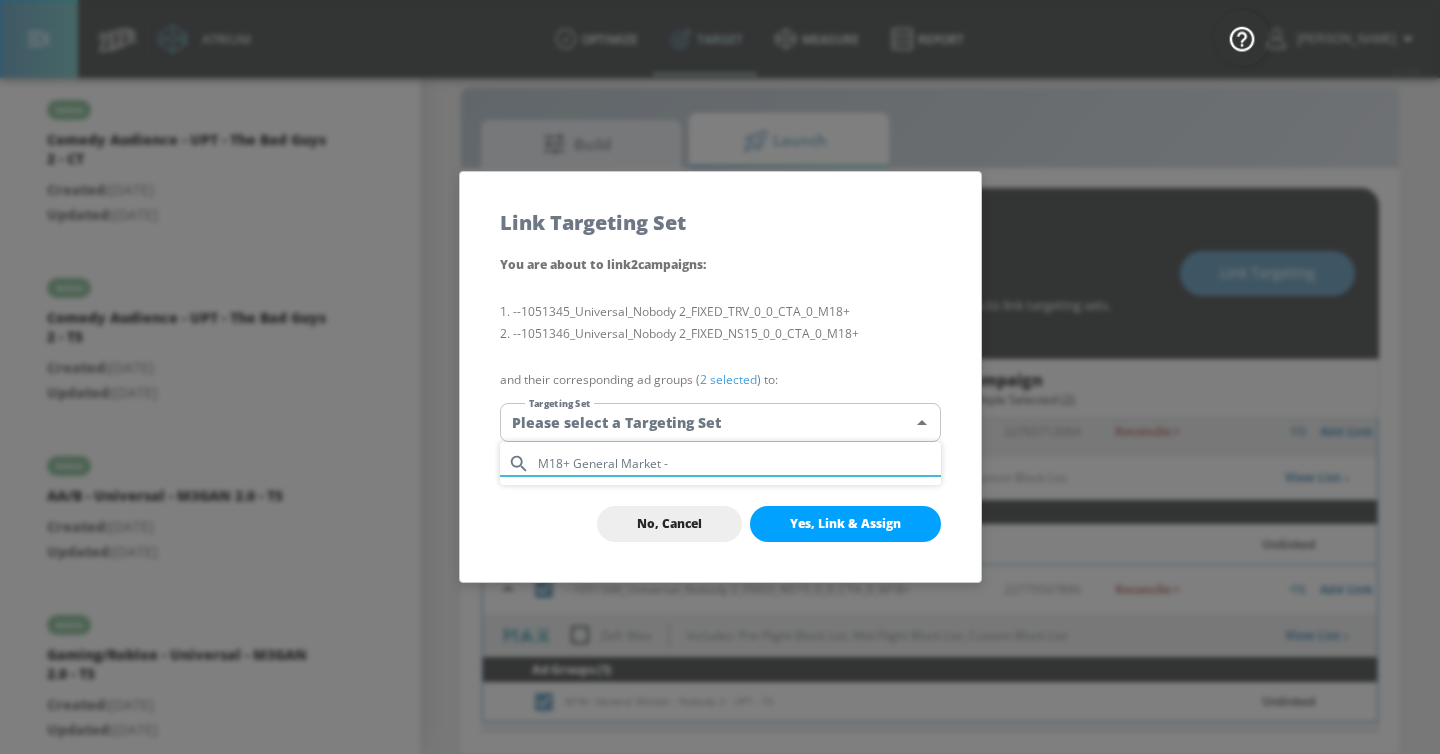 type on "M18+ General Market -" 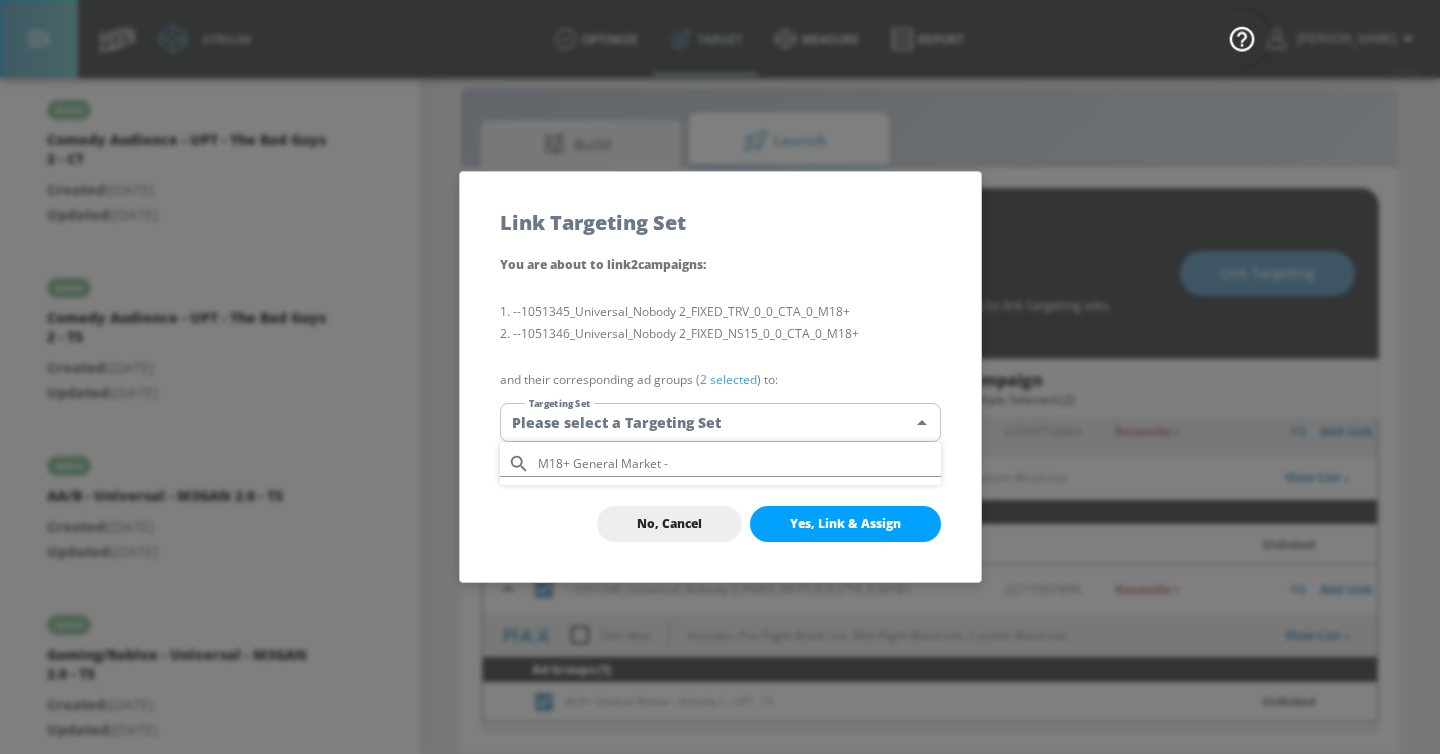 click at bounding box center [720, 377] 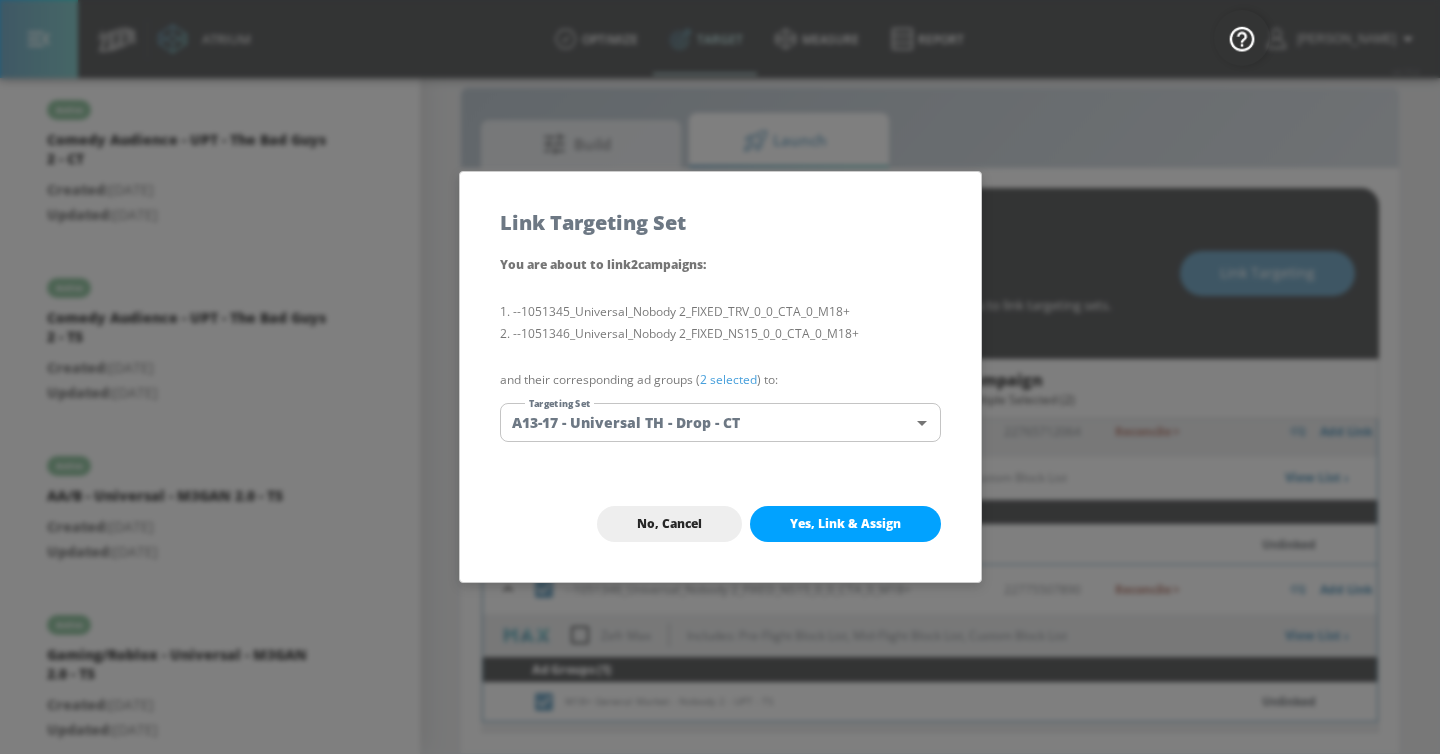 click on "Atrium optimize Target measure Report optimize Target measure Report v 4.15.6 [PERSON_NAME] Platform DV360:   Youtube DV360:   Youtube Advertiser universal Sort By A-Z asc ​ Add Account Universal Theatrical Linked as: Universal Theatrical Agency: Essence Vertical: Entertainment Universal Pictures UK Linked as: Universal Pictures UK (Global Seat) Agency: Mediacom North Vertical: Entertainment Universal Pictures - AU (TikTok) Linked as: Universal Pictures - AU (TikTok) Agency: EssenceMediacom Vertical: Television Universal Pictures AU Linked as: Universal Pictures AU Agency: Mediacom AU Vertical: Other Universal Pictures (ES) Linked as: Universal Pictures (ES) Agency: GroupM Spain Vertical: Entertainment NBCUniversal - [PERSON_NAME] - Test account (Brand) Linked as: NBCUniversal - [PERSON_NAME] - Test account Agency: NBCUniversal Vertical: Entertainment Universal Linked as: Universal (Essence Toronto) Agency: EssenceMediacom Toronto  Vertical: Entertainment NBC Universal Content Group Linked as: Agency: Mediacom qa" at bounding box center (720, 362) 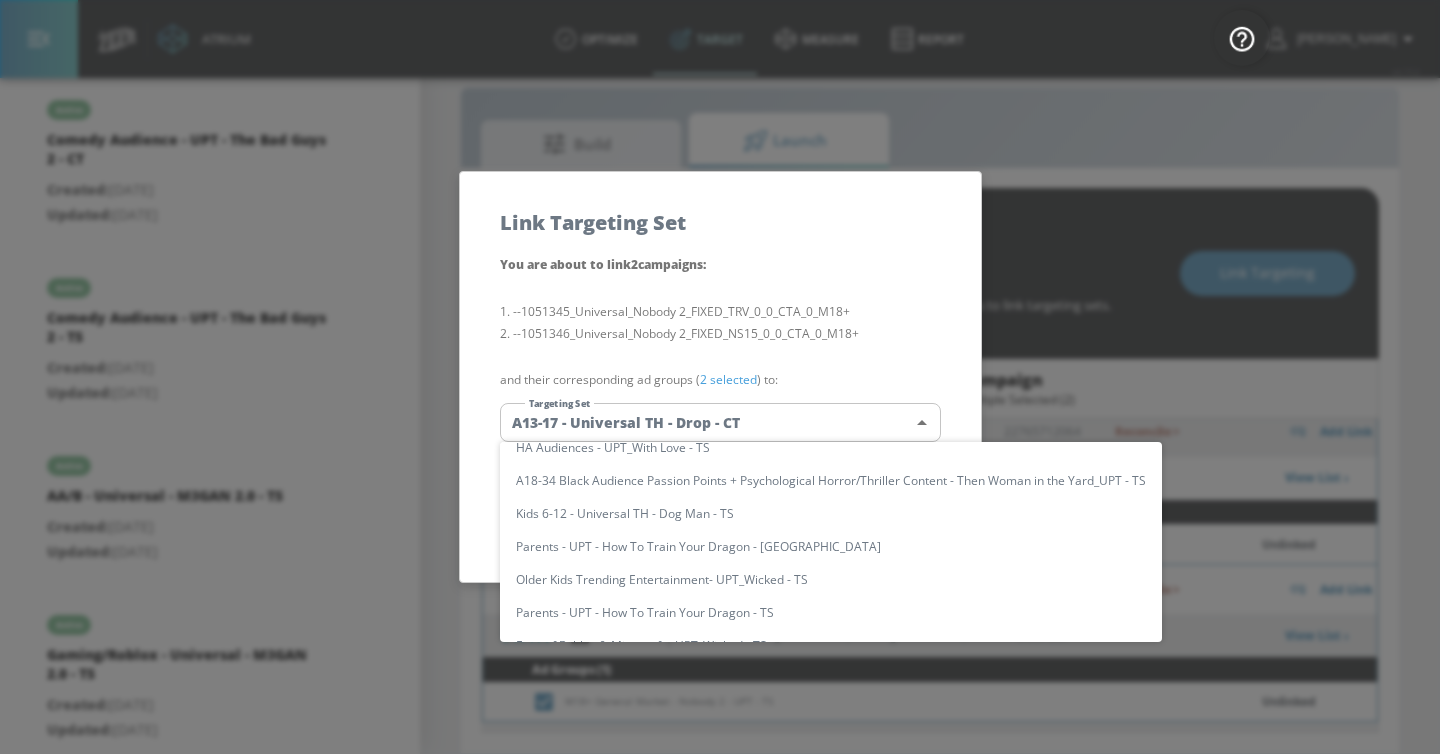 scroll, scrollTop: 0, scrollLeft: 0, axis: both 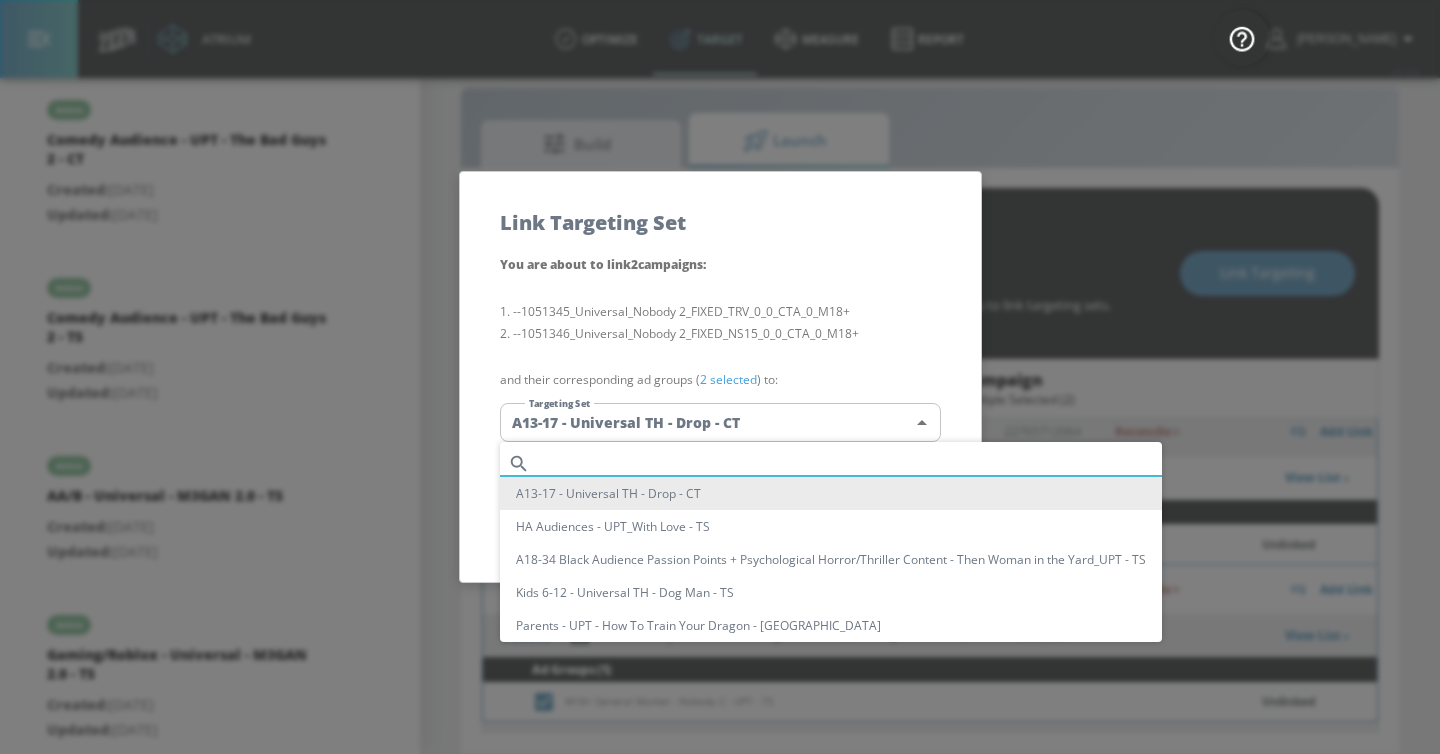 click at bounding box center (850, 463) 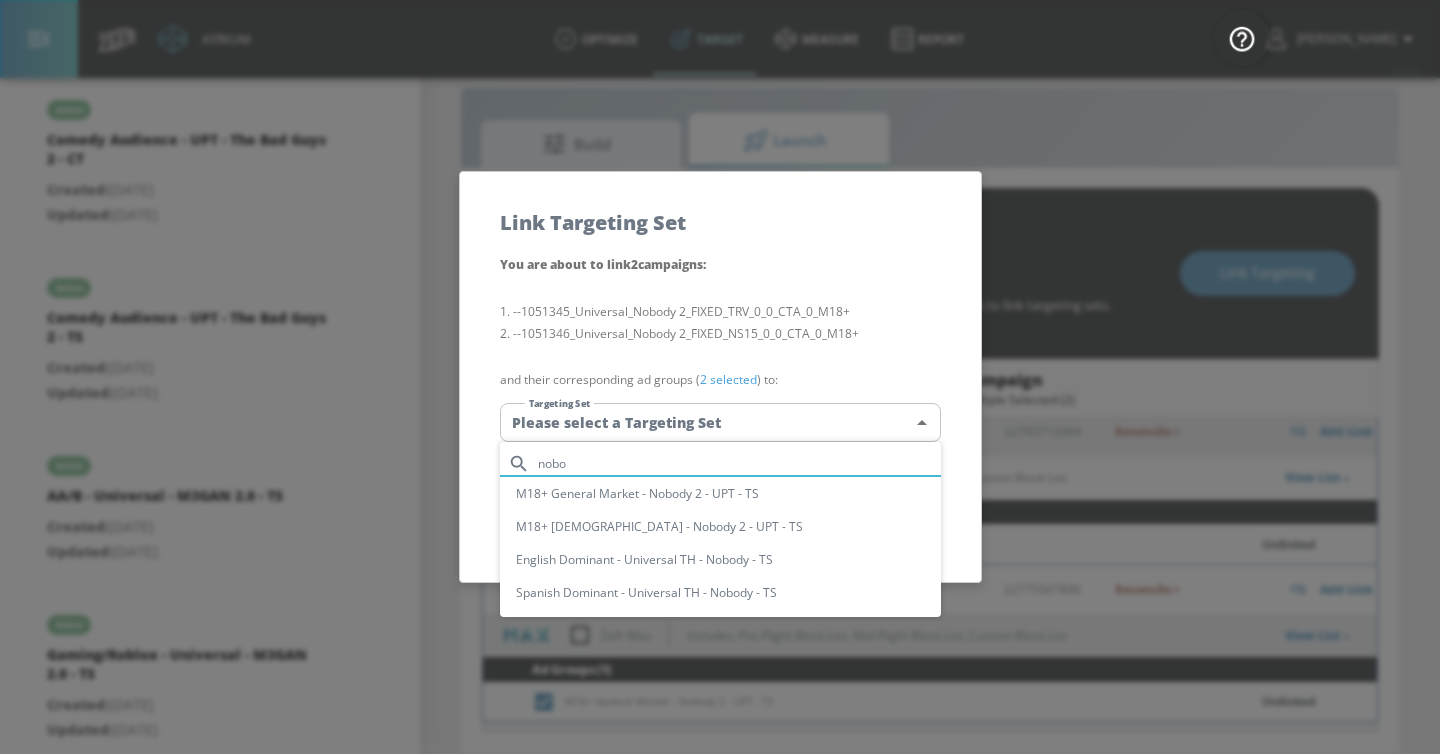 type on "nobo" 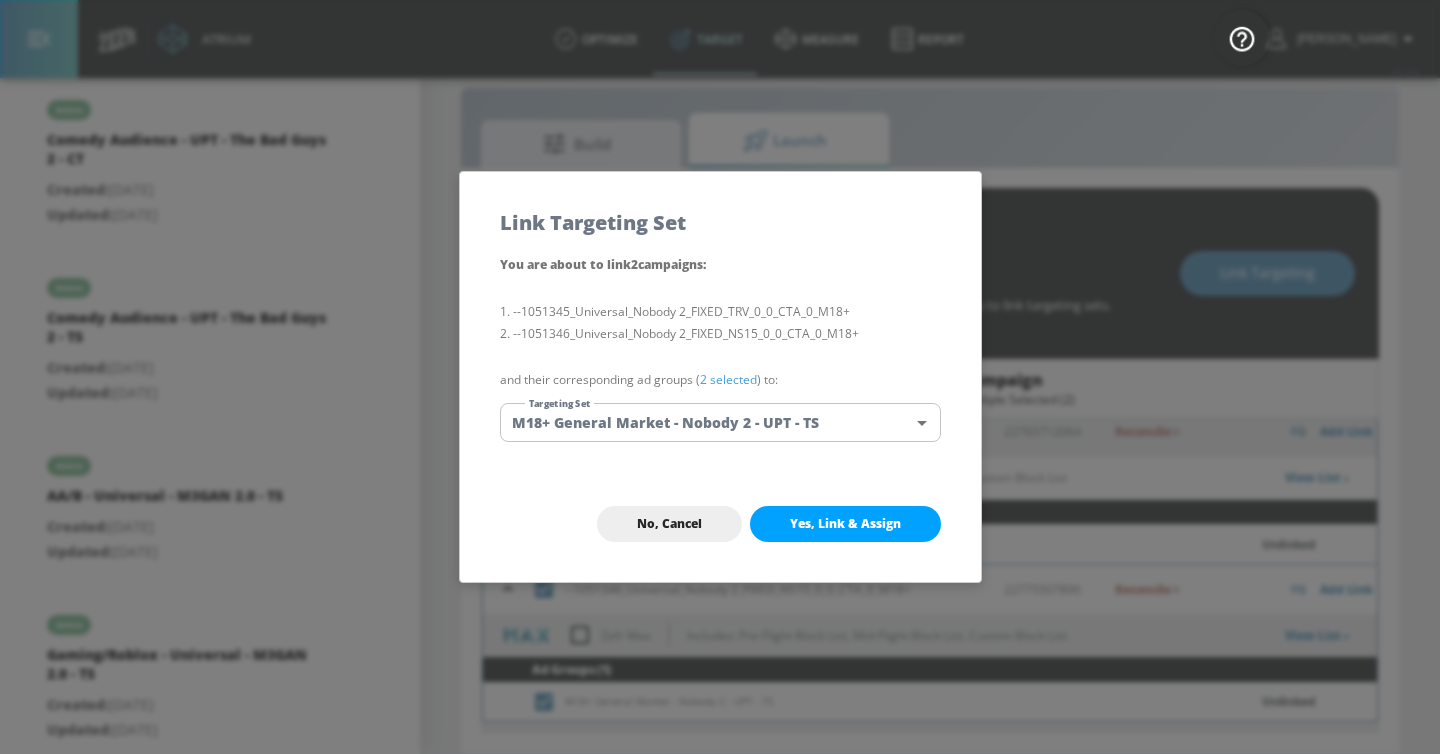 click on "Yes, Link & Assign" at bounding box center (845, 524) 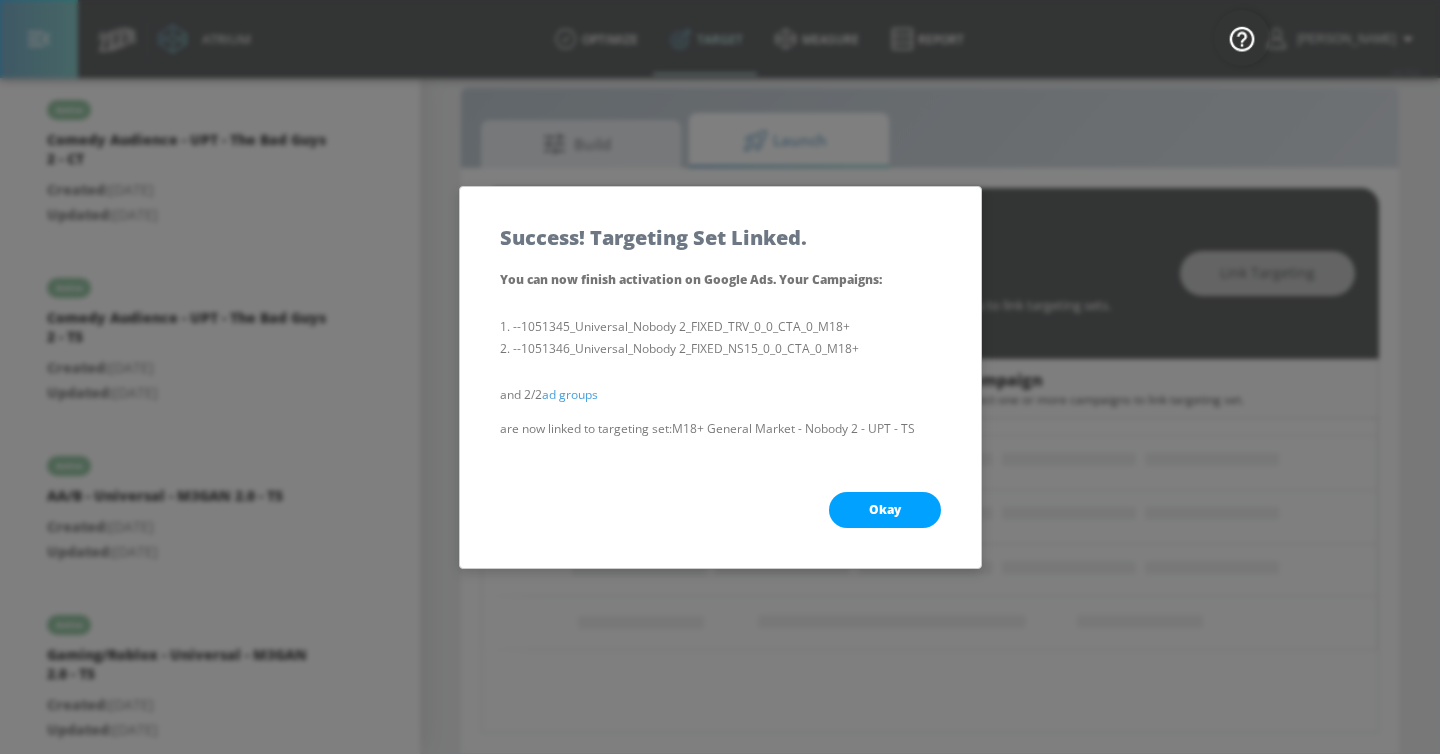 scroll, scrollTop: 184, scrollLeft: 0, axis: vertical 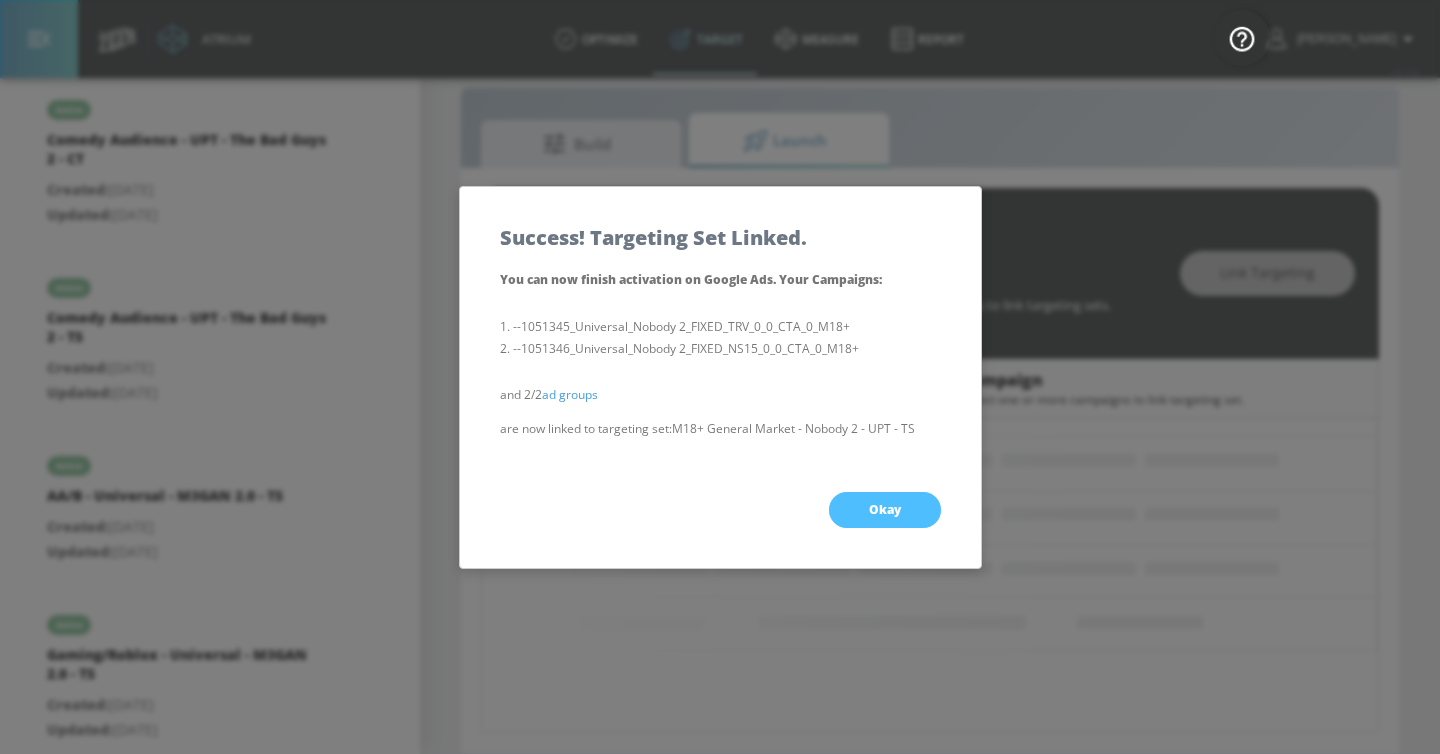 click on "Okay" at bounding box center (885, 510) 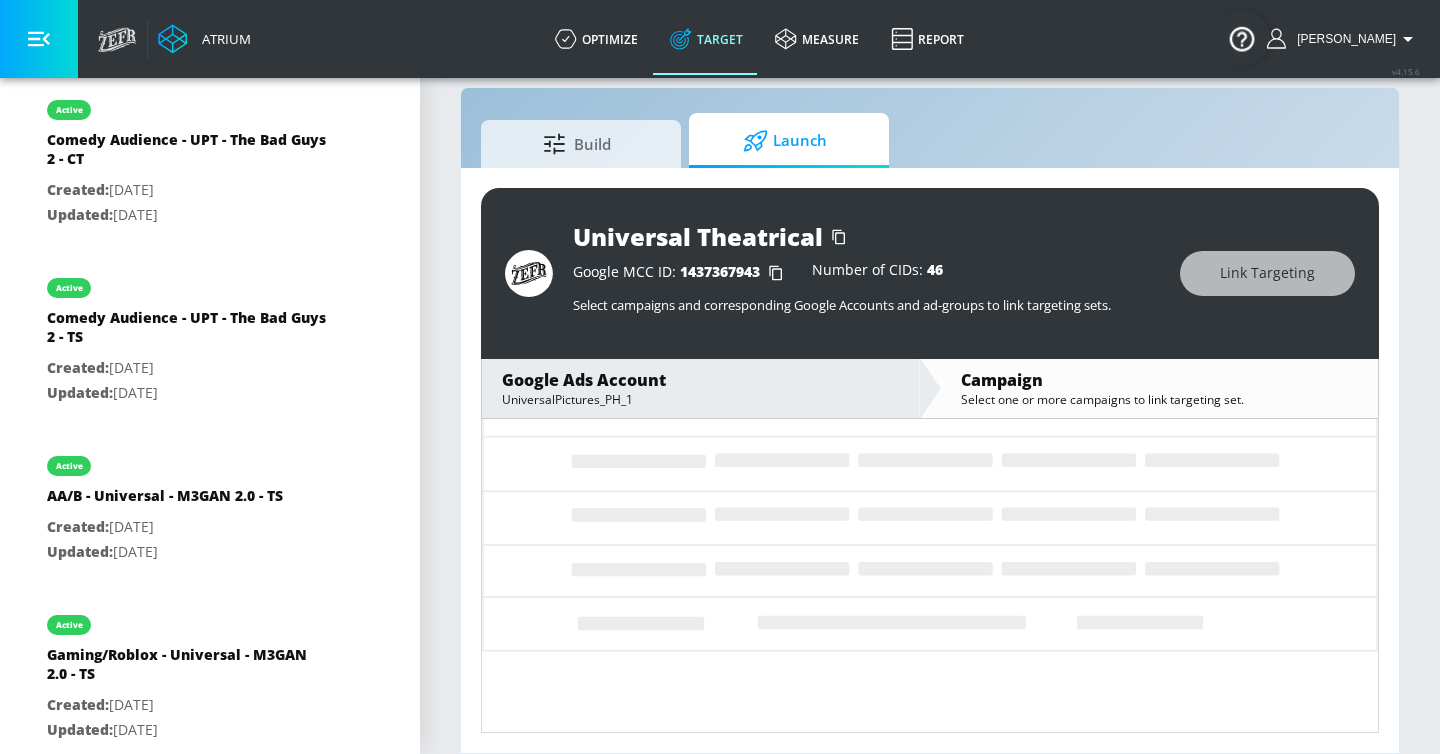 scroll, scrollTop: 90, scrollLeft: 0, axis: vertical 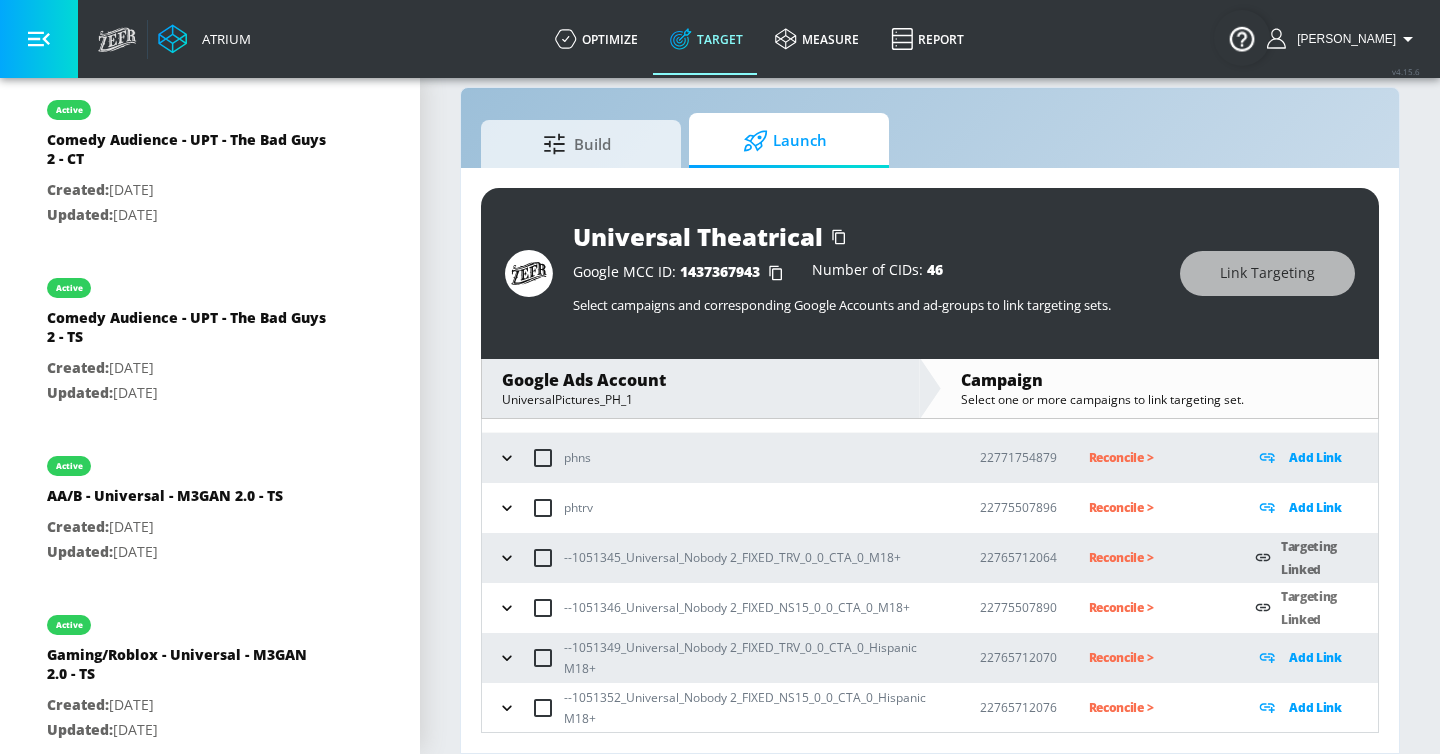 click 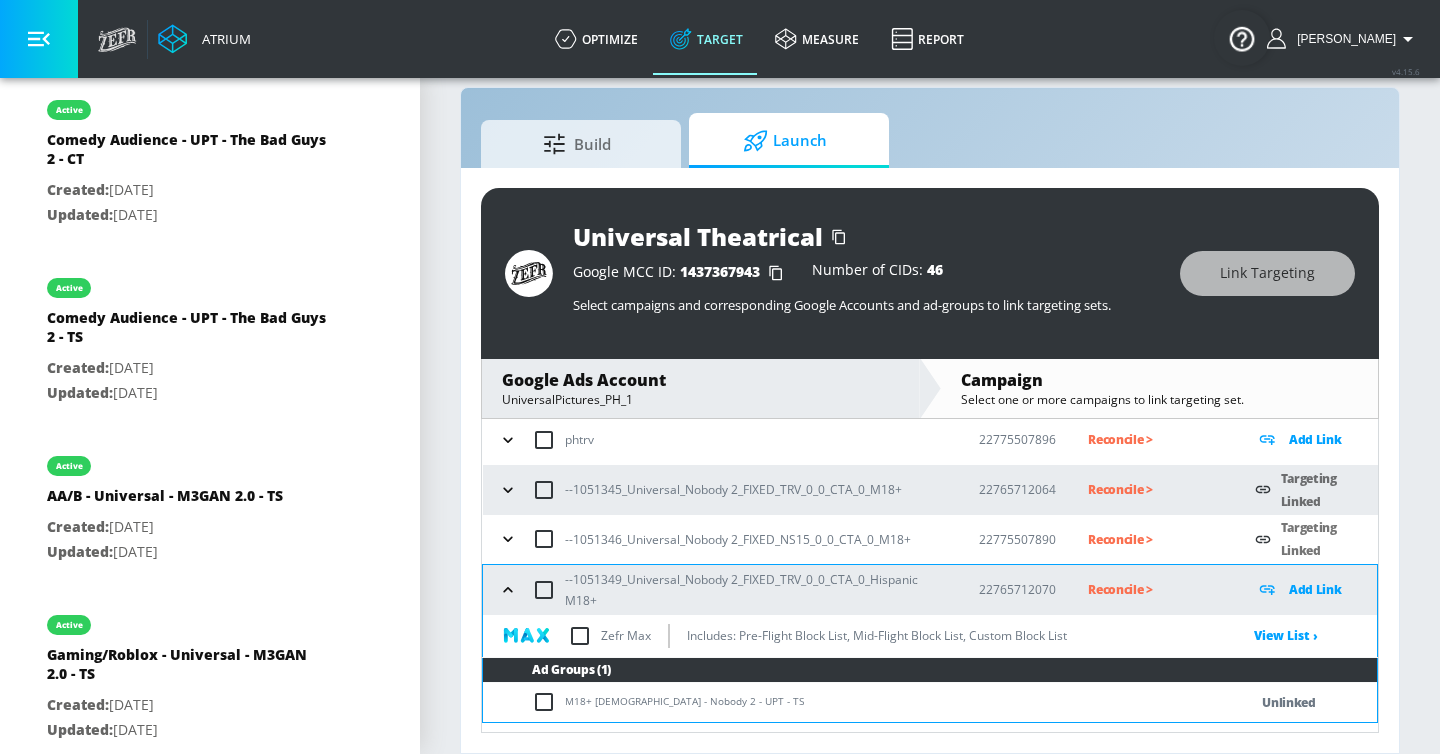 scroll, scrollTop: 198, scrollLeft: 0, axis: vertical 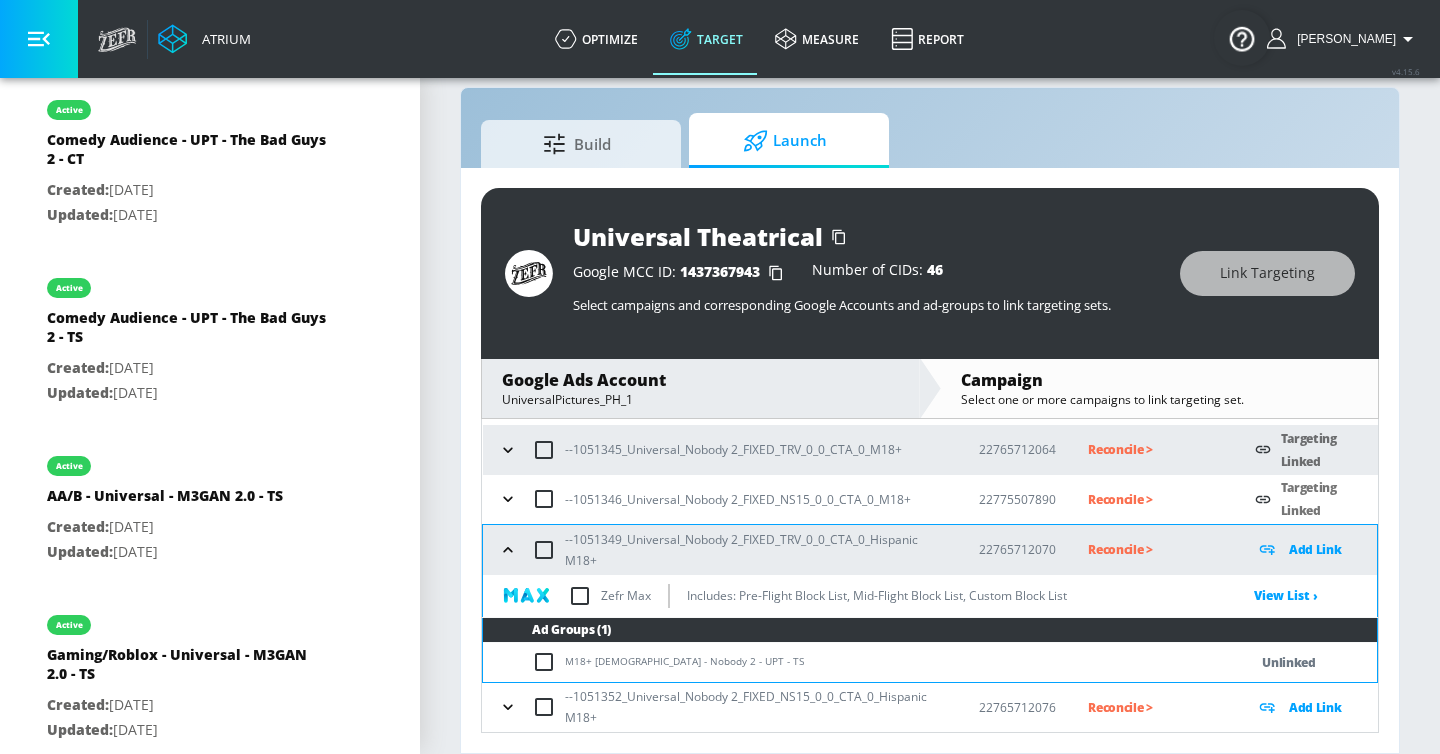 click 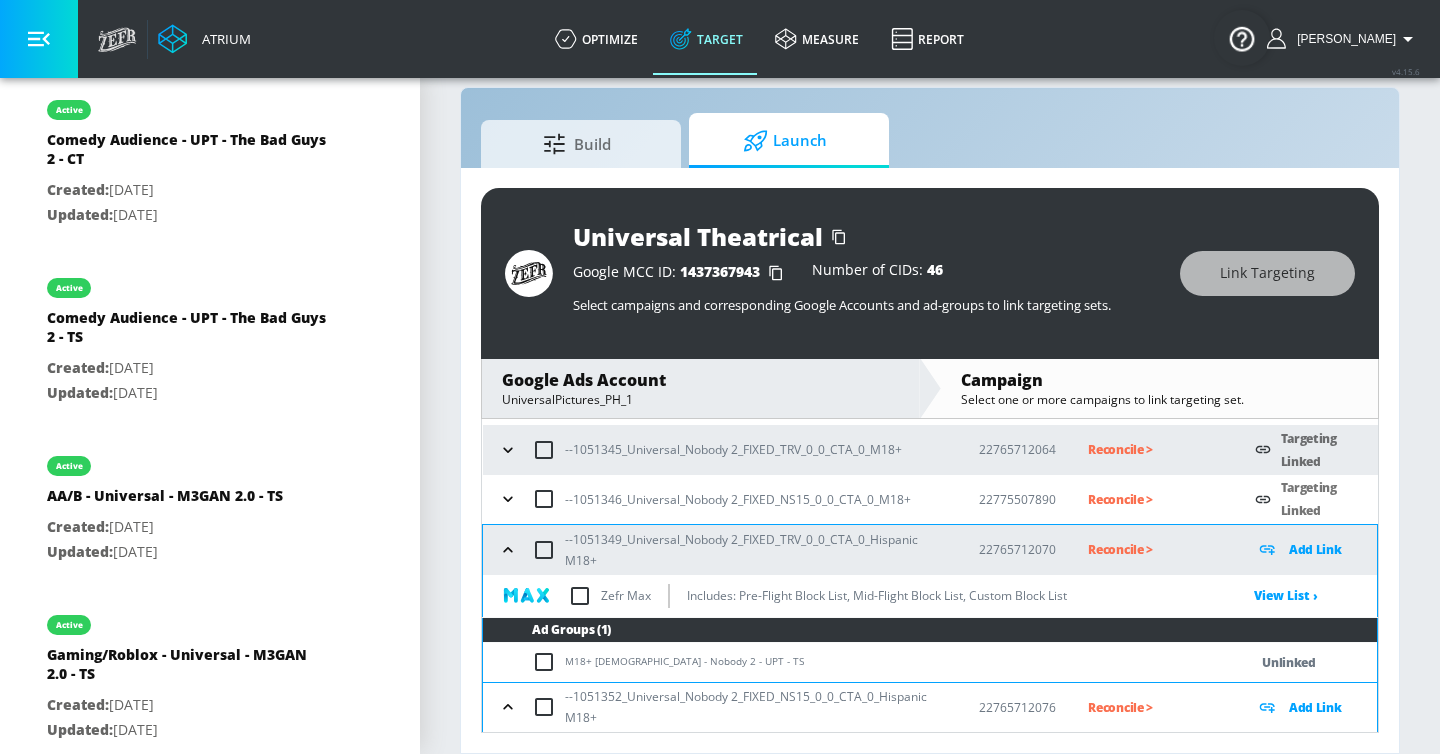 scroll, scrollTop: 307, scrollLeft: 0, axis: vertical 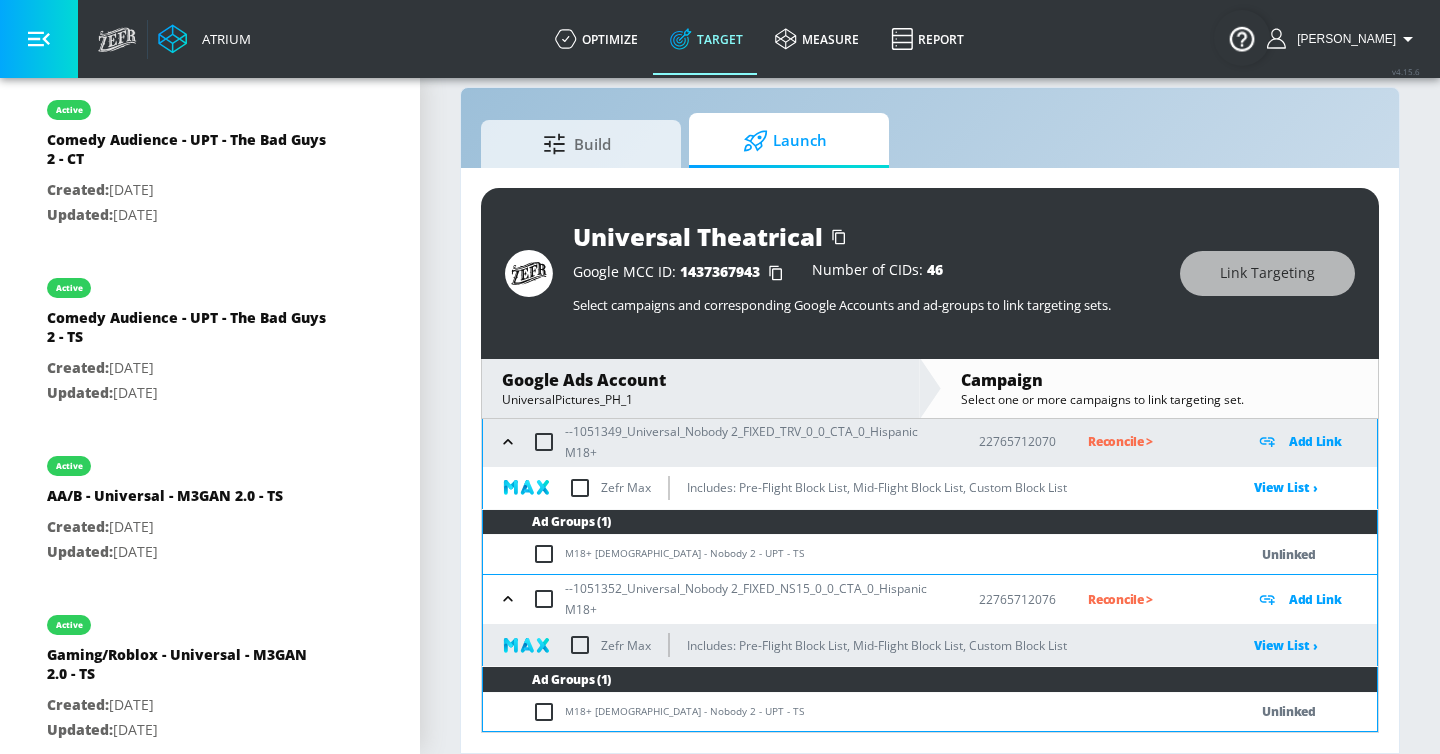 click on "M18+ [DEMOGRAPHIC_DATA] - Nobody 2 - UPT - TS" at bounding box center (845, 554) 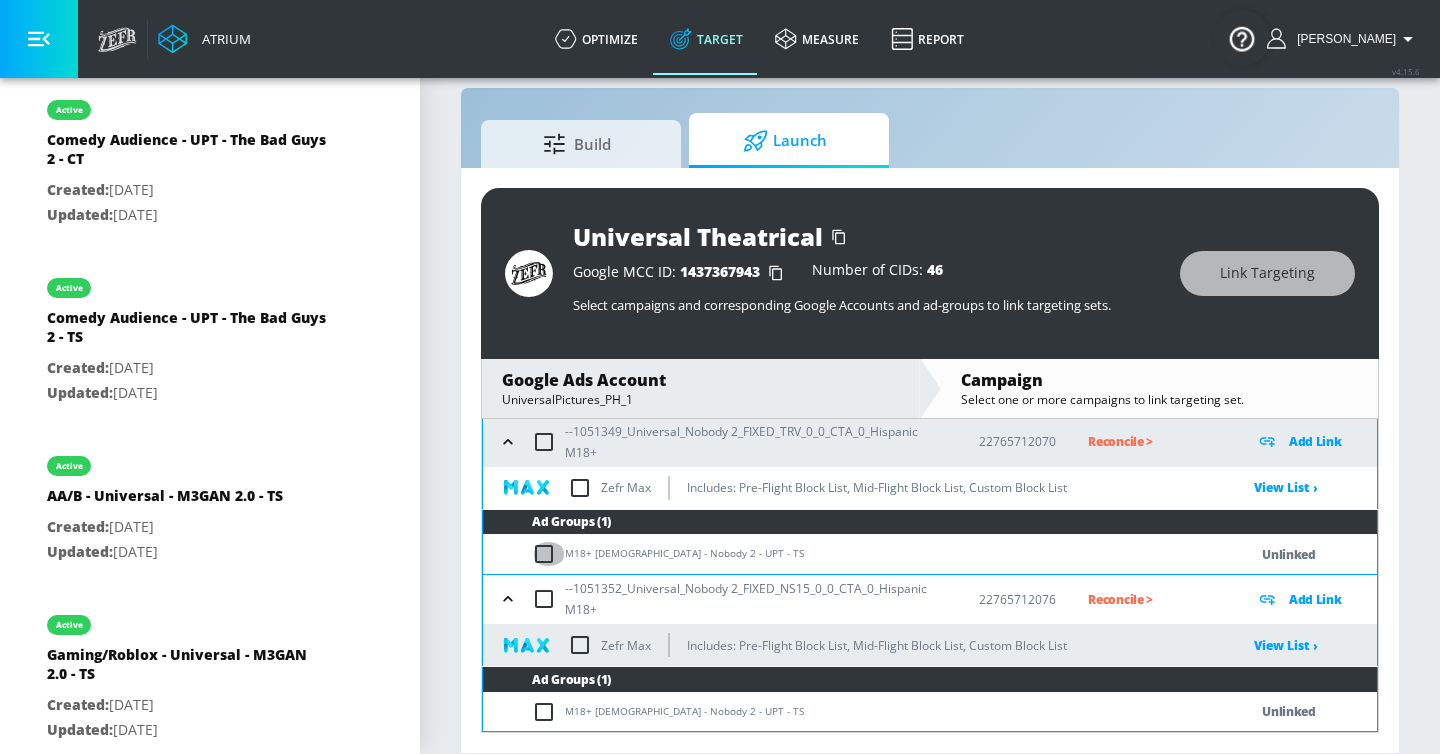 click at bounding box center [548, 554] 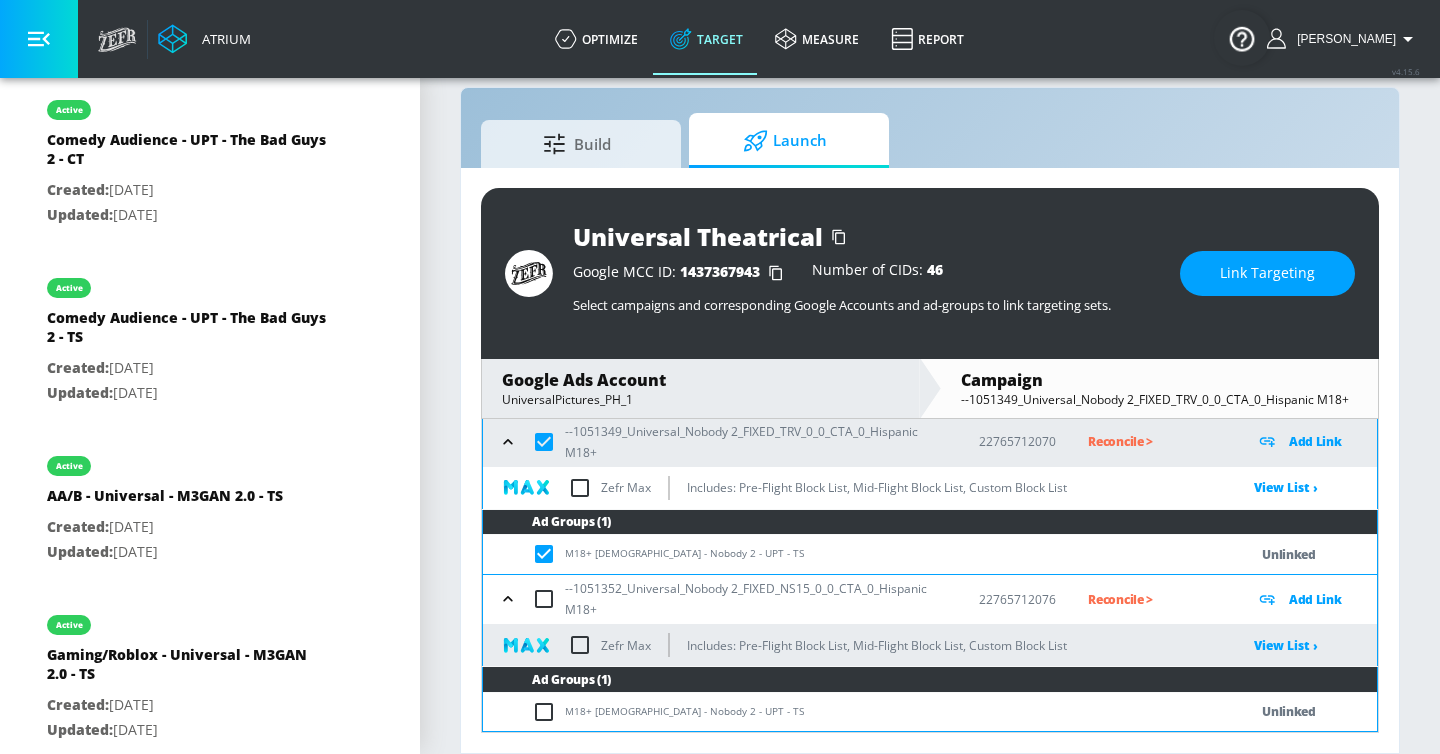 click at bounding box center [548, 712] 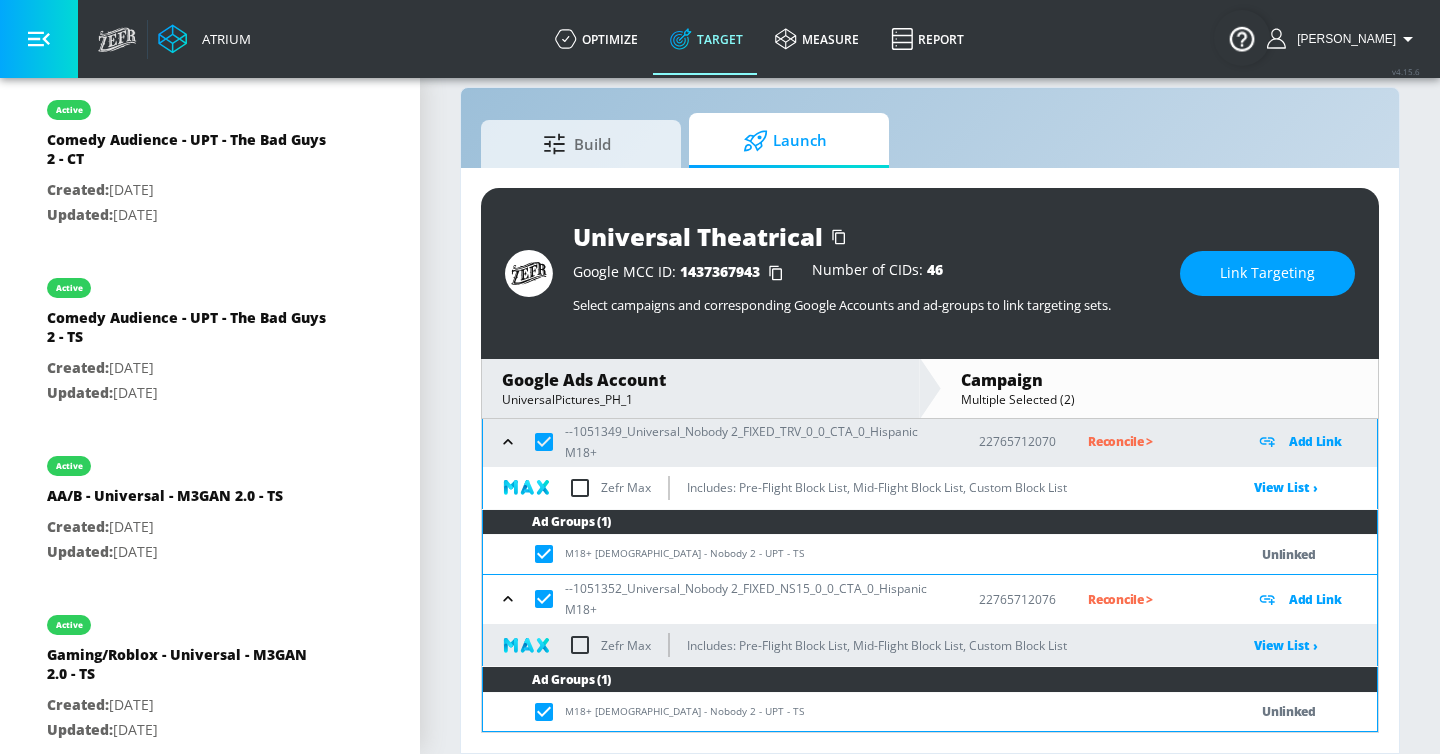 click on "Link Targeting" at bounding box center [1267, 273] 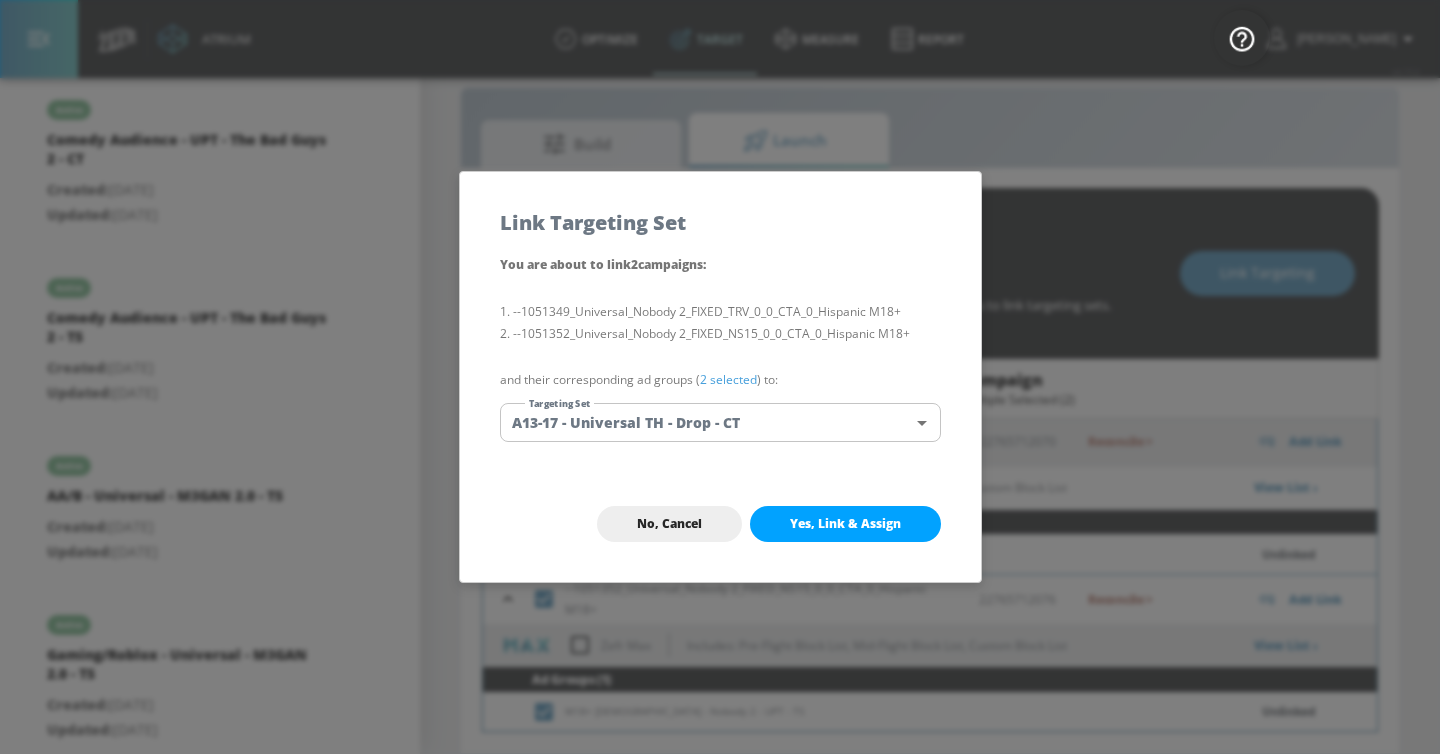 click on "Atrium optimize Target measure Report optimize Target measure Report v 4.15.6 [PERSON_NAME] Platform DV360:   Youtube DV360:   Youtube Advertiser universal Sort By A-Z asc ​ Add Account Universal Theatrical Linked as: Universal Theatrical Agency: Essence Vertical: Entertainment Universal Pictures UK Linked as: Universal Pictures UK (Global Seat) Agency: Mediacom North Vertical: Entertainment Universal Pictures - AU (TikTok) Linked as: Universal Pictures - AU (TikTok) Agency: EssenceMediacom Vertical: Television Universal Pictures AU Linked as: Universal Pictures AU Agency: Mediacom AU Vertical: Other Universal Pictures (ES) Linked as: Universal Pictures (ES) Agency: GroupM Spain Vertical: Entertainment NBCUniversal - [PERSON_NAME] - Test account (Brand) Linked as: NBCUniversal - [PERSON_NAME] - Test account Agency: NBCUniversal Vertical: Entertainment Universal Linked as: Universal (Essence Toronto) Agency: EssenceMediacom Toronto  Vertical: Entertainment NBC Universal Content Group Linked as: Agency: Mediacom qa" at bounding box center [720, 362] 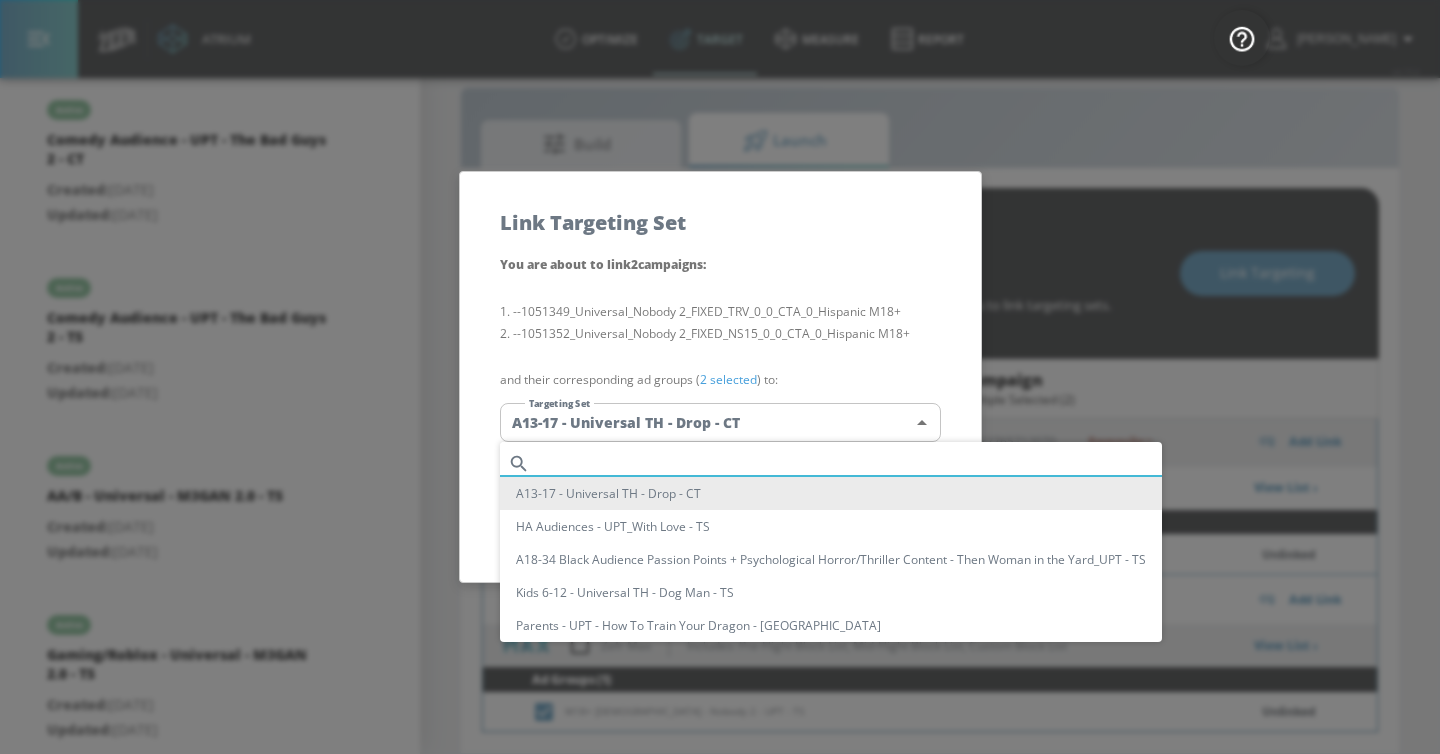 click at bounding box center (850, 463) 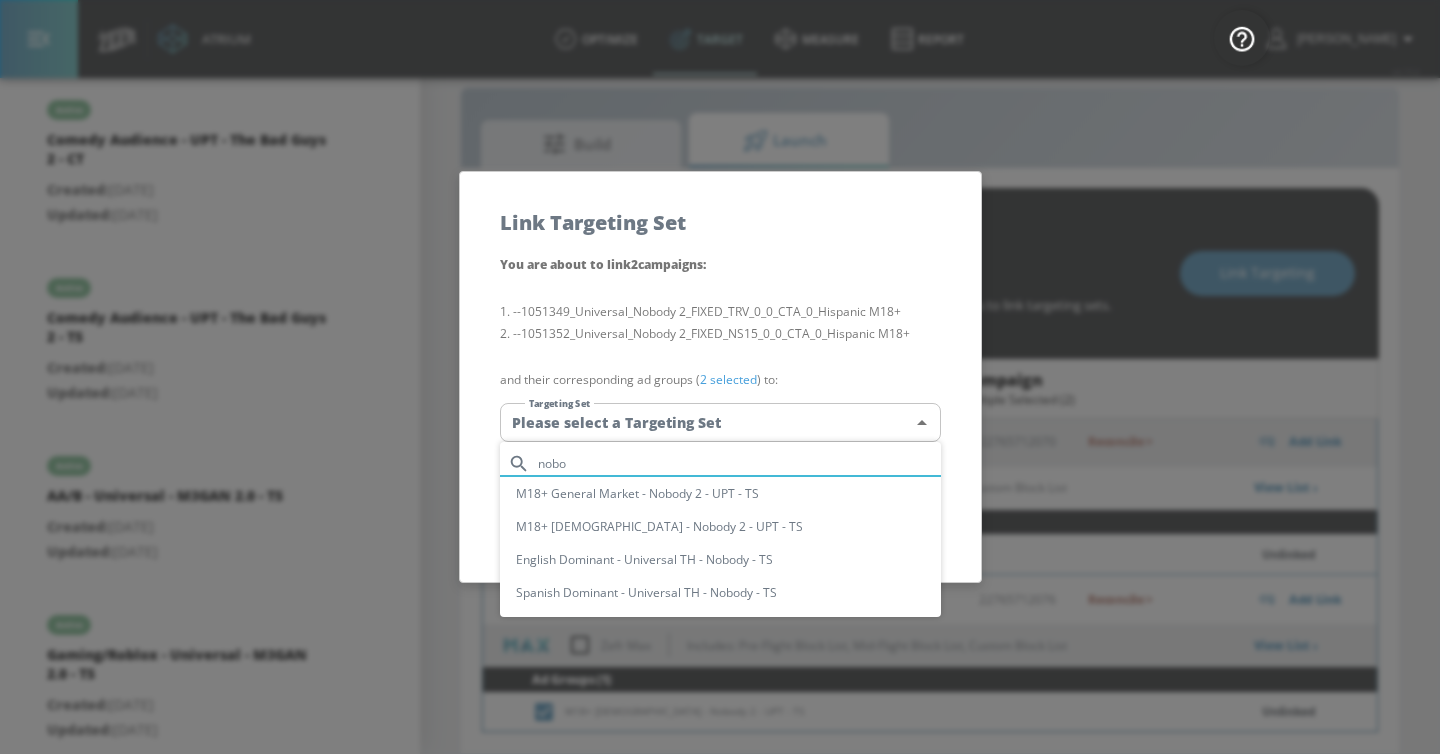 type on "nobo" 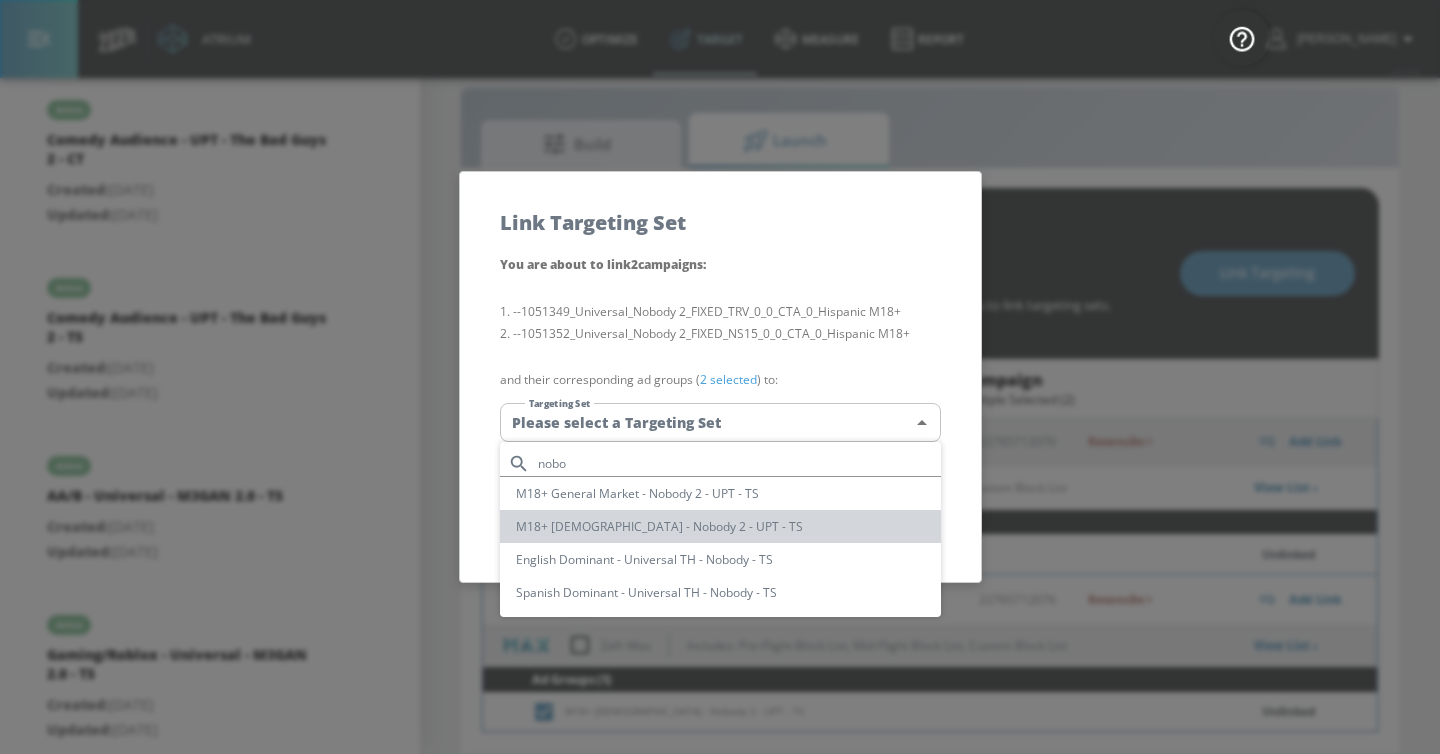 click on "M18+ [DEMOGRAPHIC_DATA] - Nobody 2 - UPT - TS" at bounding box center [720, 526] 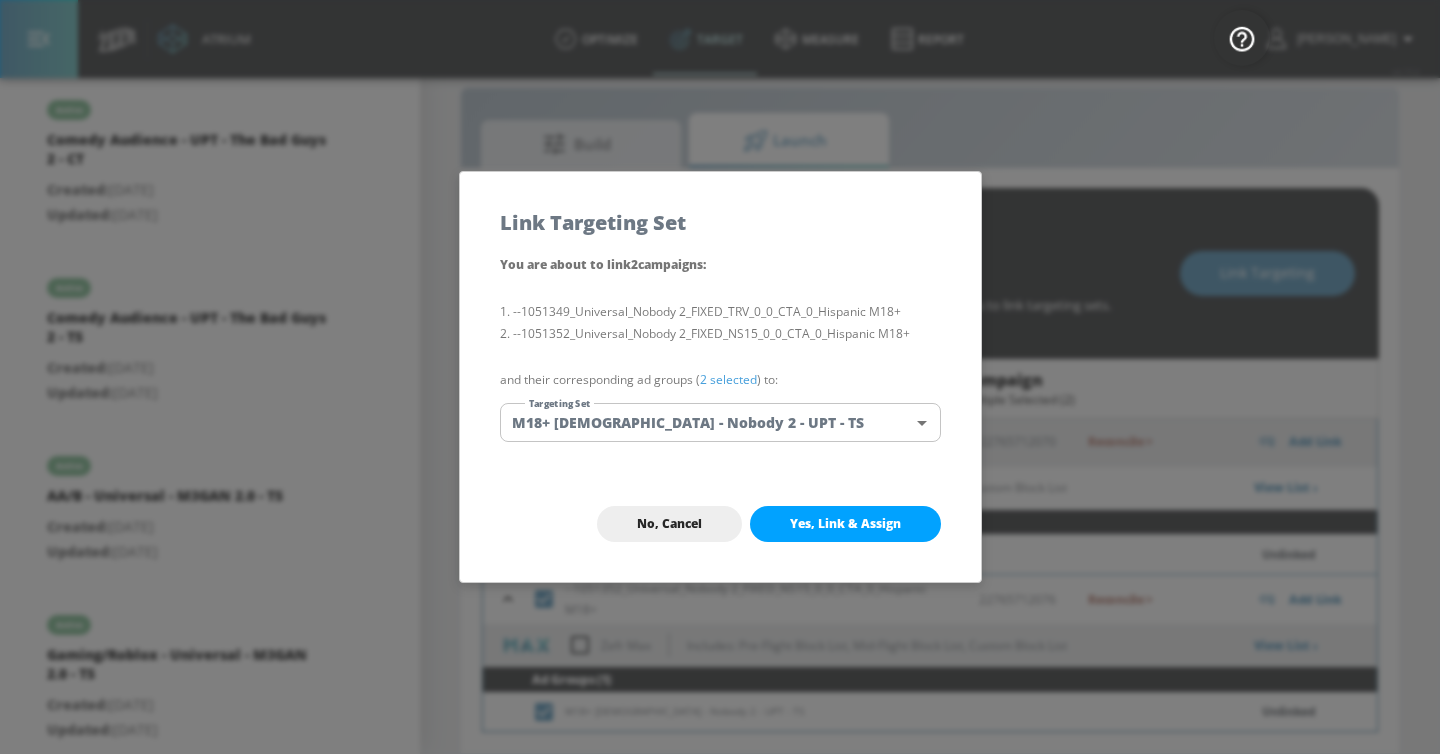 click on "Yes, Link & Assign" at bounding box center (845, 524) 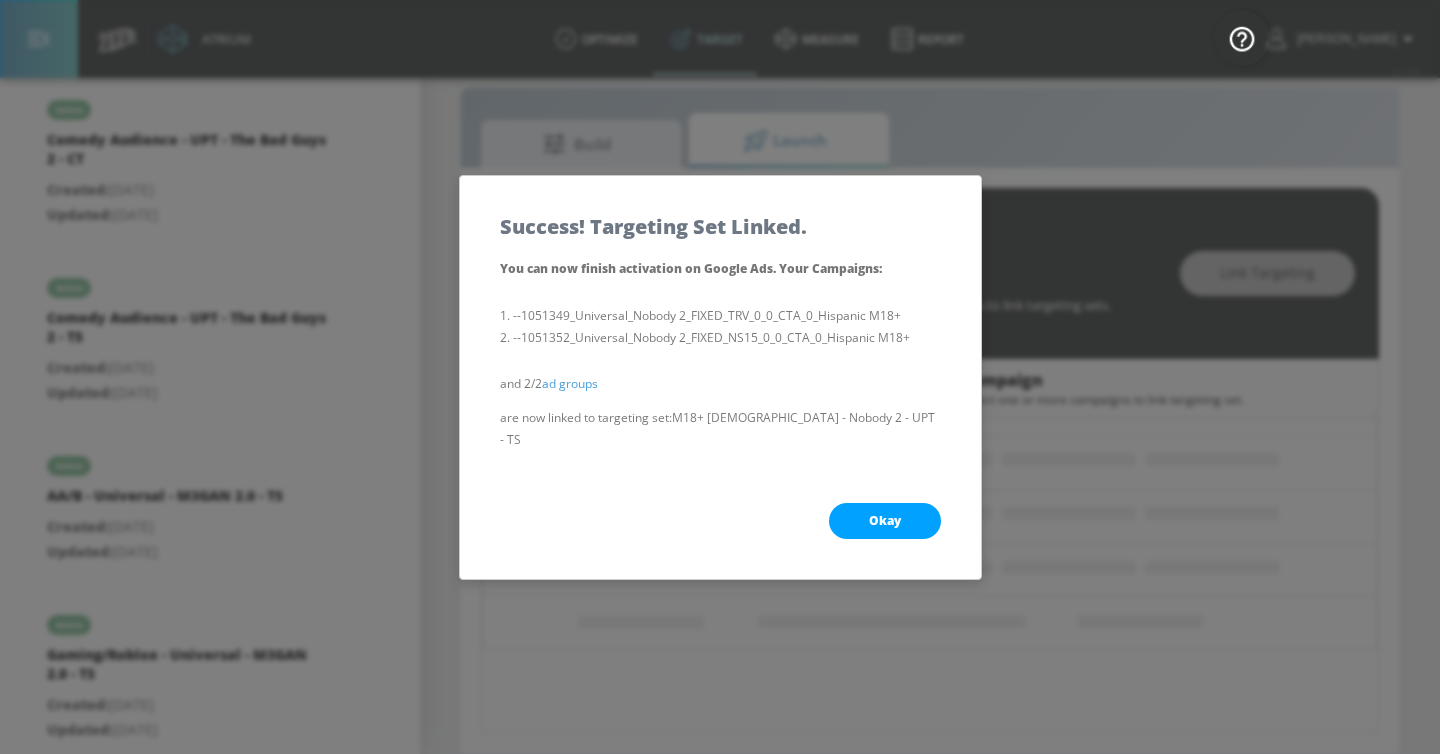 scroll, scrollTop: 184, scrollLeft: 0, axis: vertical 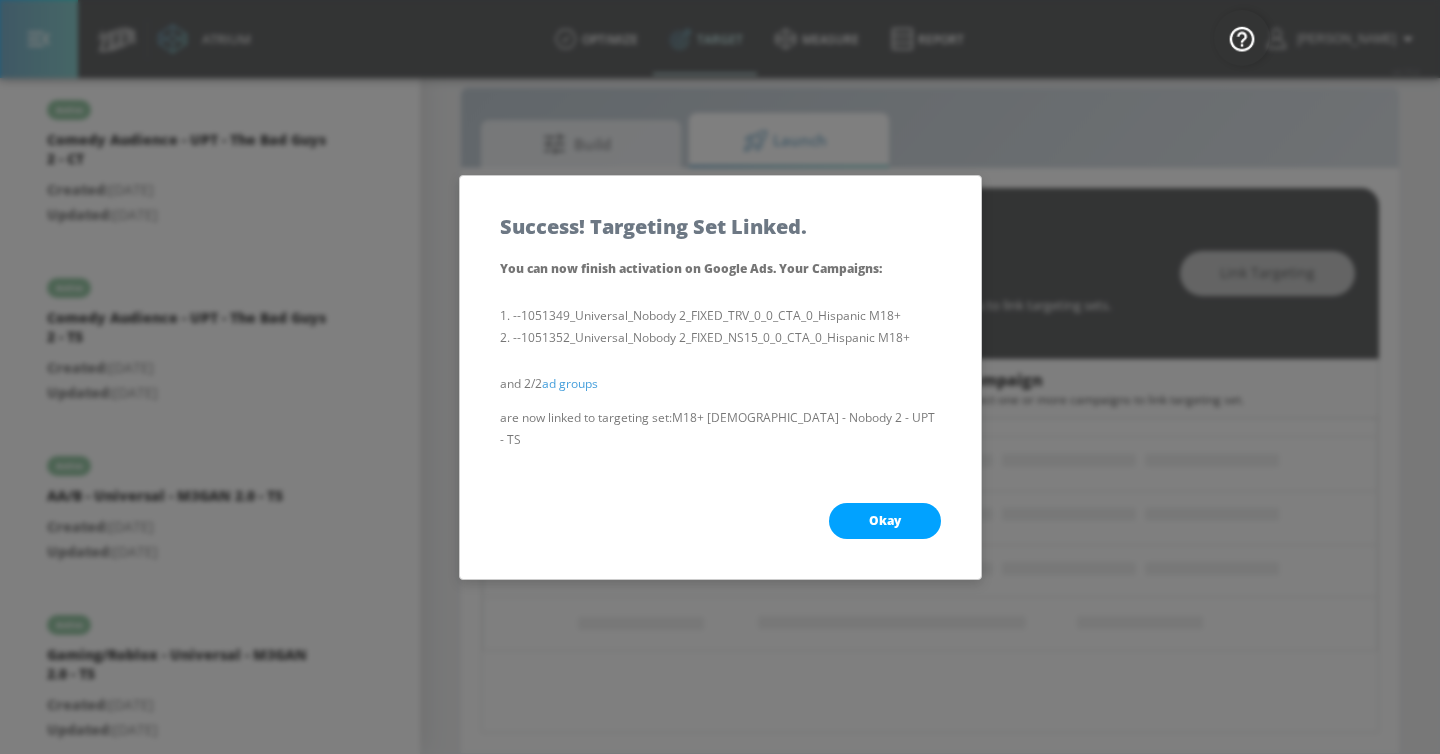 click on "Okay" at bounding box center (885, 521) 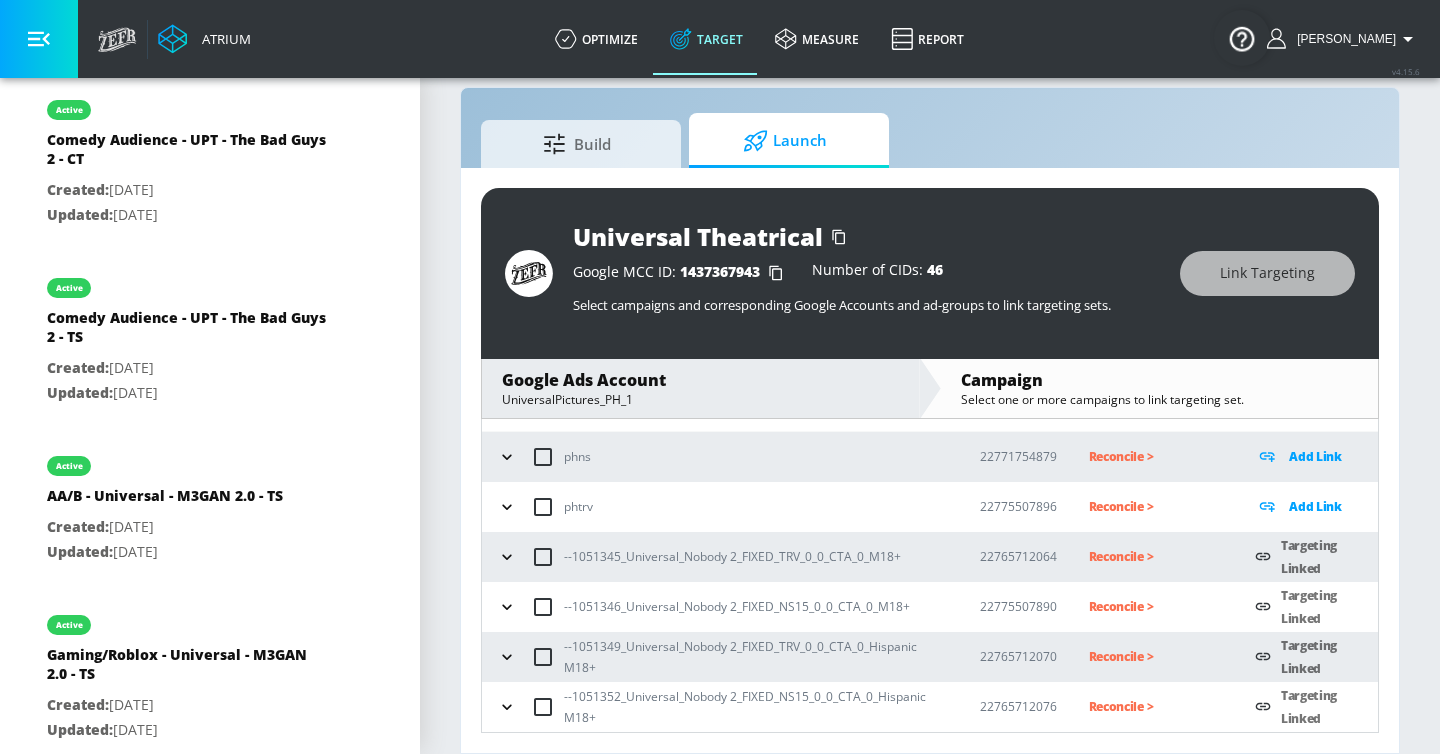scroll, scrollTop: 90, scrollLeft: 0, axis: vertical 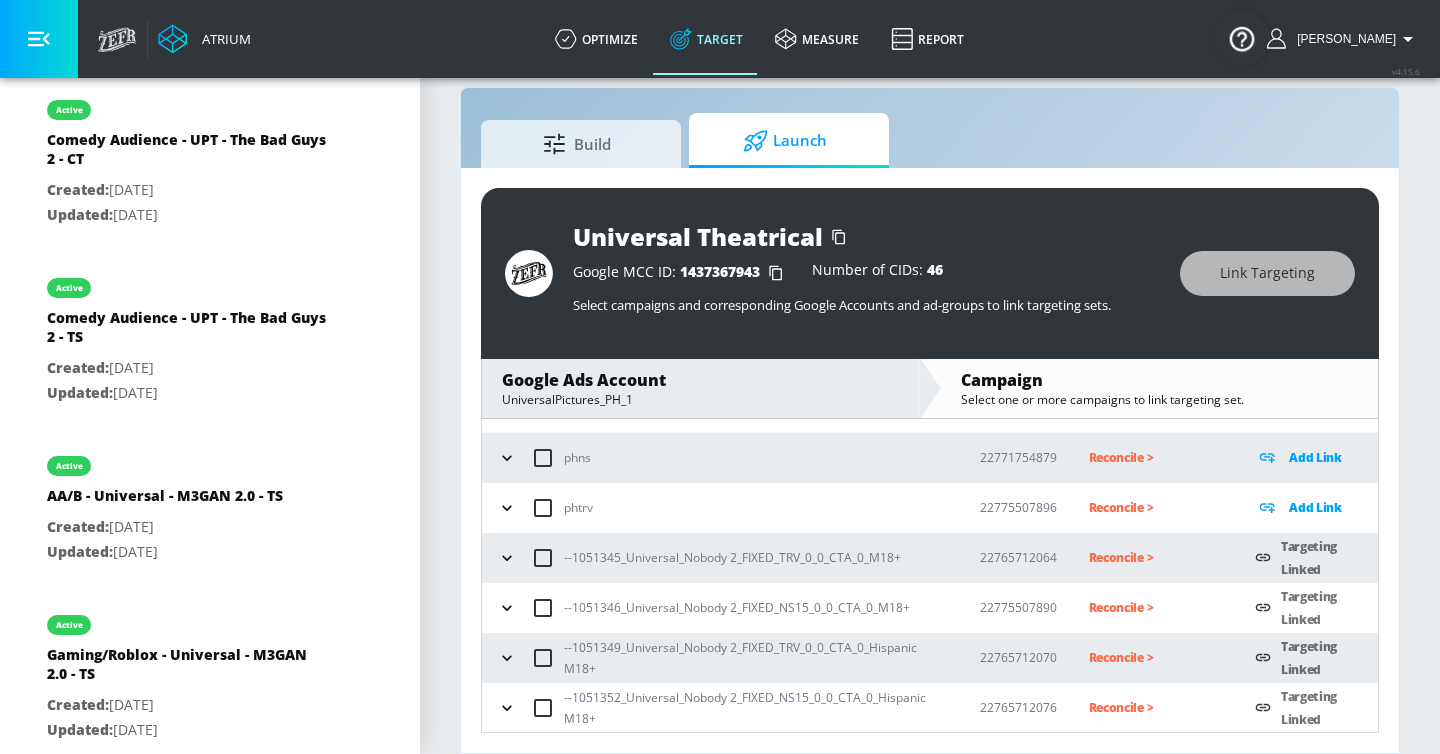 click 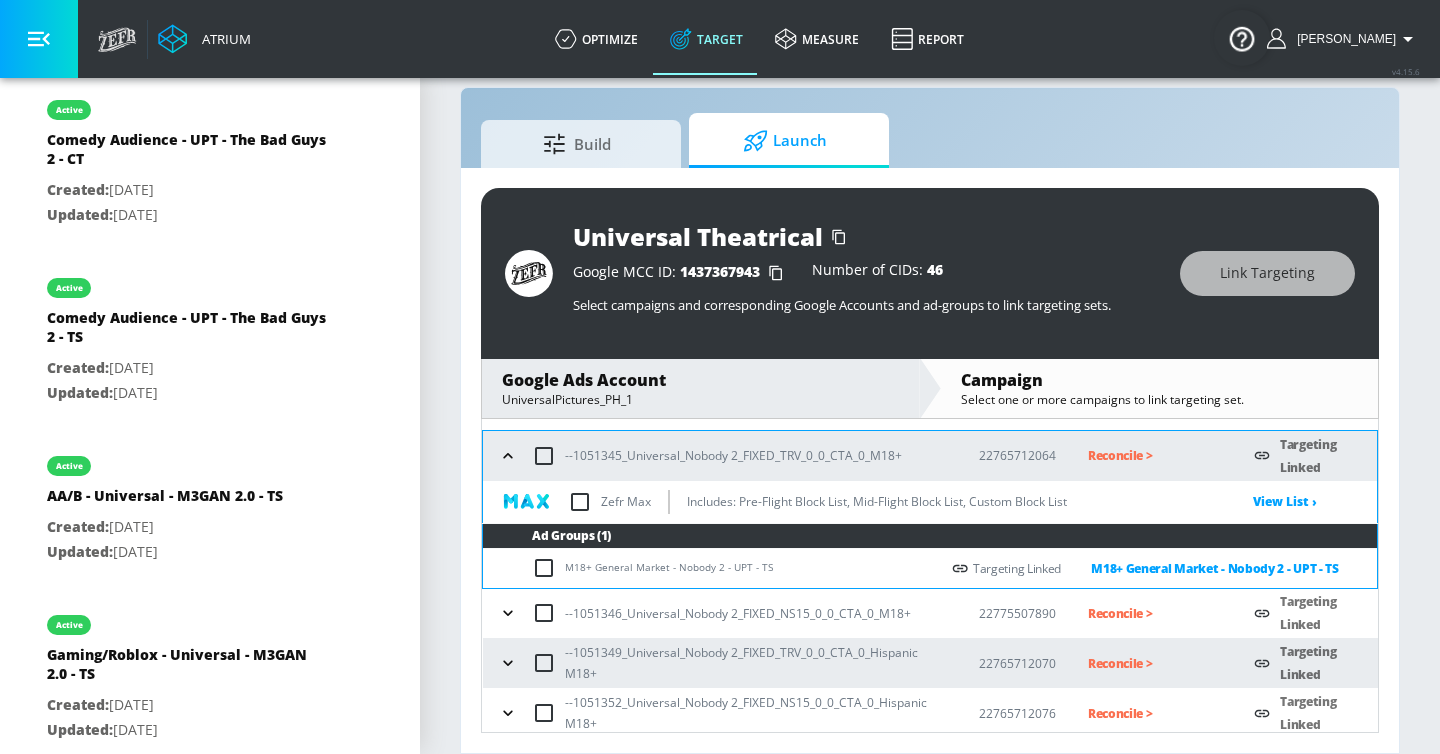 scroll, scrollTop: 198, scrollLeft: 0, axis: vertical 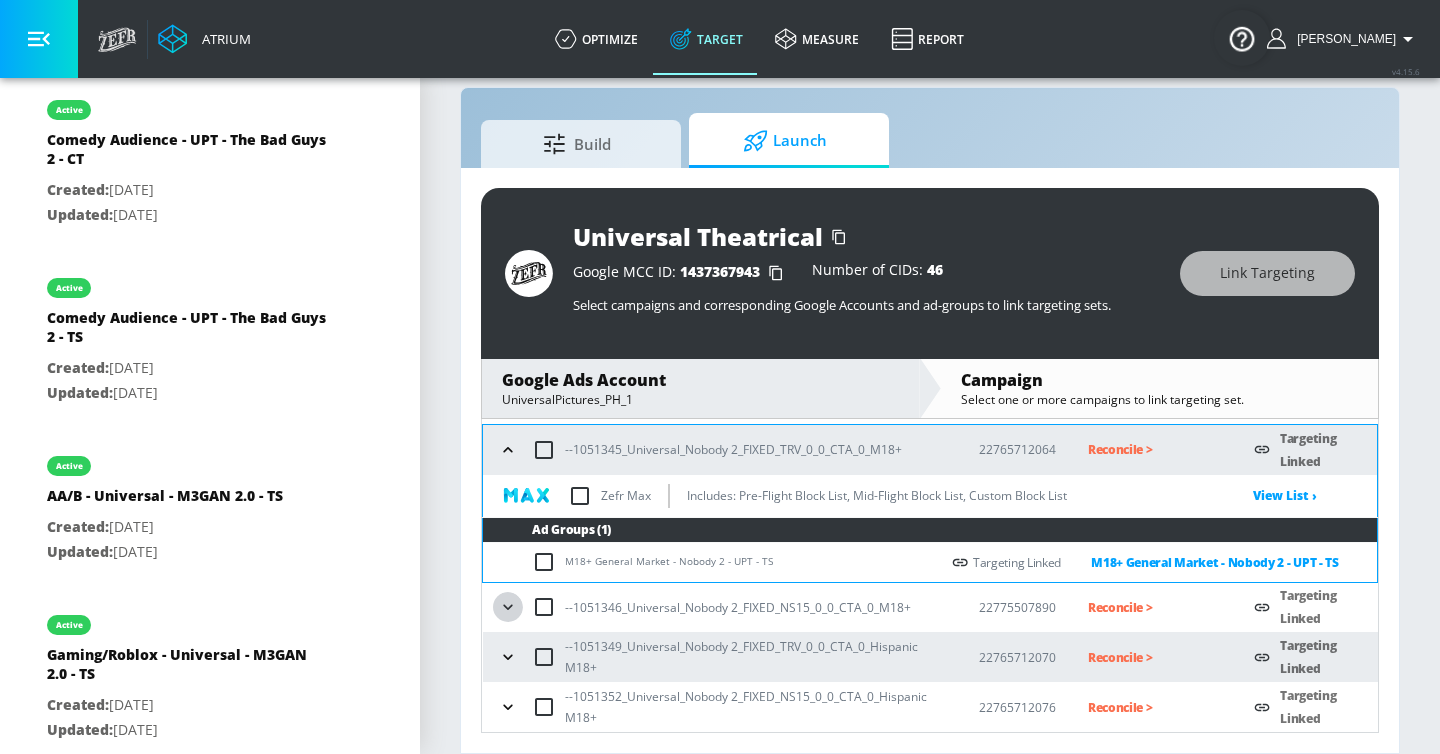 click 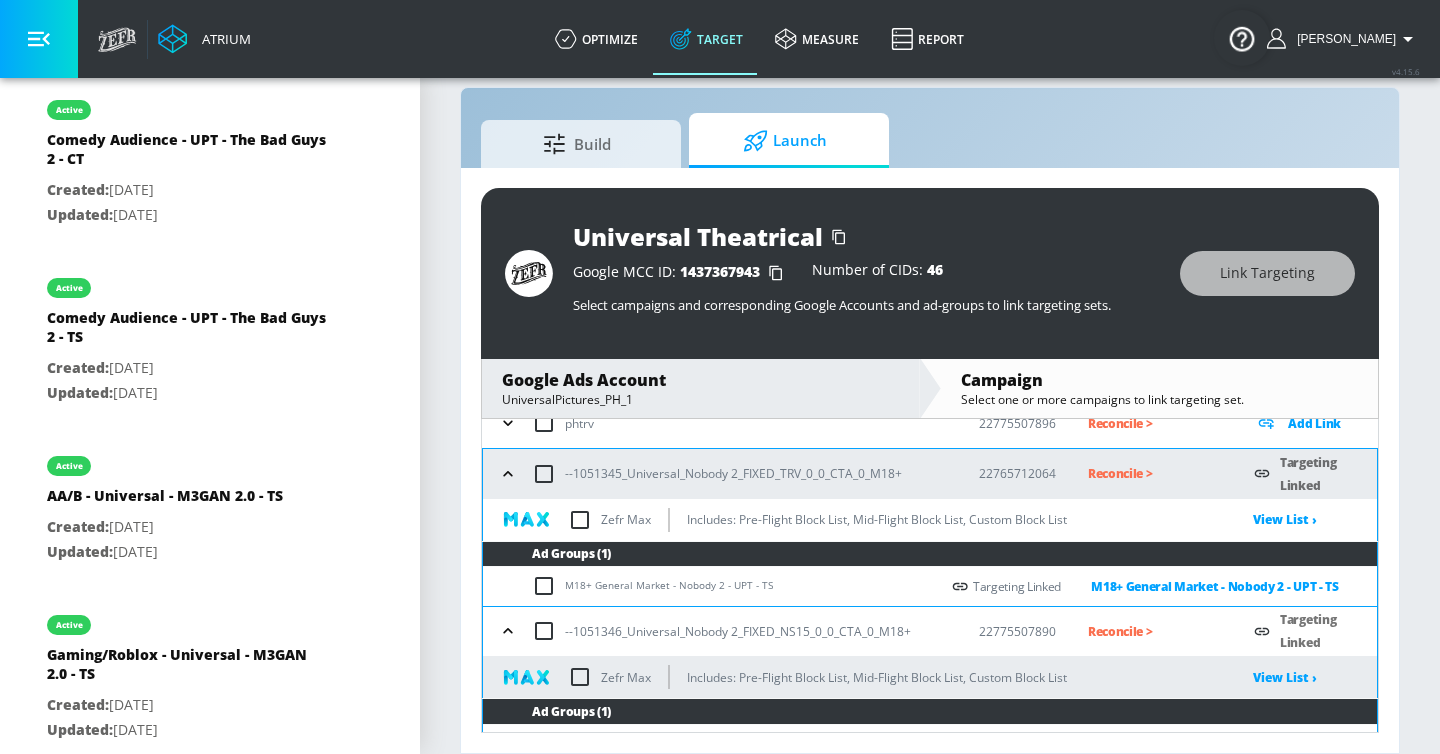scroll, scrollTop: 124, scrollLeft: 0, axis: vertical 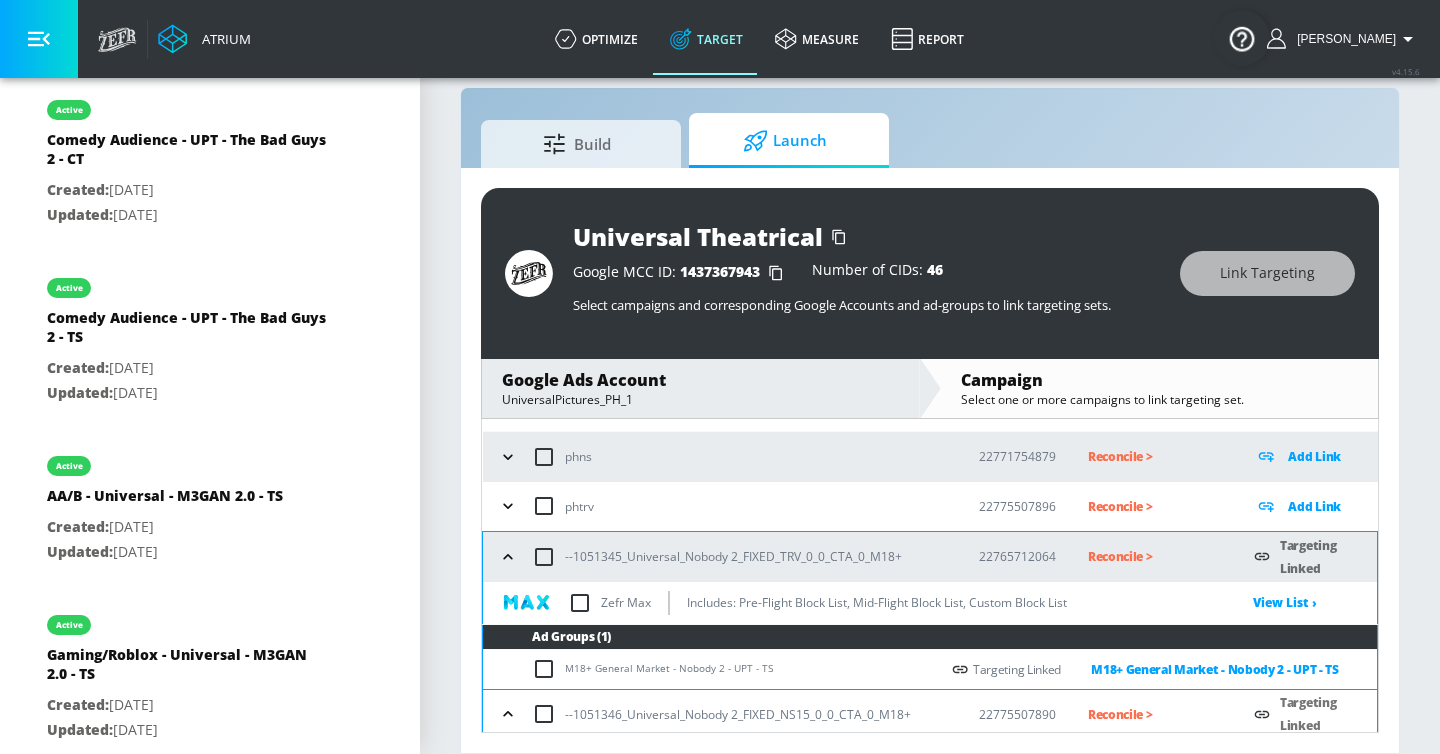click on "--1051345_Universal_Nobody 2_FIXED_TRV_0_0_CTA_0_M18+" at bounding box center [720, 557] 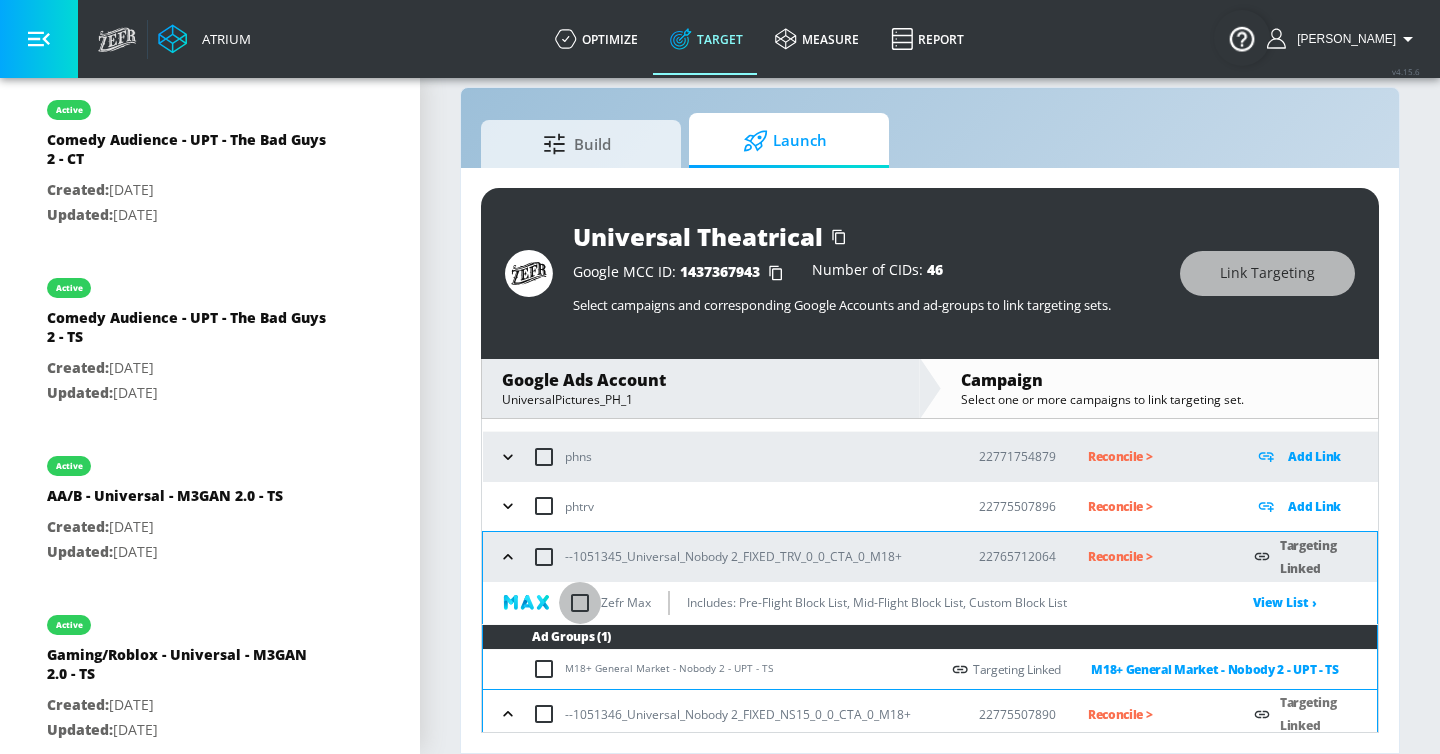 click at bounding box center [580, 603] 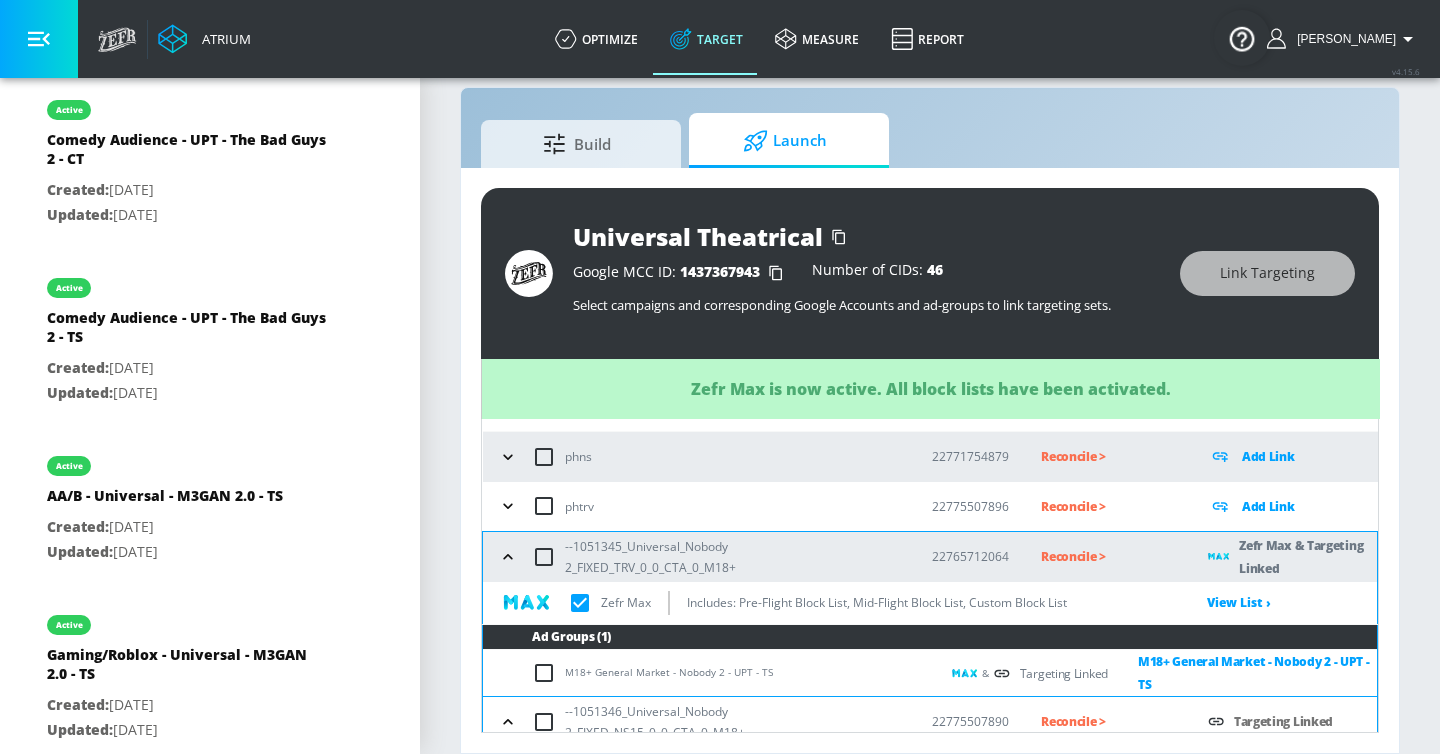 checkbox on "true" 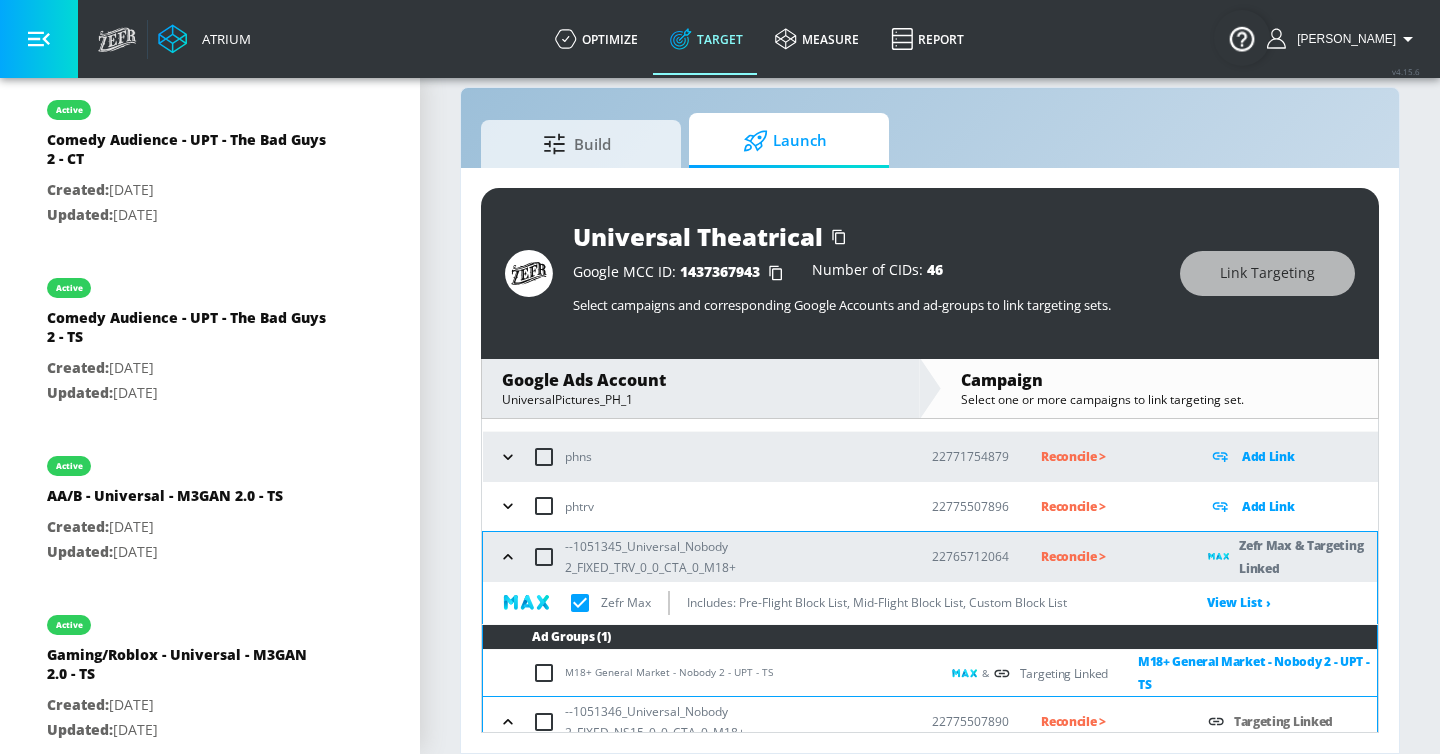 click 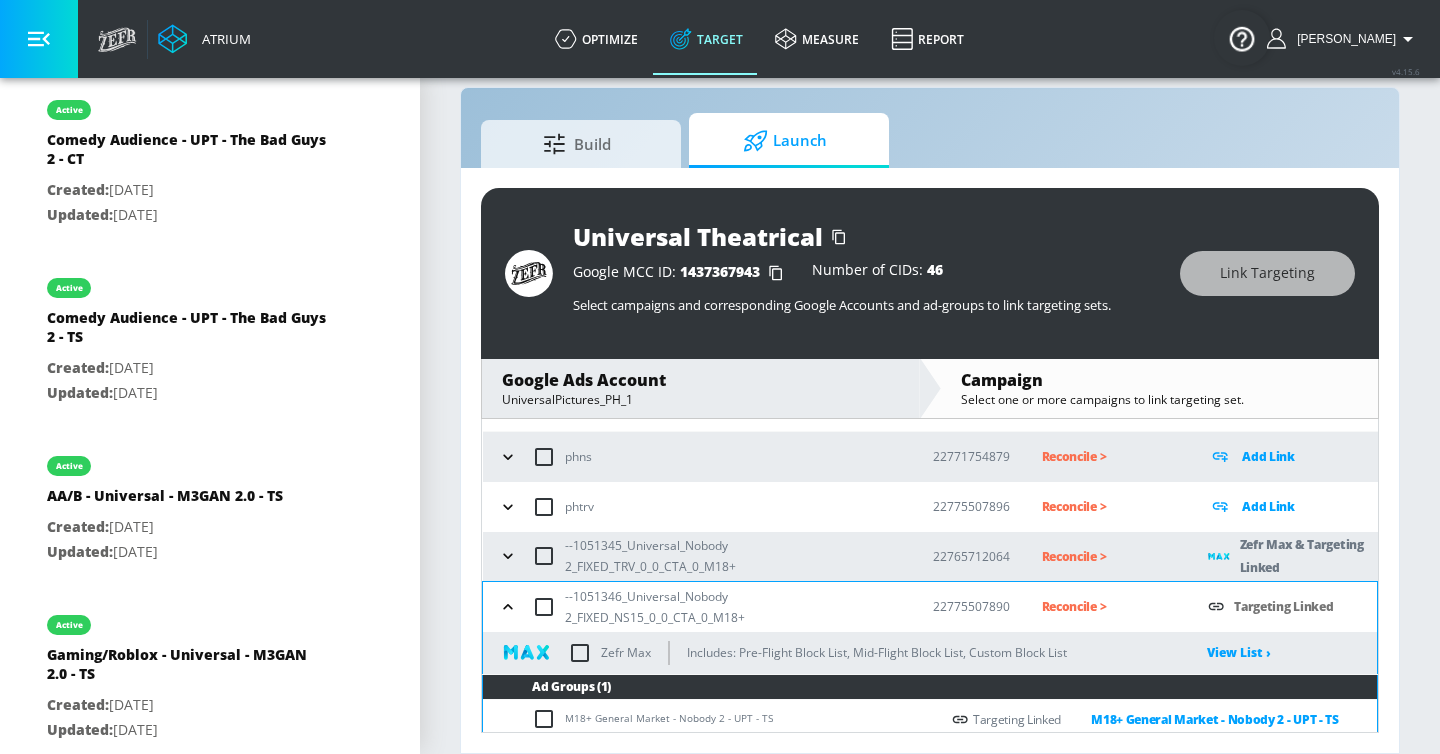 click at bounding box center [580, 653] 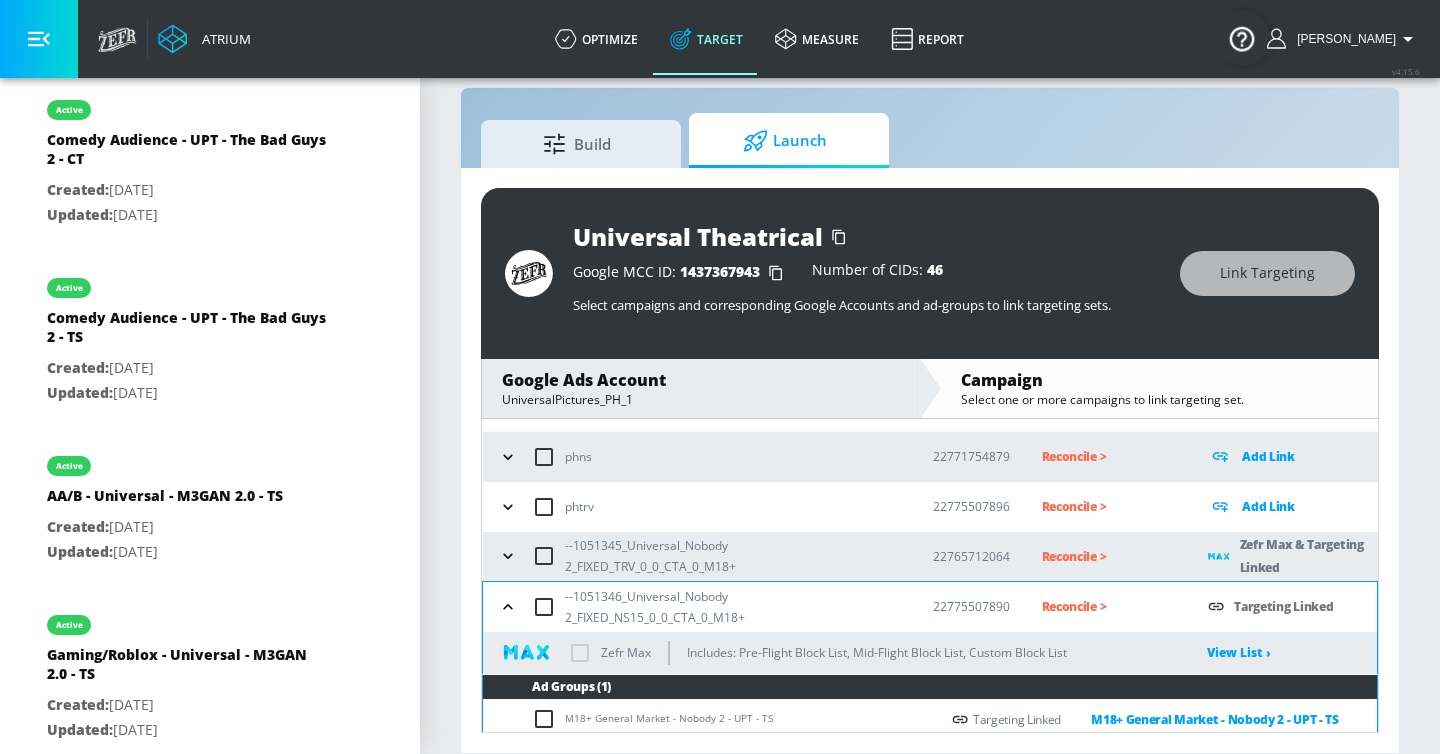 checkbox on "true" 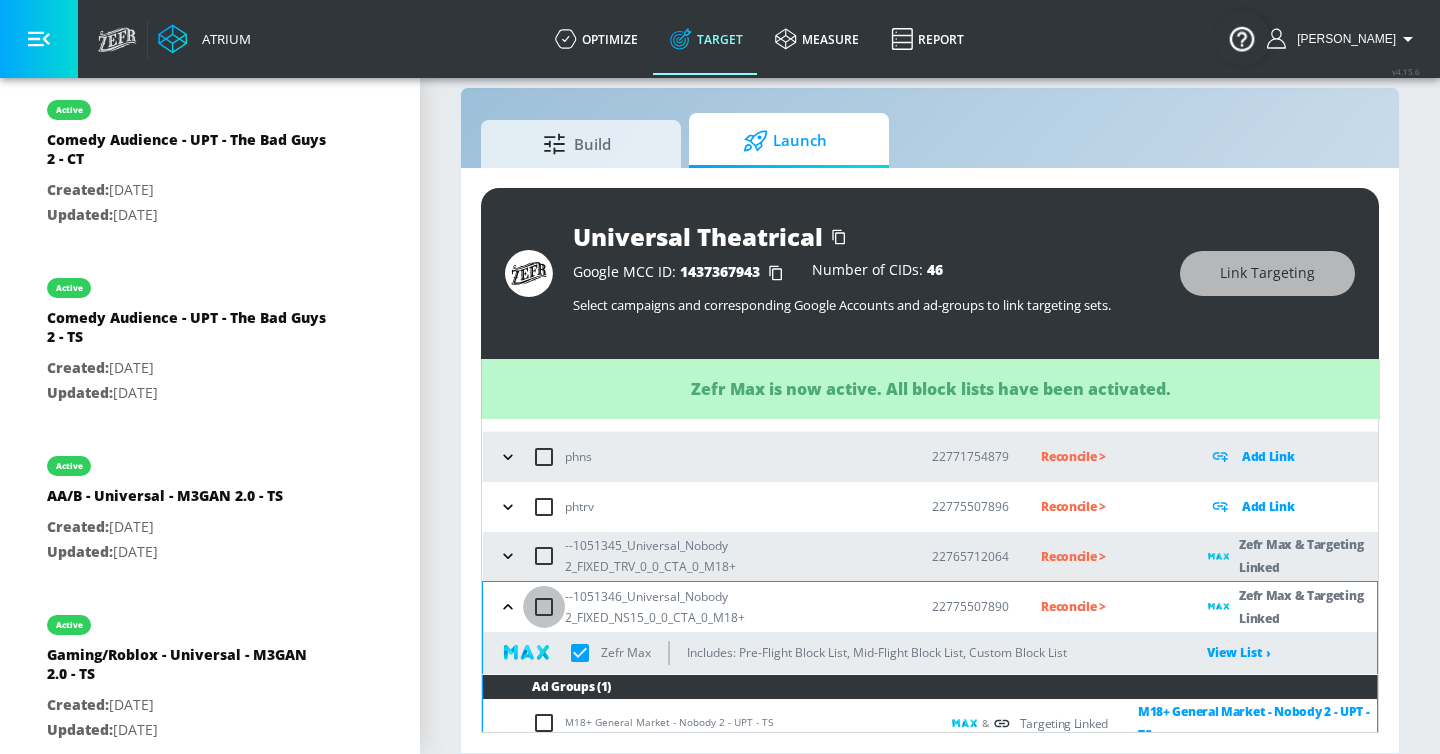 click at bounding box center (544, 607) 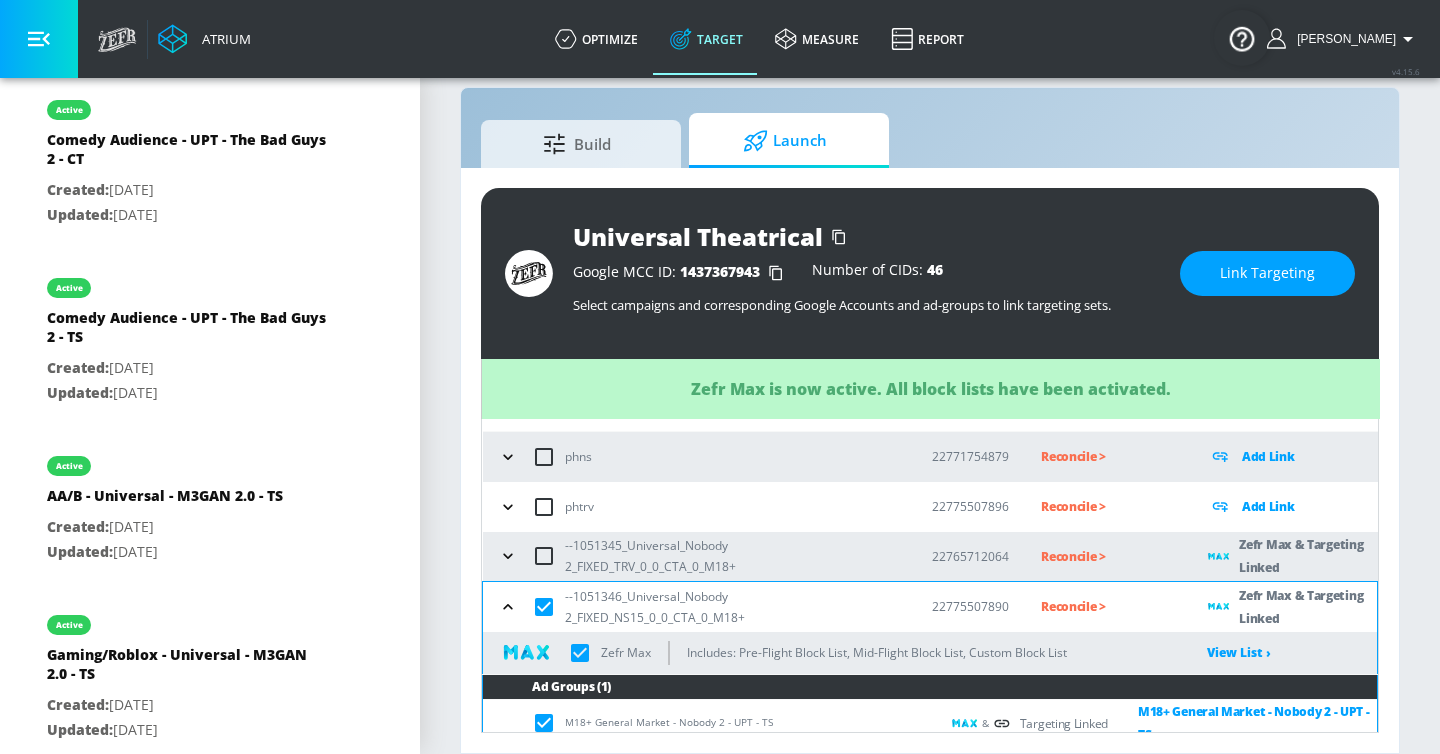 click at bounding box center [508, 607] 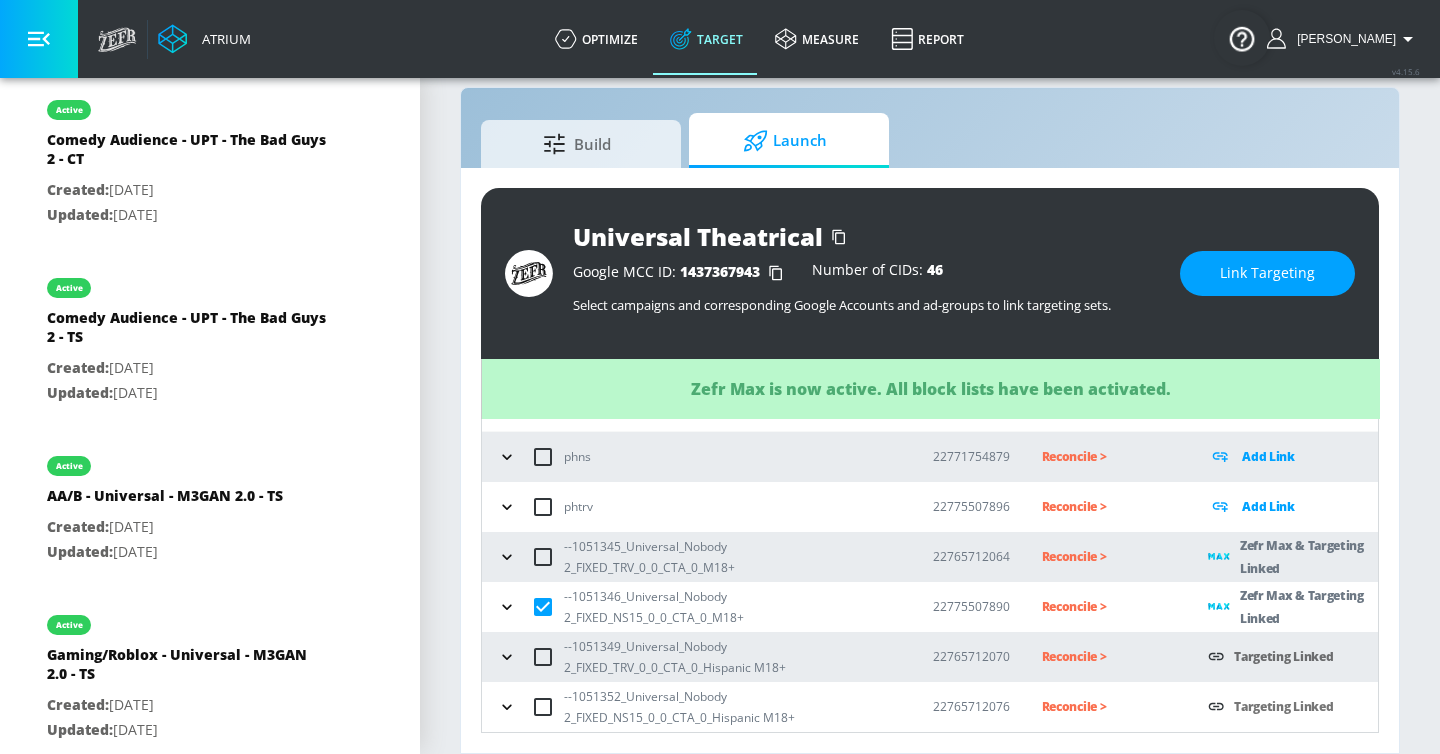 scroll, scrollTop: 90, scrollLeft: 0, axis: vertical 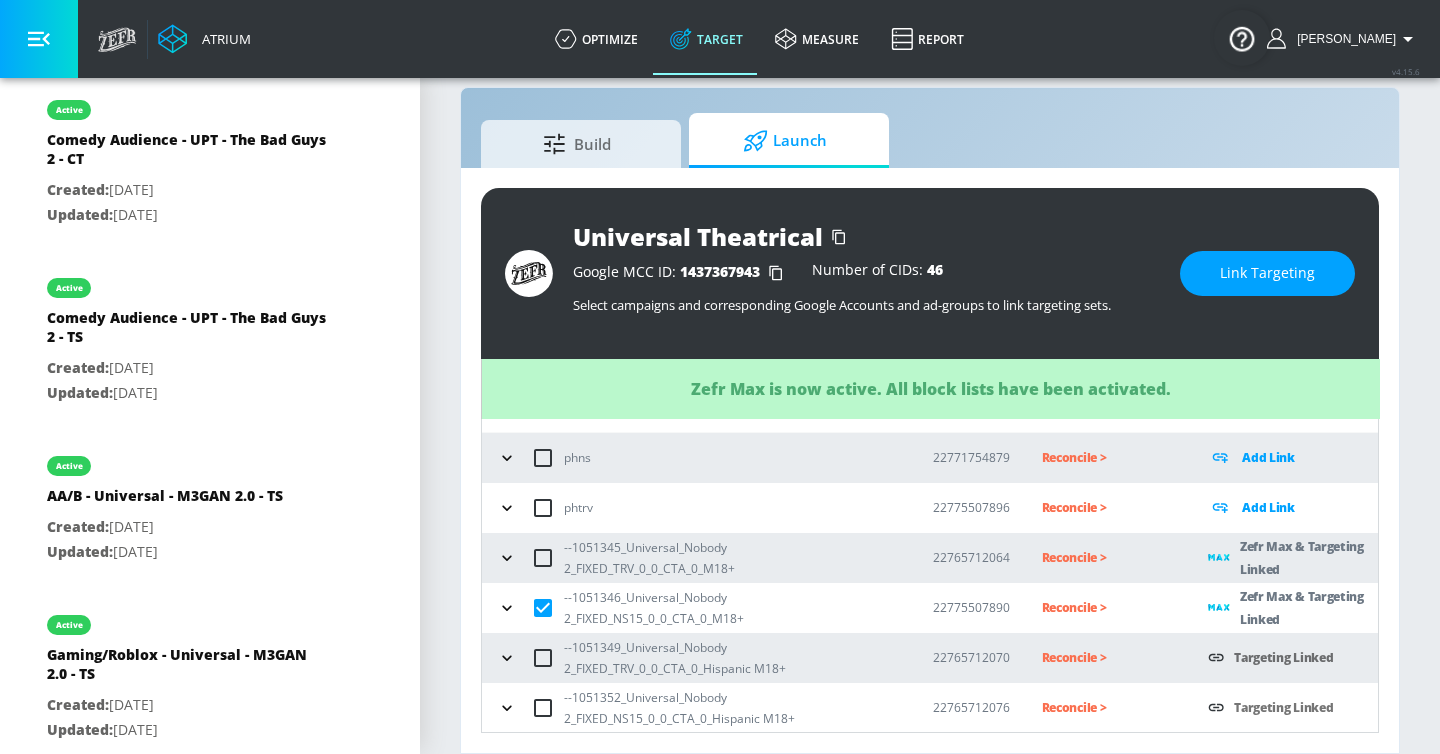 click at bounding box center [543, 608] 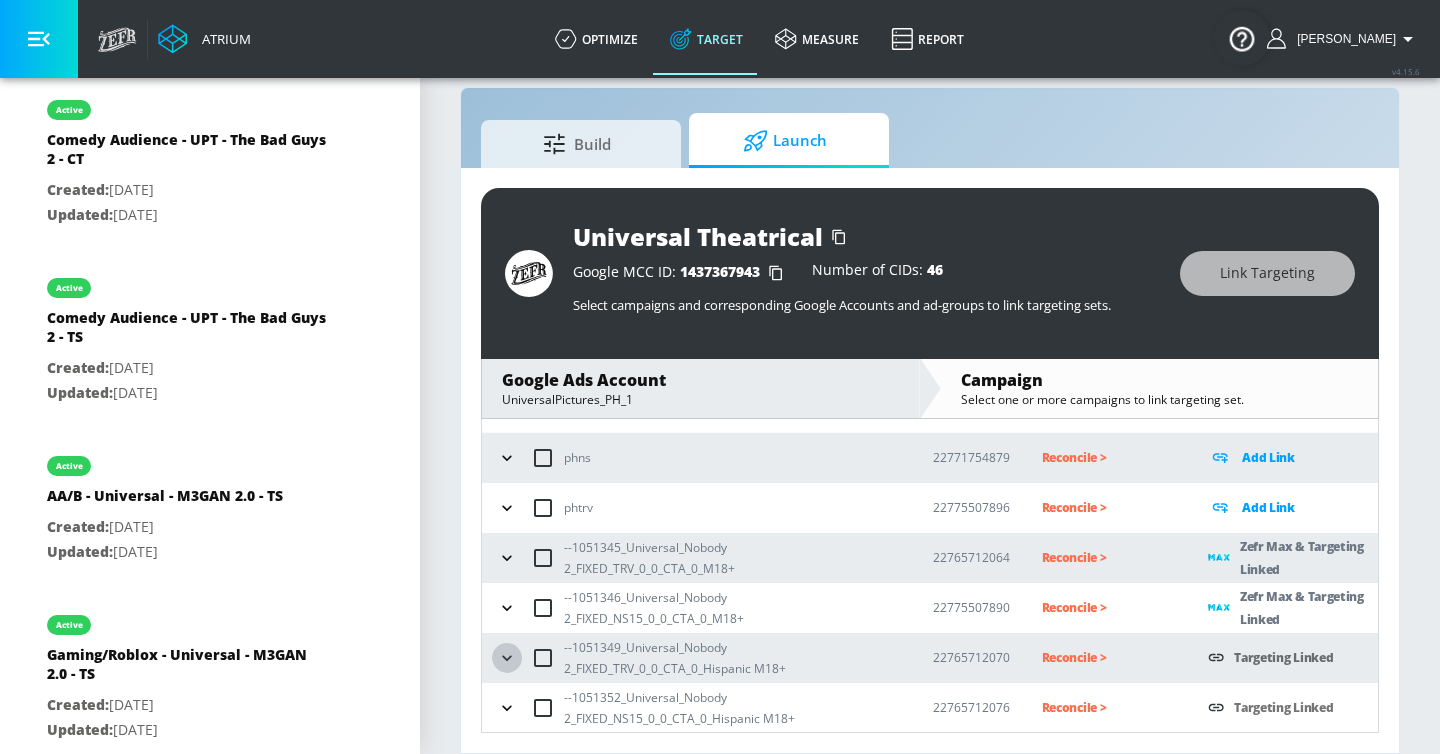click 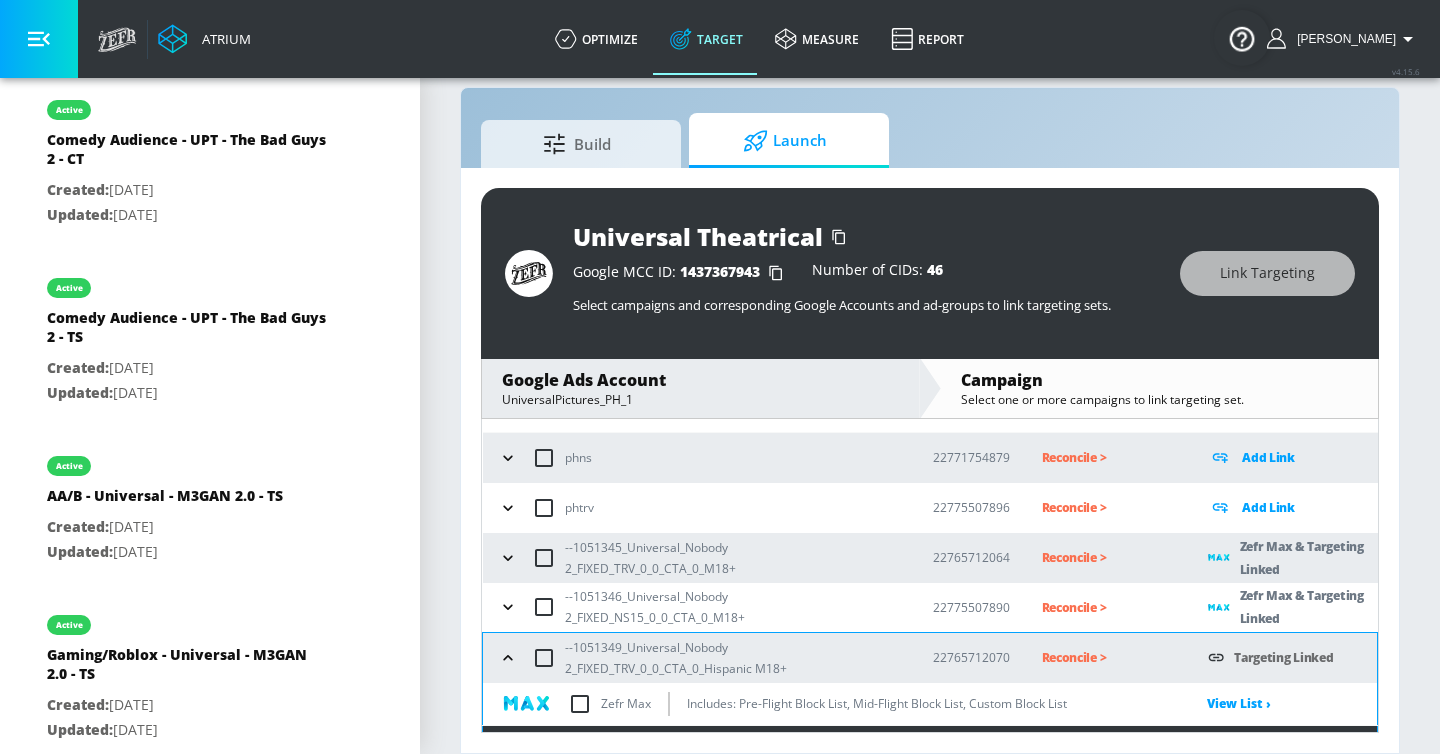 click at bounding box center (580, 704) 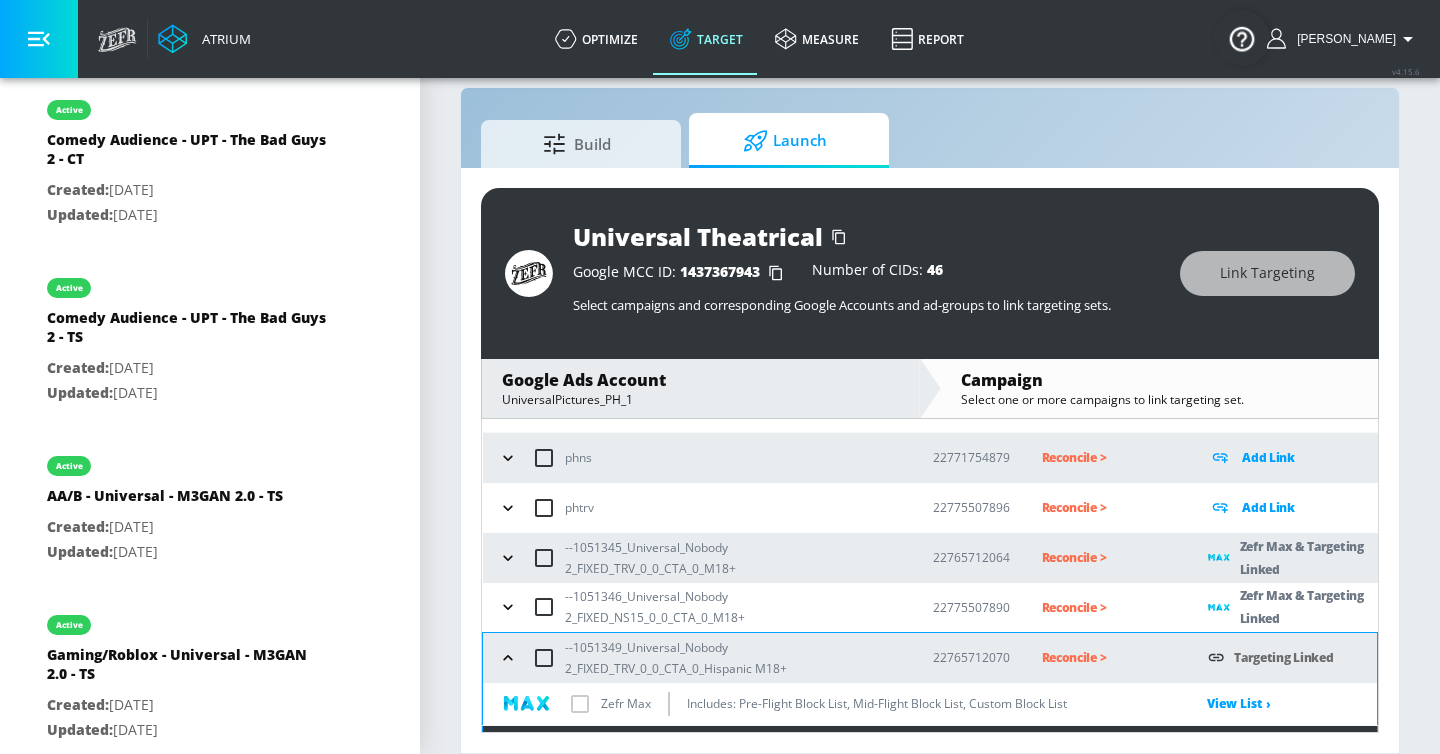 checkbox on "true" 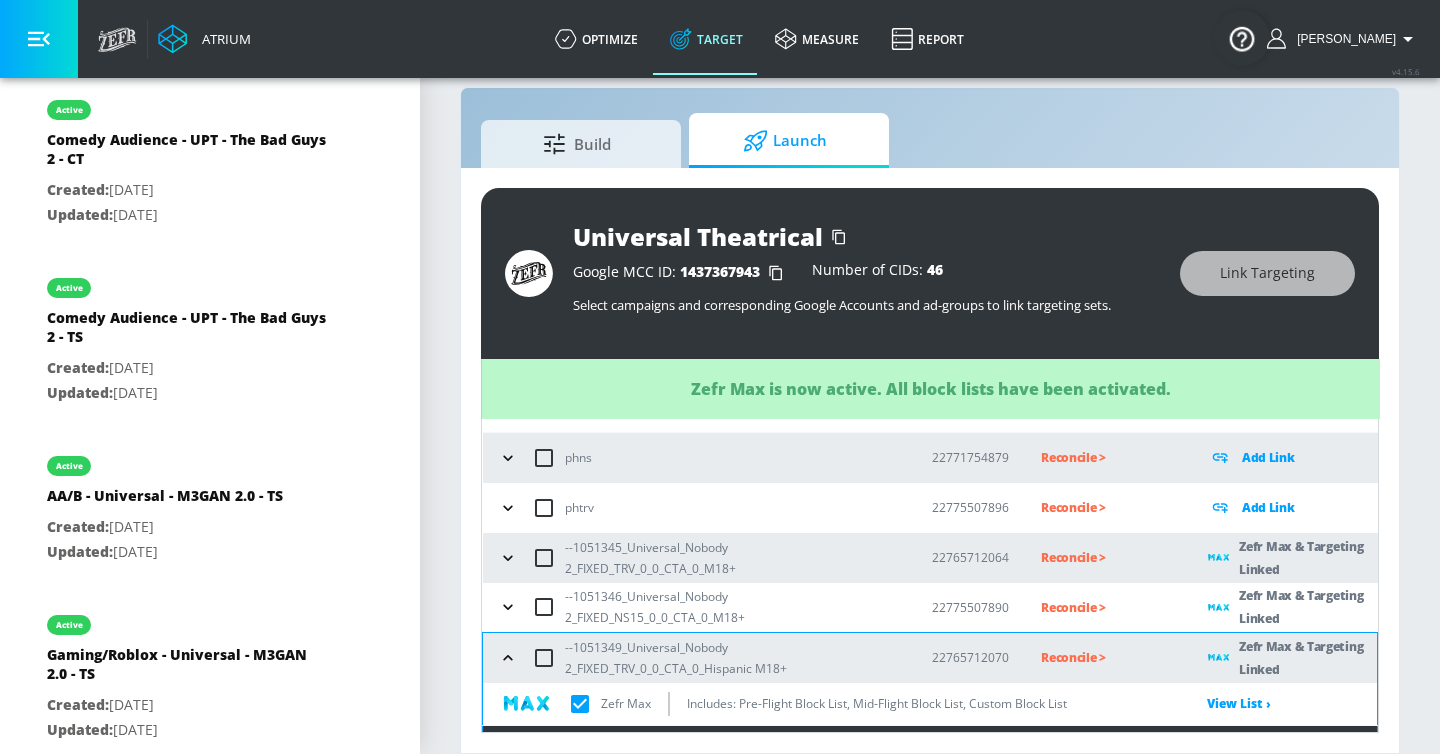 click at bounding box center [508, 658] 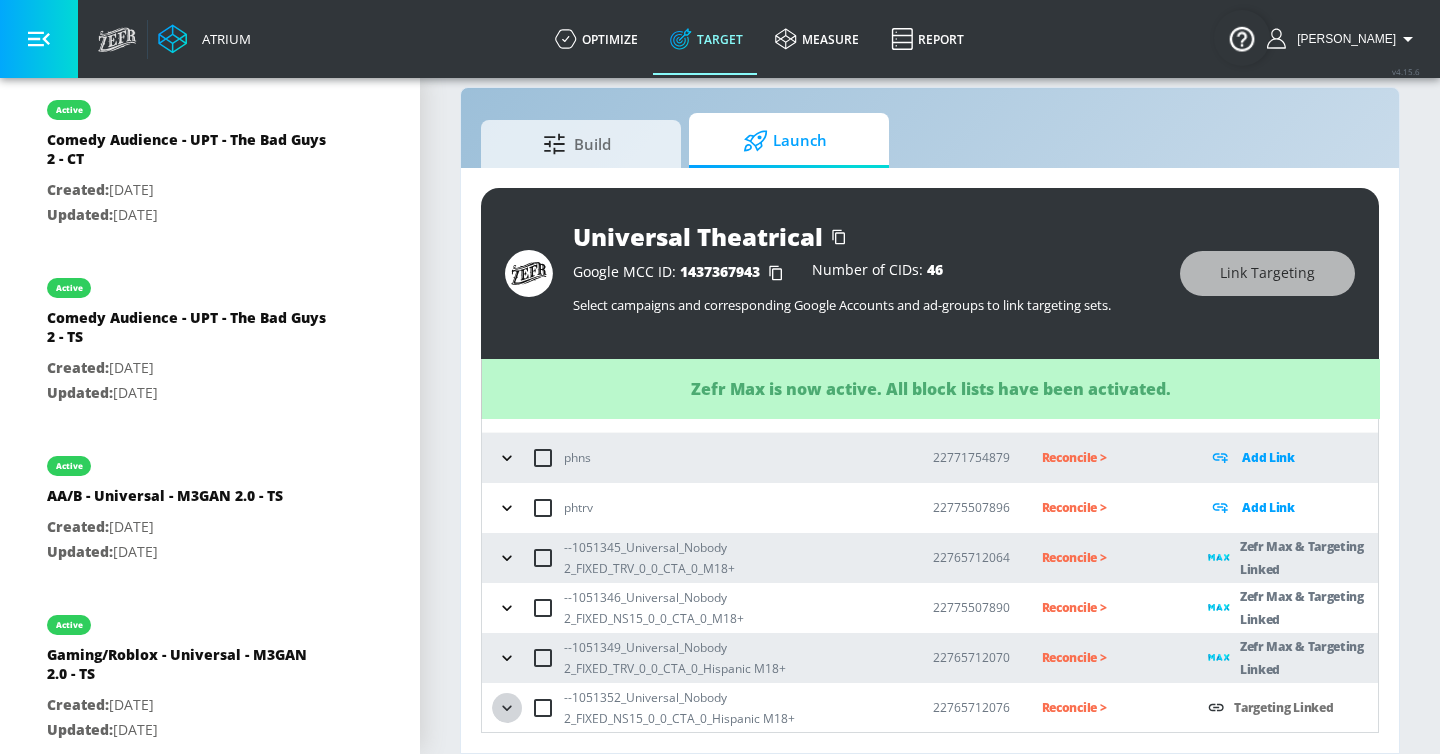 click at bounding box center [507, 708] 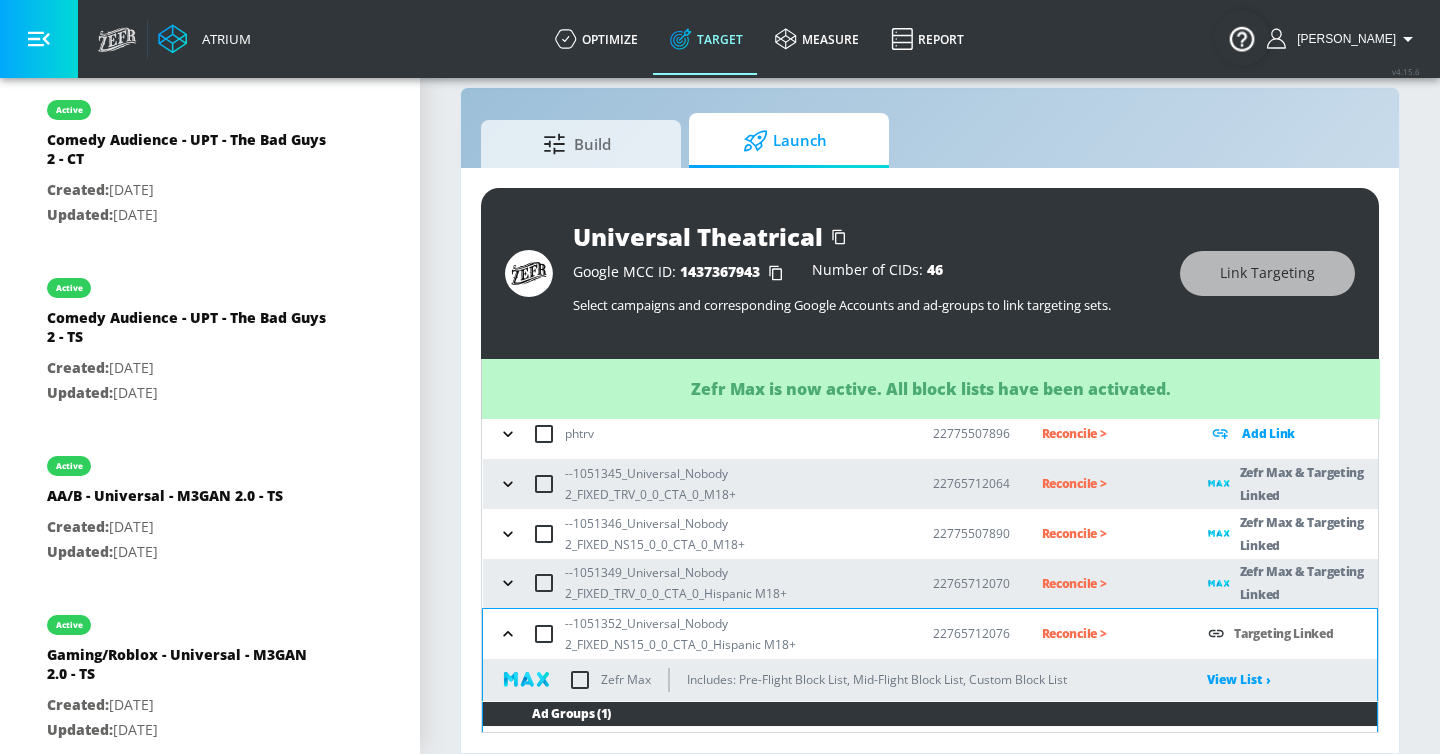 scroll, scrollTop: 199, scrollLeft: 0, axis: vertical 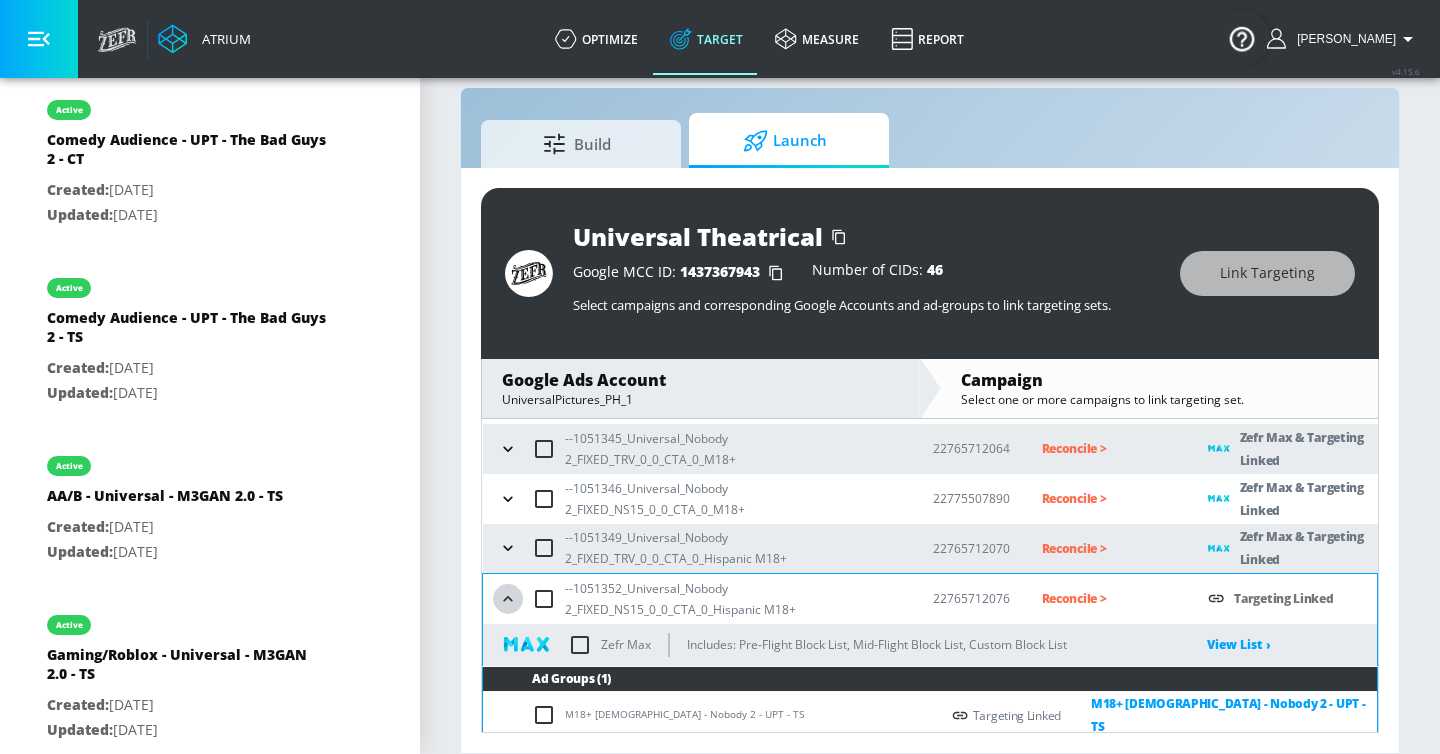 click 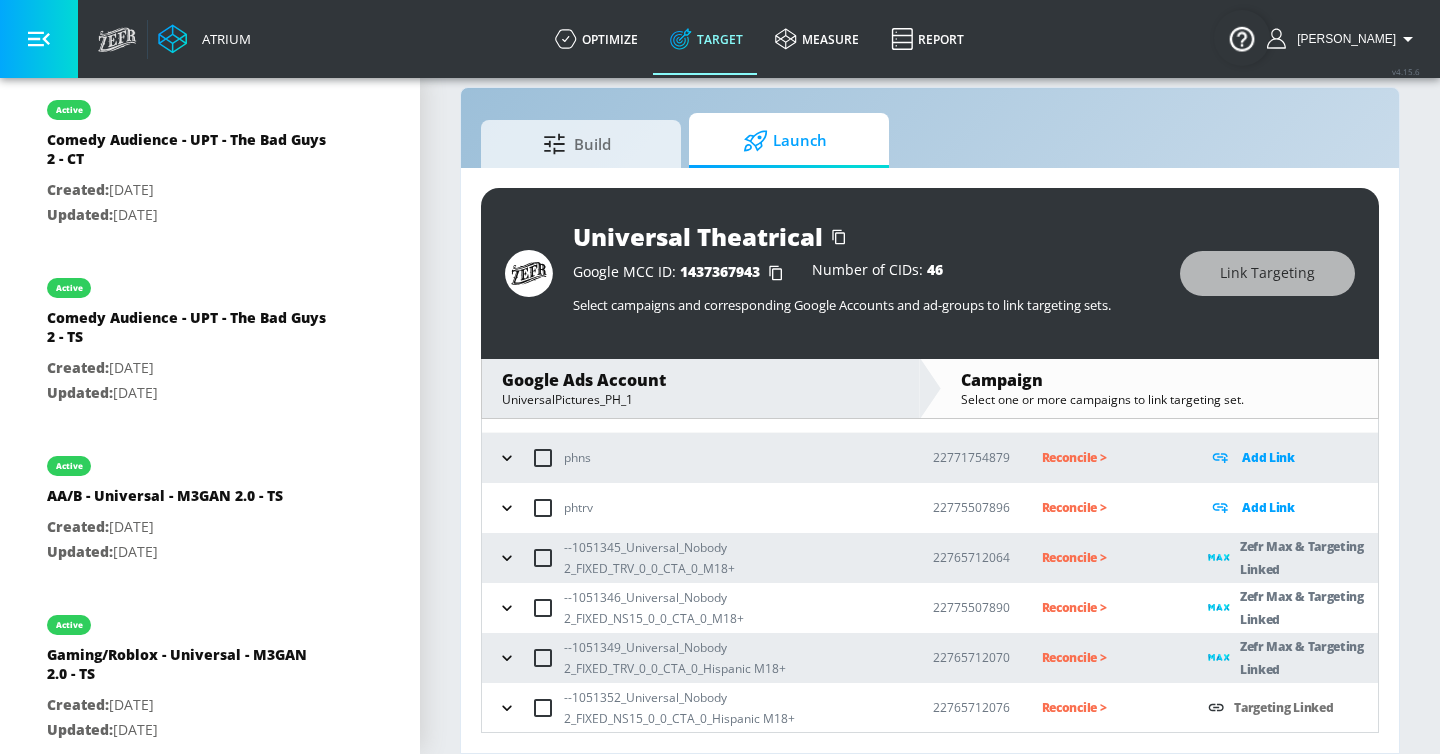 click on "--1051352_Universal_Nobody 2_FIXED_NS15_0_0_CTA_0_Hispanic M18+" at bounding box center (696, 708) 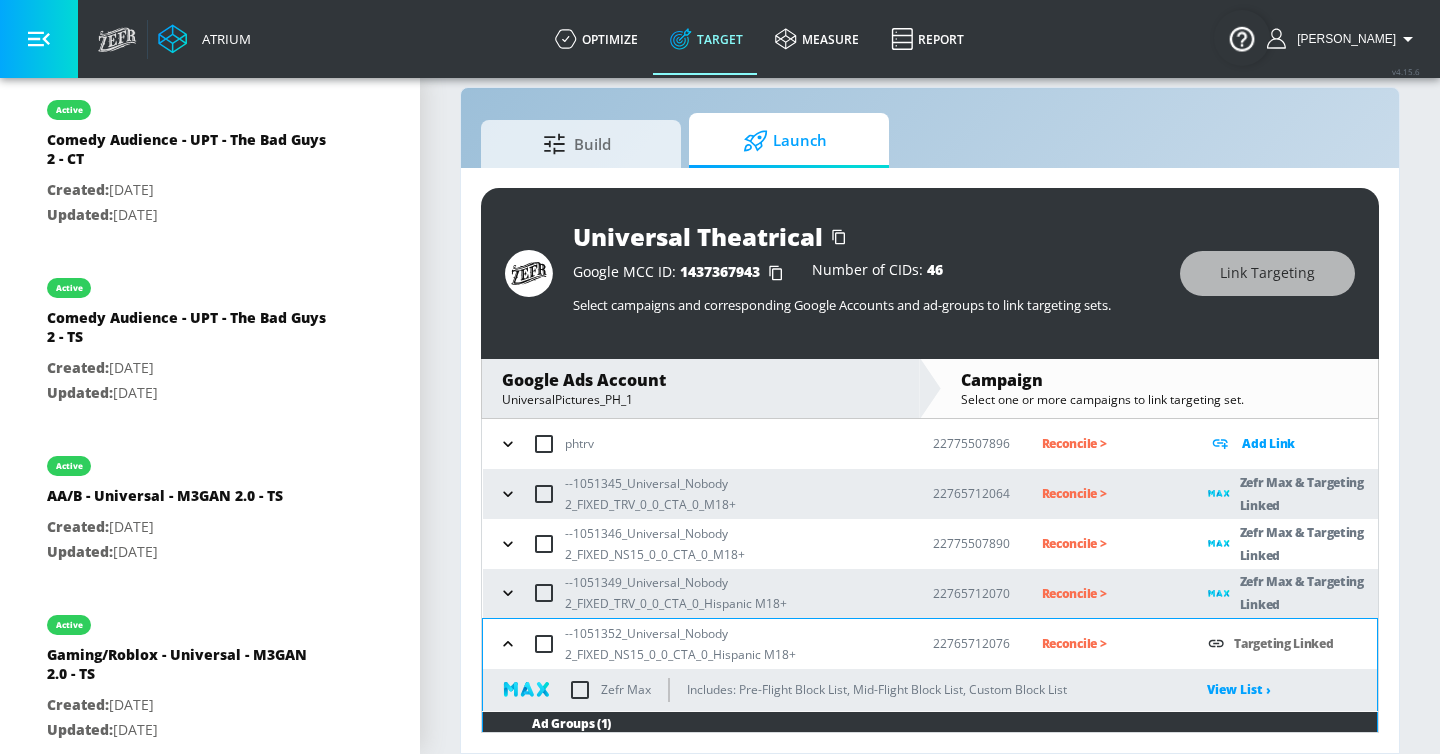 scroll, scrollTop: 199, scrollLeft: 0, axis: vertical 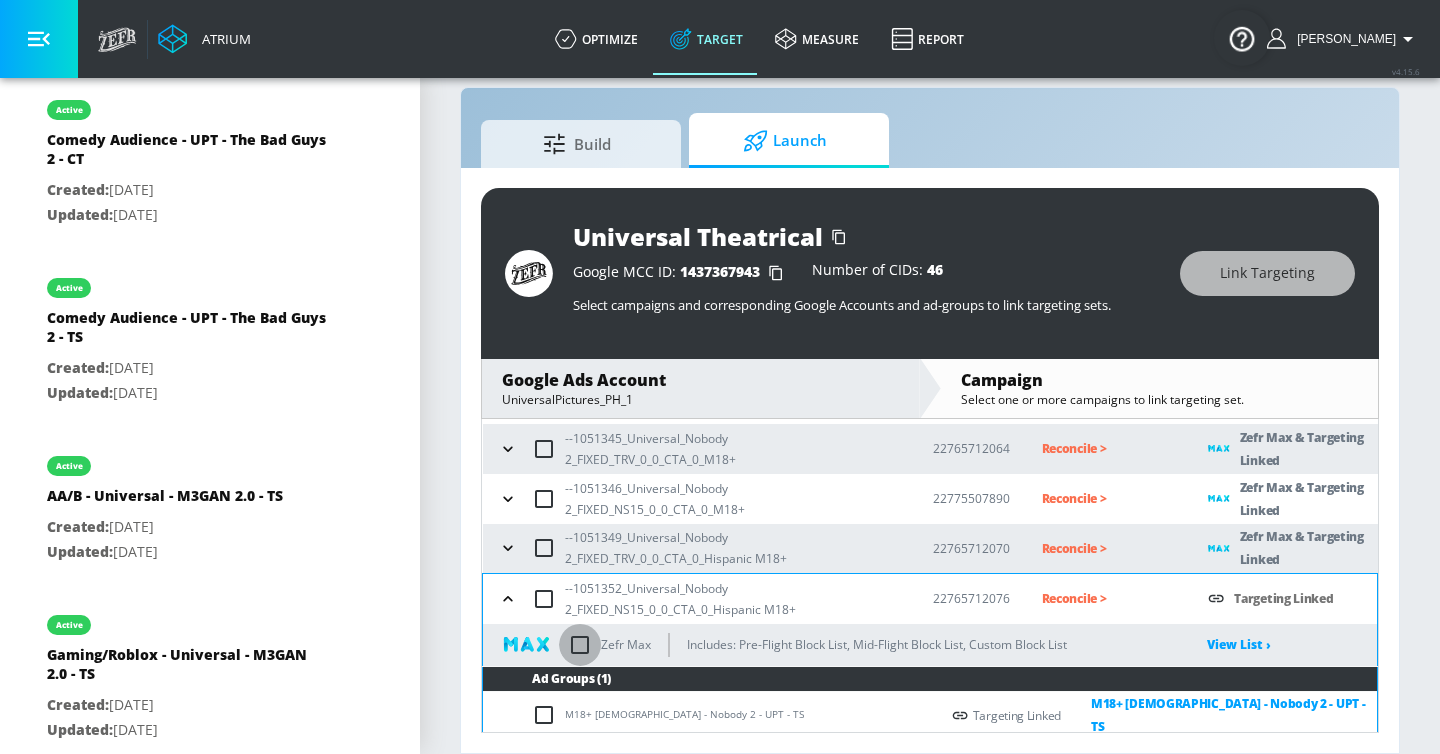 click at bounding box center [580, 645] 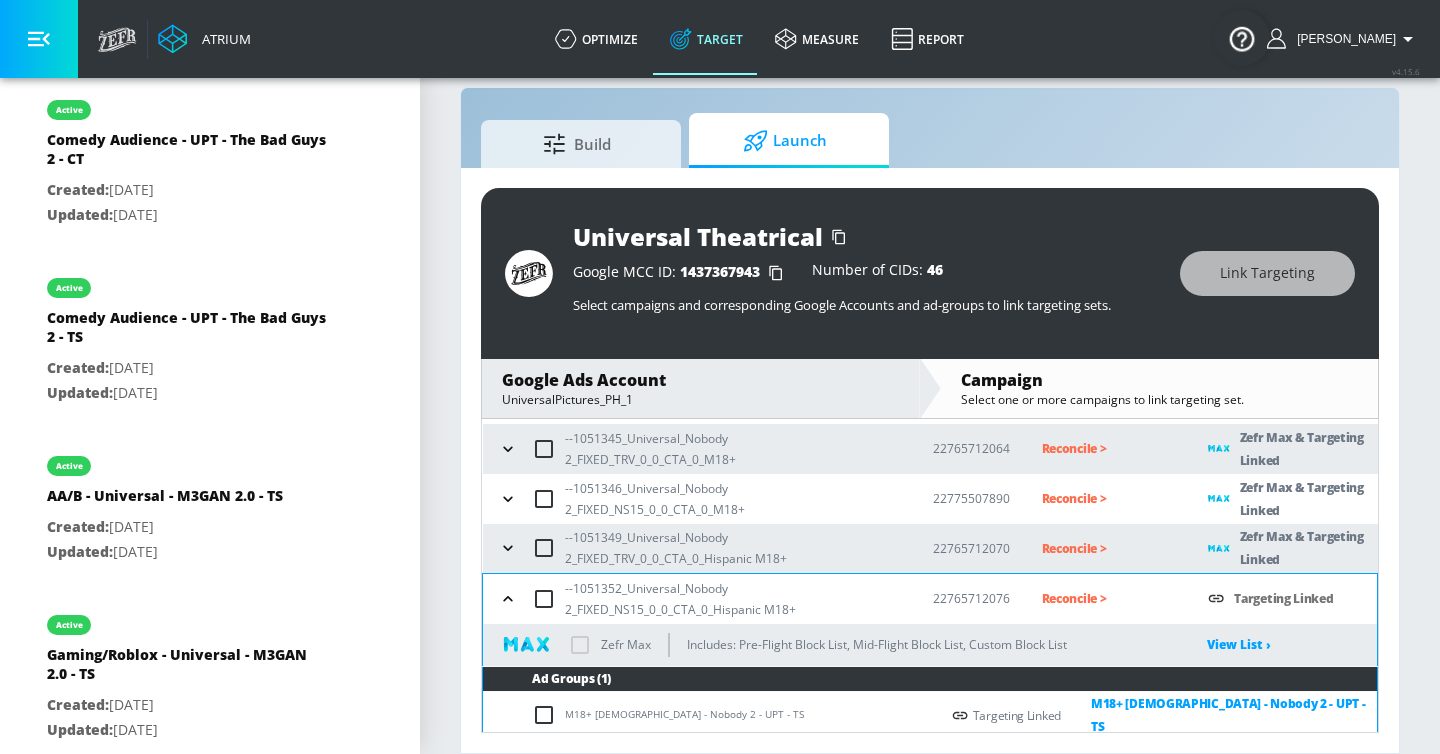 checkbox on "true" 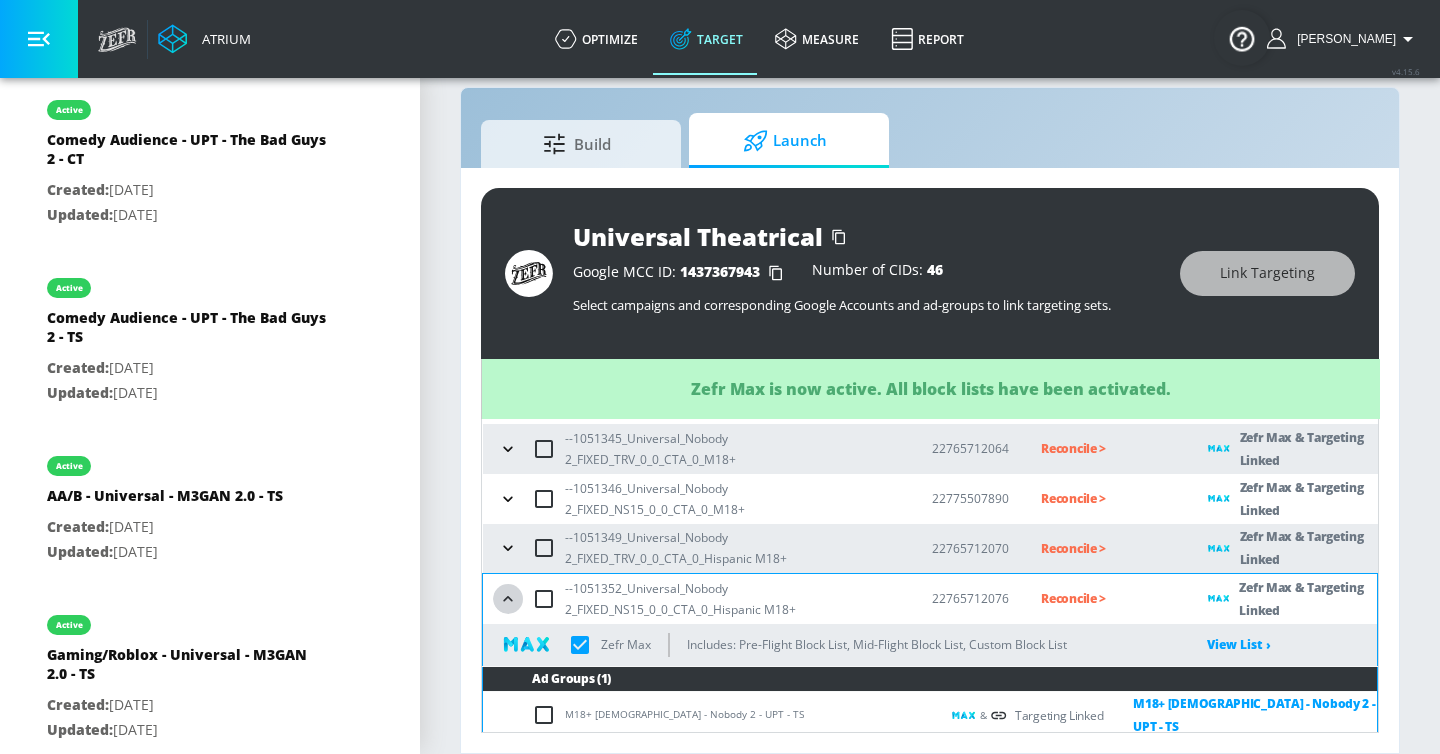 click 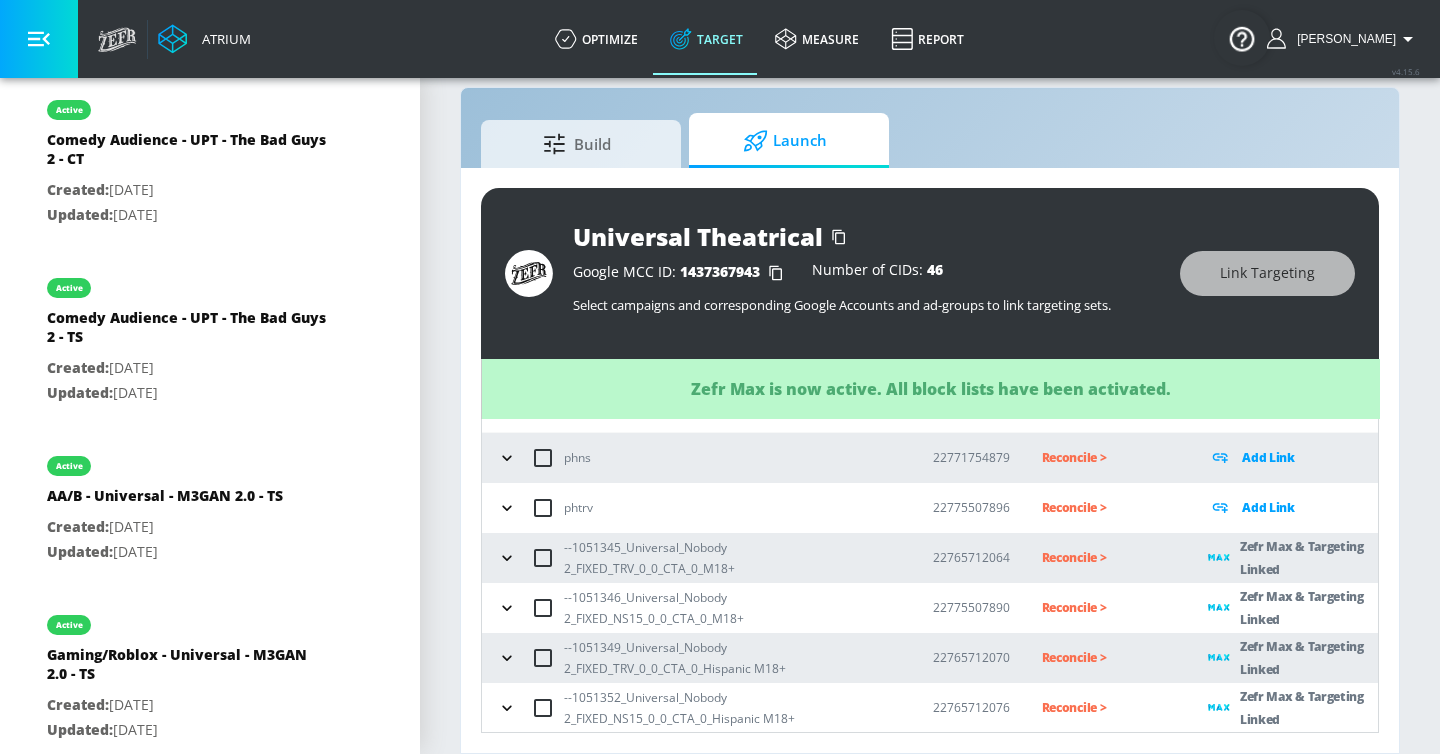 click on "Reconcile >" at bounding box center [1109, 557] 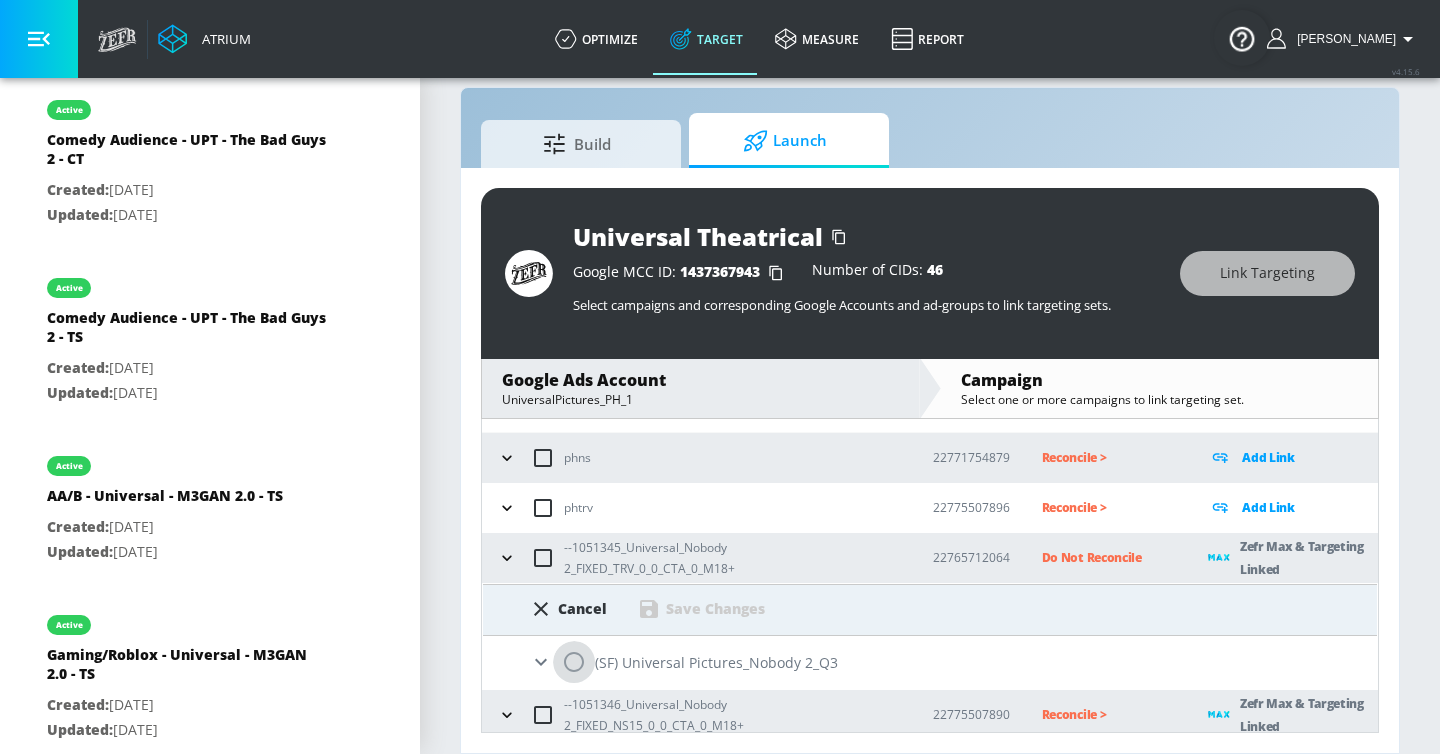 click at bounding box center [574, 662] 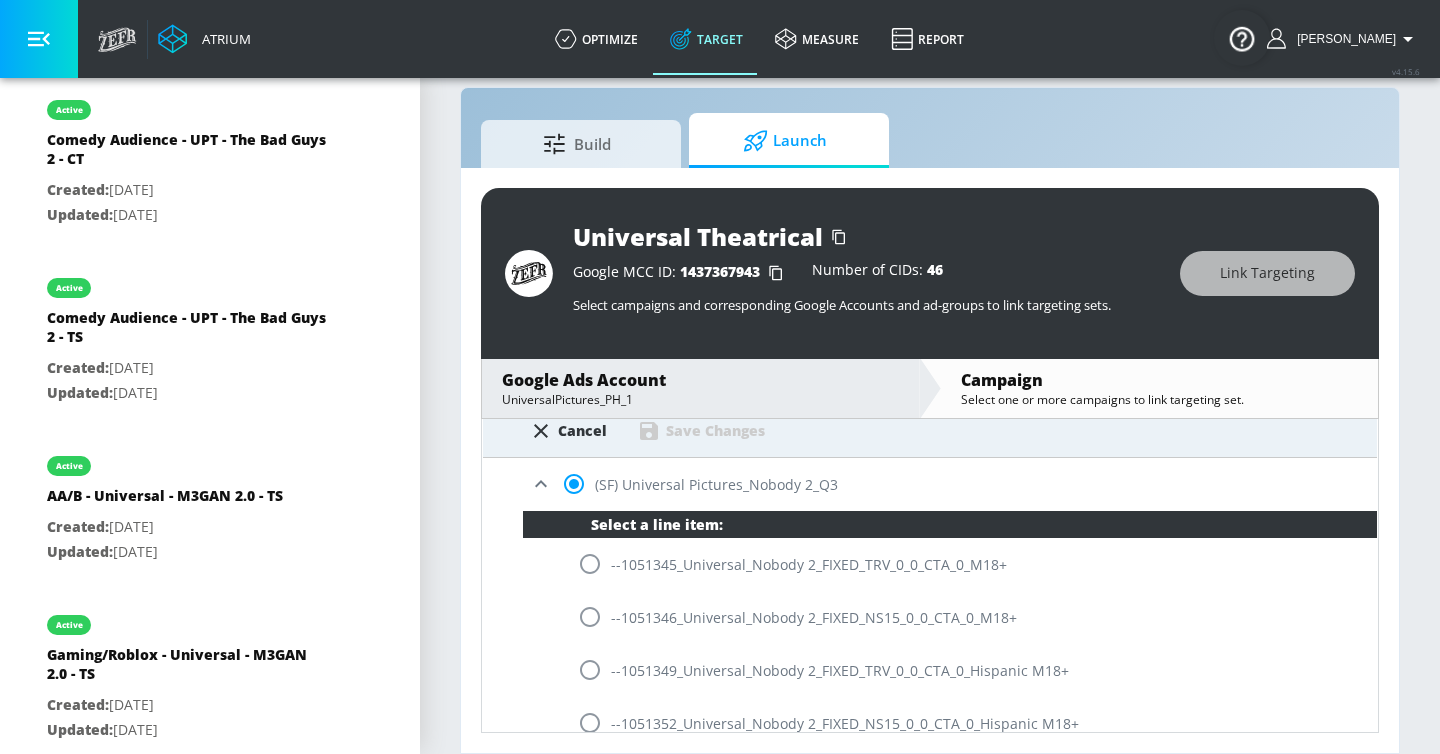 scroll, scrollTop: 270, scrollLeft: 0, axis: vertical 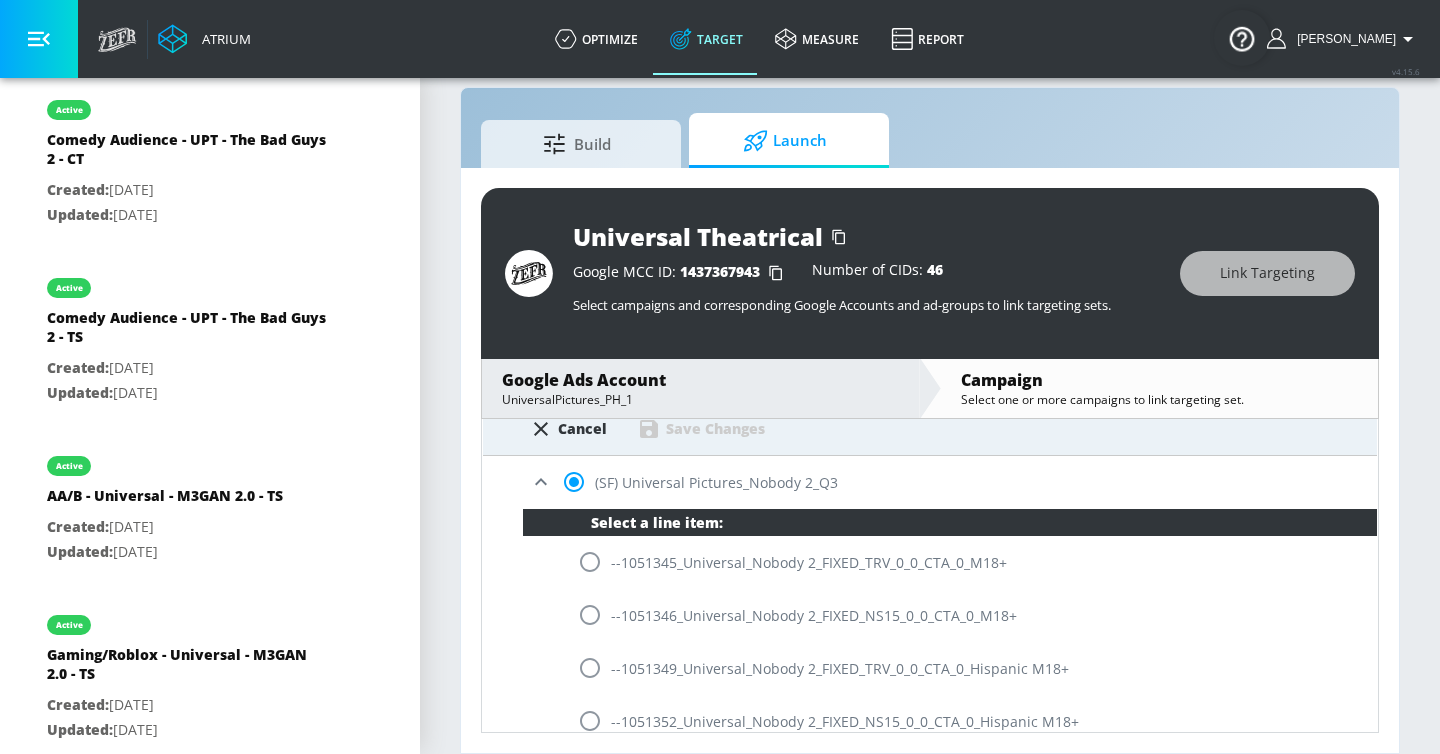 click on "--1051345_Universal_Nobody 2_FIXED_TRV_0_0_CTA_0_M18+" at bounding box center (950, 562) 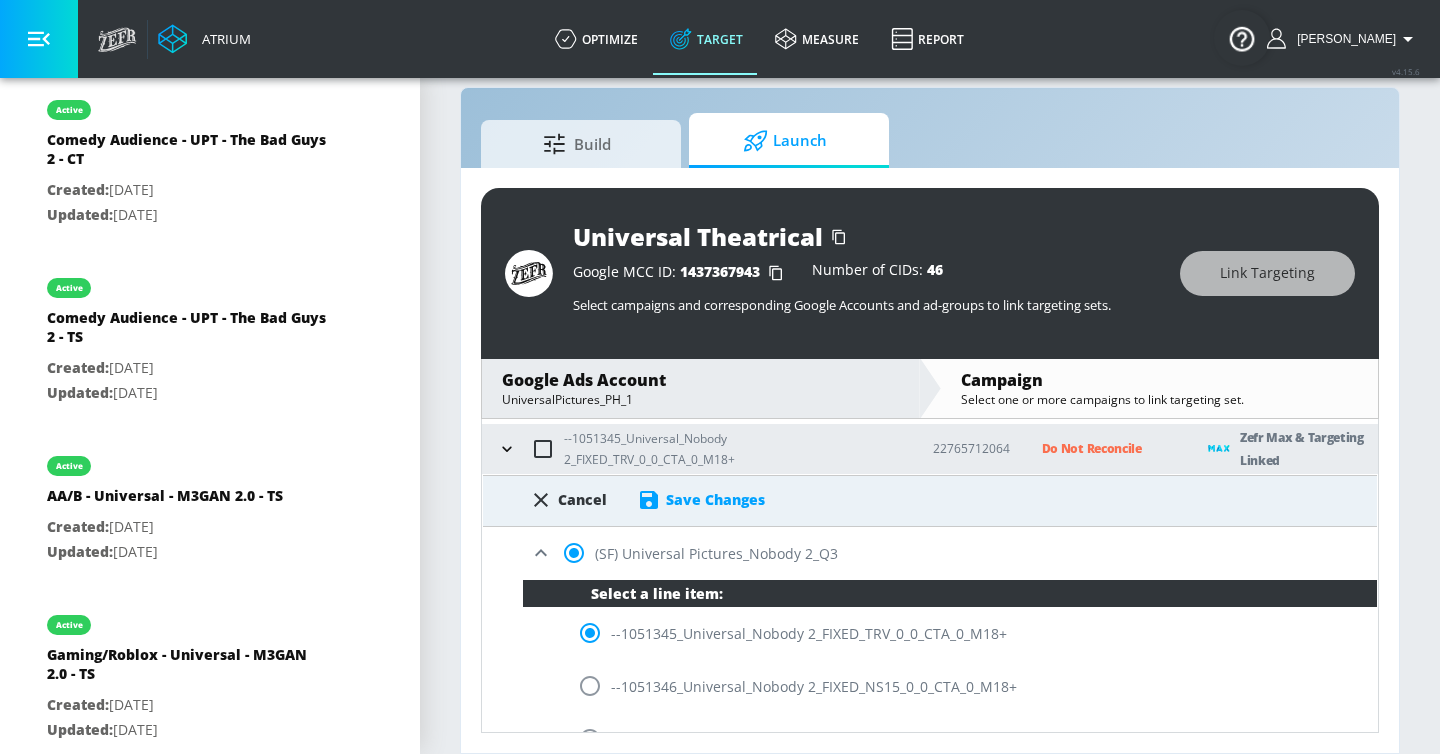 scroll, scrollTop: 188, scrollLeft: 0, axis: vertical 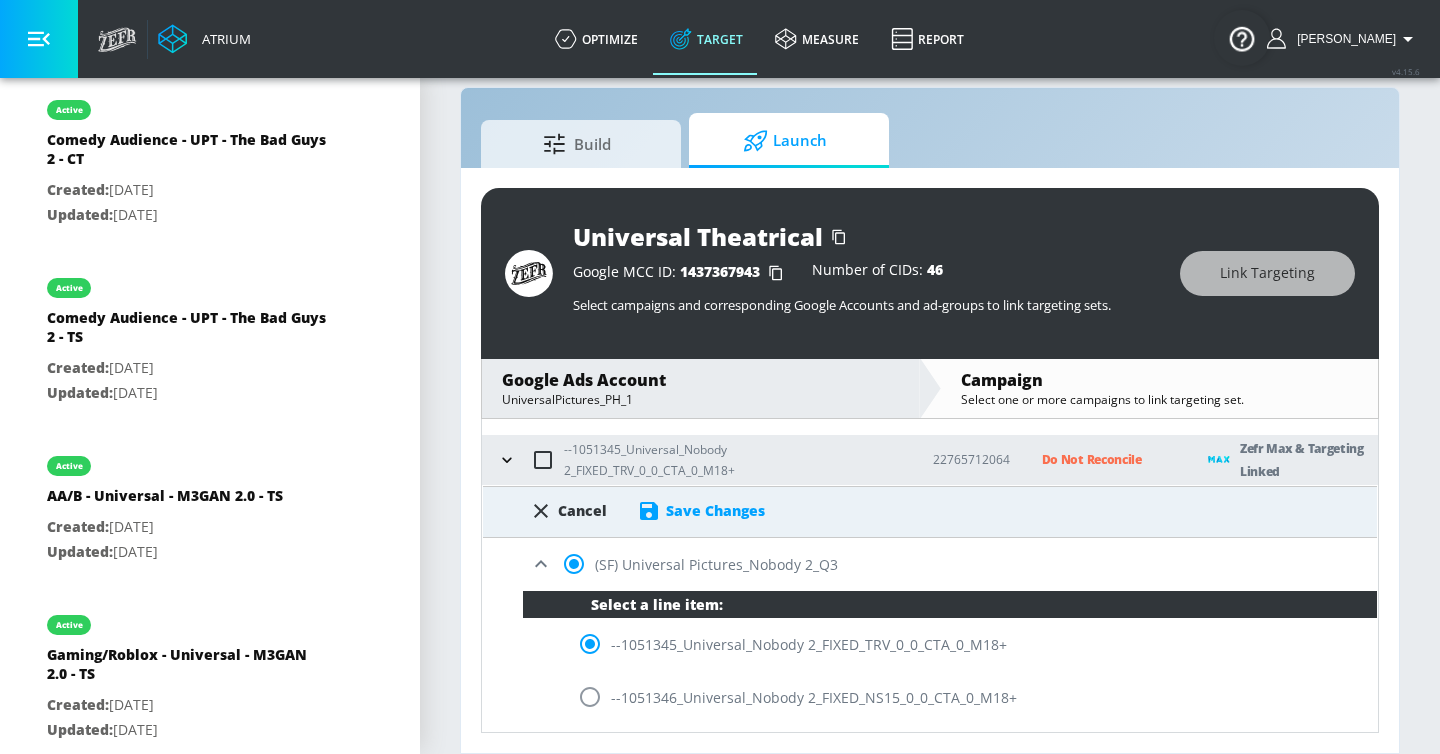 click on "Cancel Save Changes" at bounding box center [930, 512] 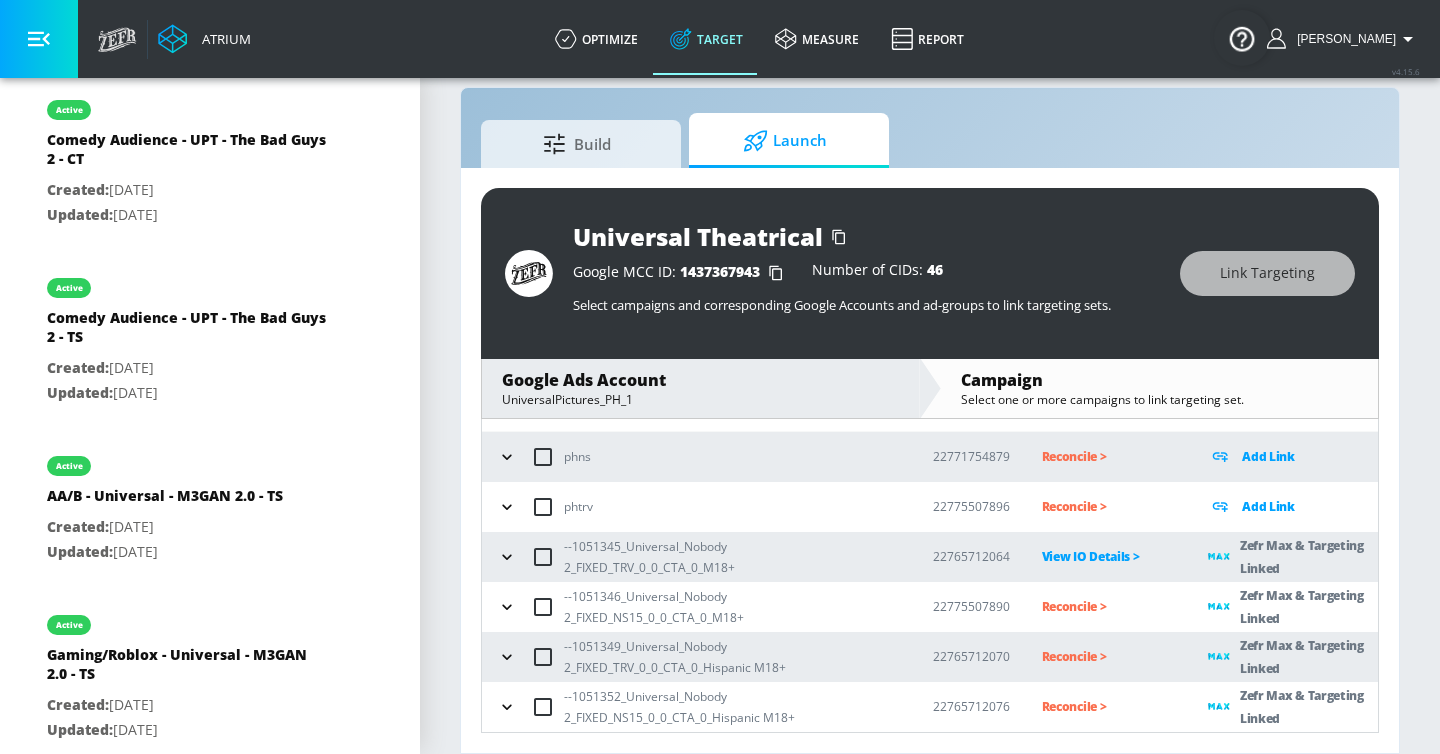 scroll, scrollTop: 90, scrollLeft: 0, axis: vertical 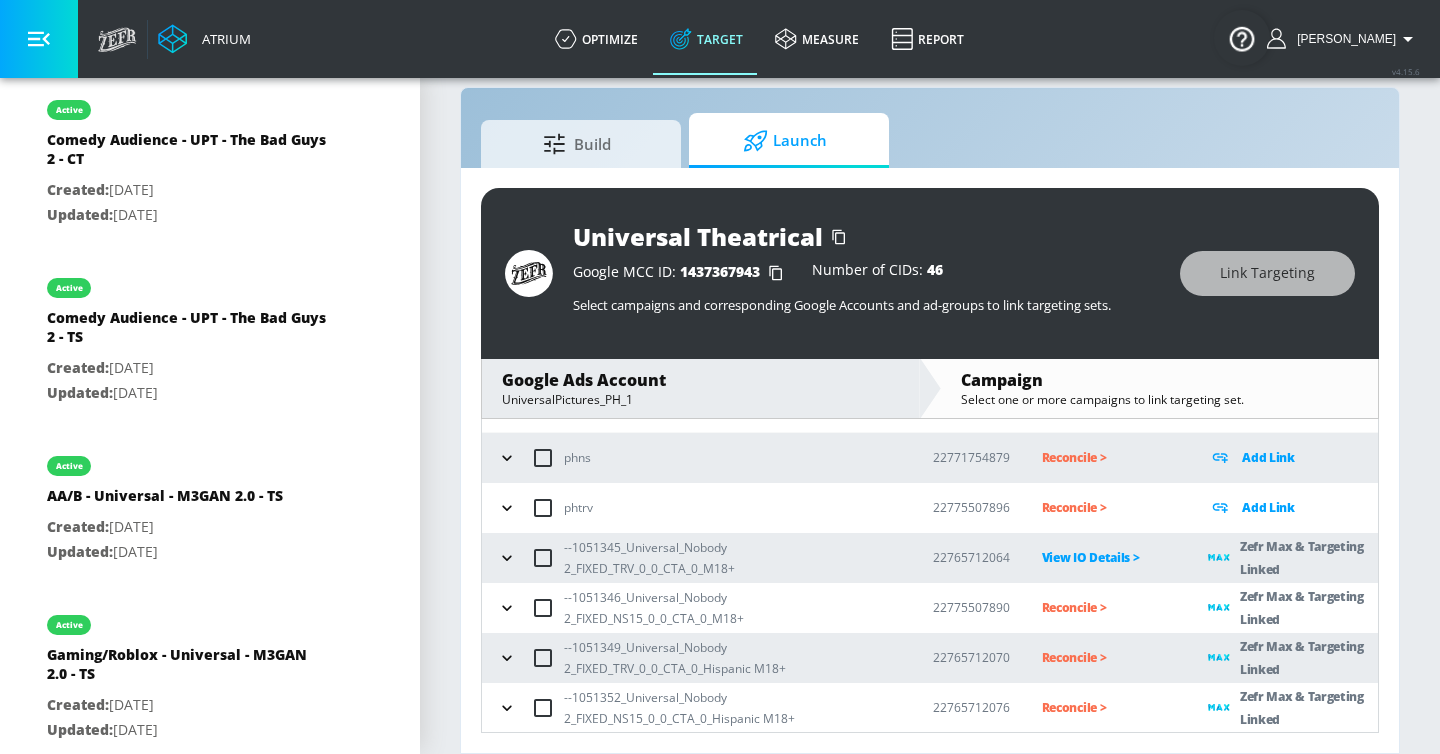 click on "Reconcile >" at bounding box center (1109, 607) 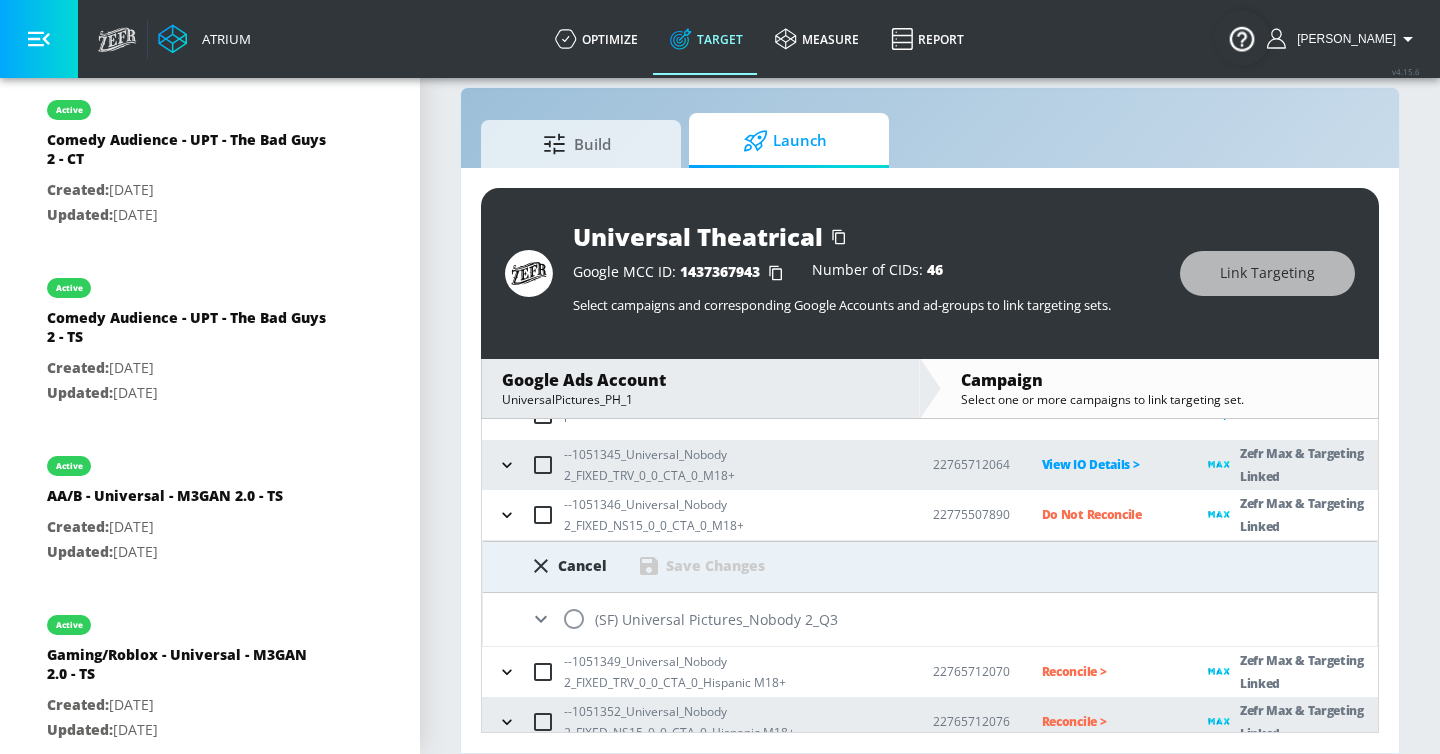 click at bounding box center [574, 619] 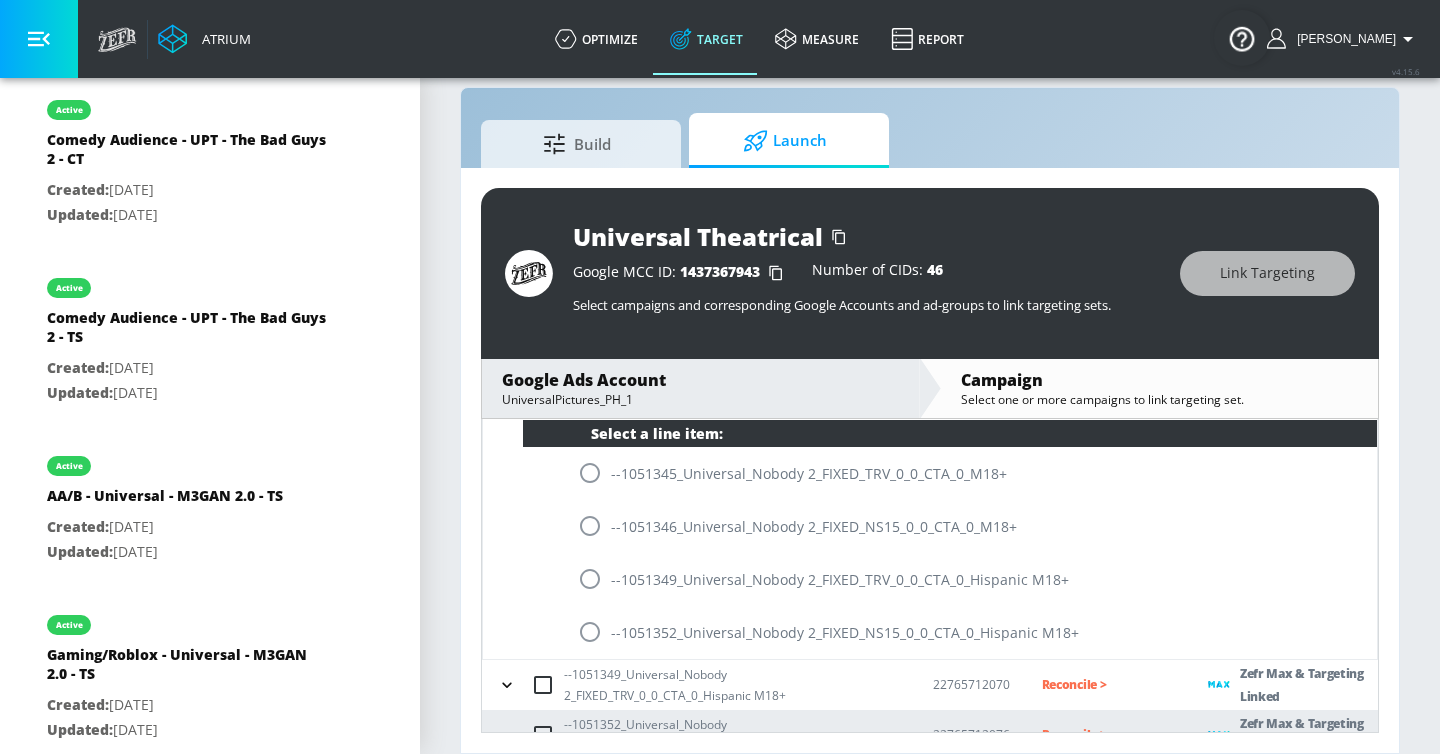 click at bounding box center (590, 526) 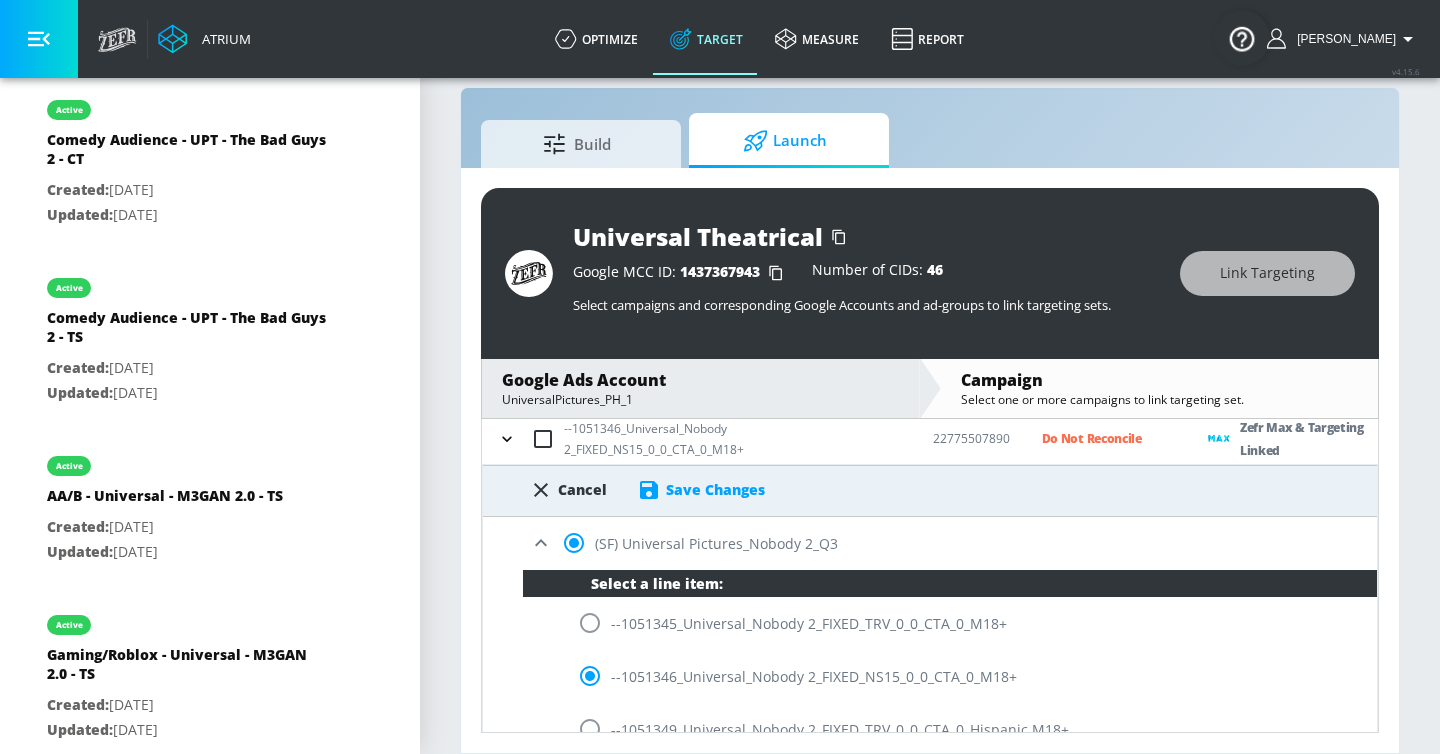 scroll, scrollTop: 222, scrollLeft: 0, axis: vertical 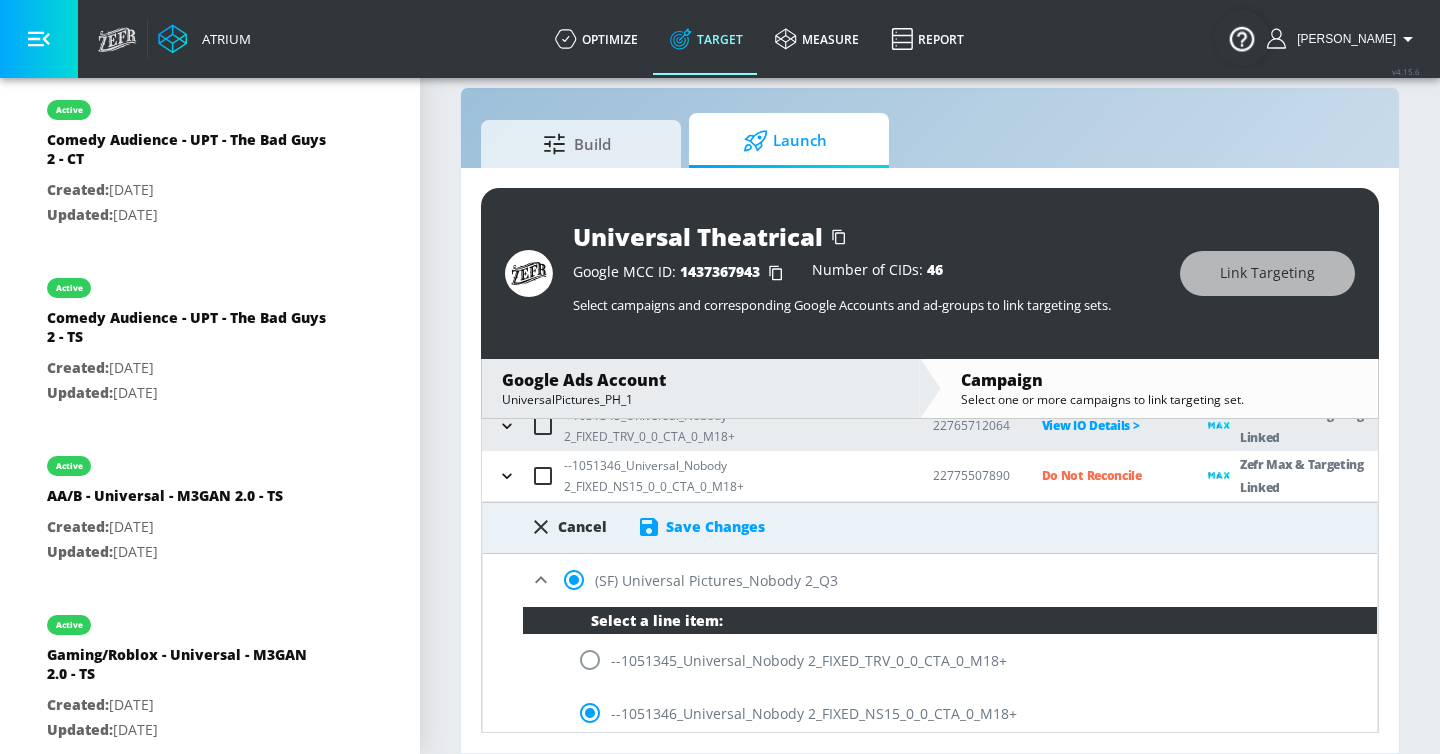 click on "Save Changes" at bounding box center (715, 526) 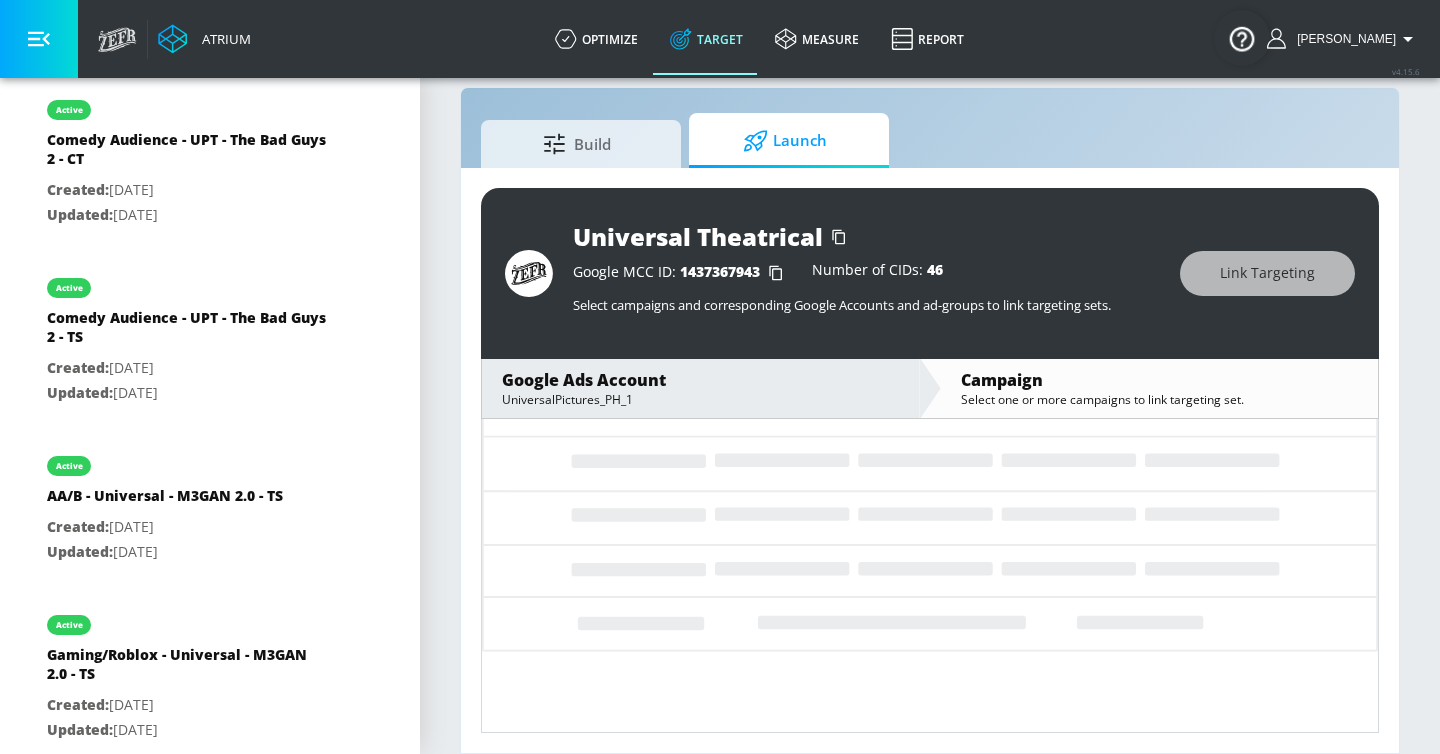 scroll, scrollTop: 90, scrollLeft: 0, axis: vertical 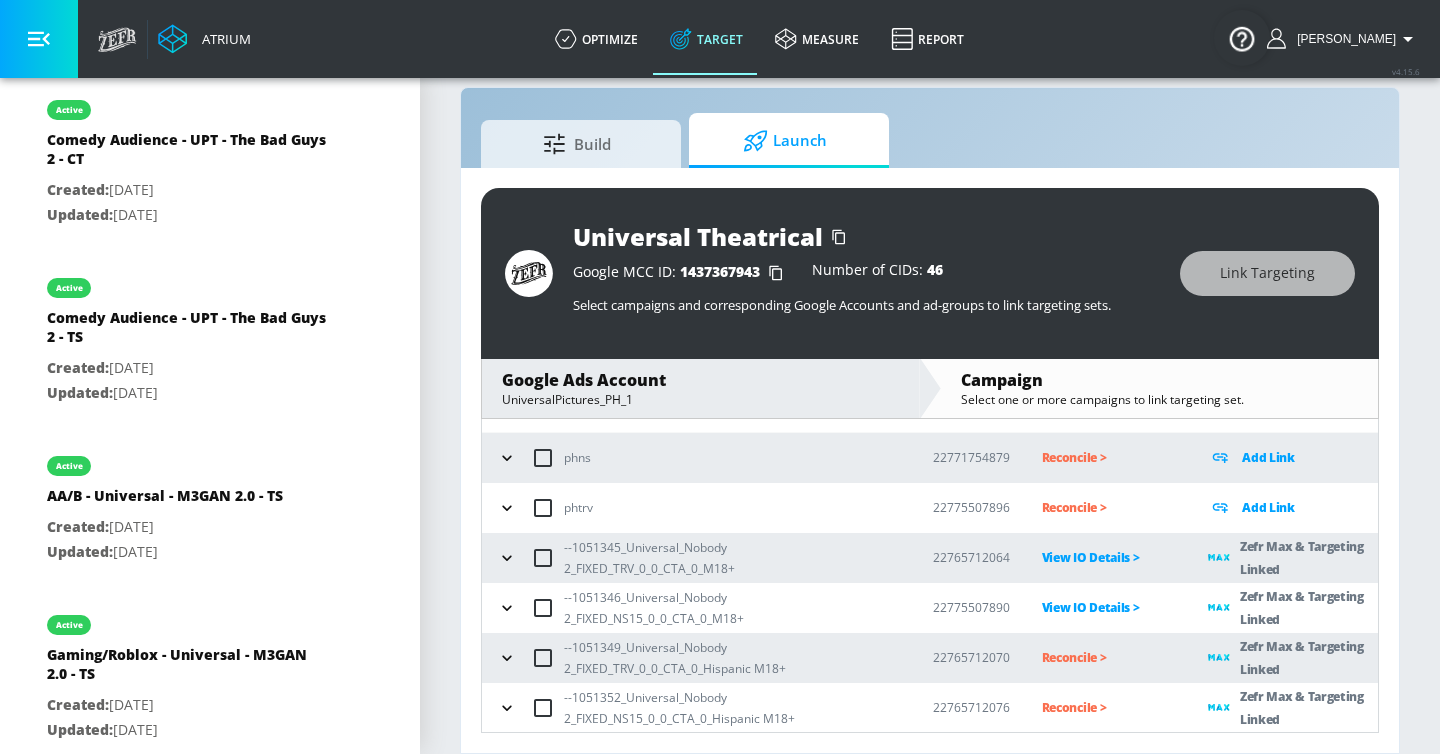 click on "Reconcile >" at bounding box center (1109, 657) 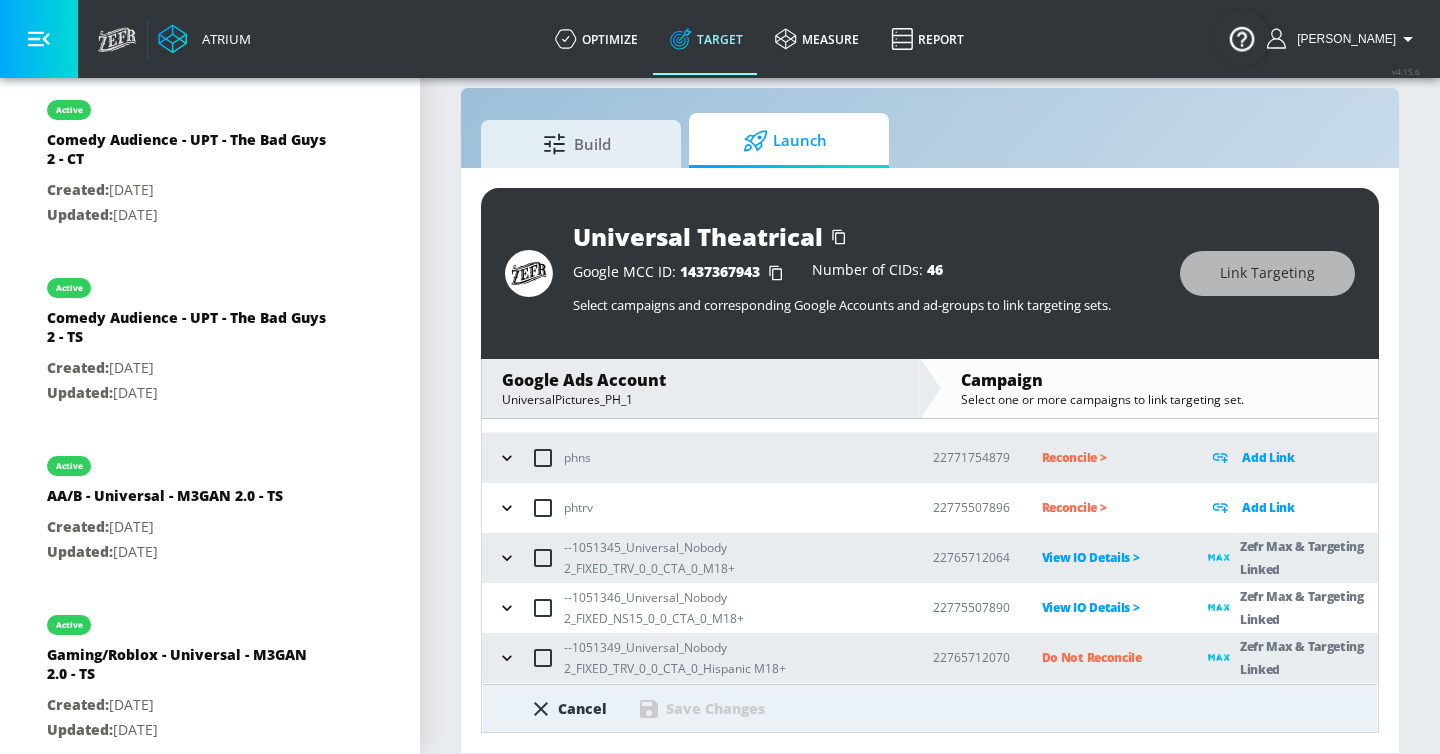 scroll, scrollTop: 197, scrollLeft: 0, axis: vertical 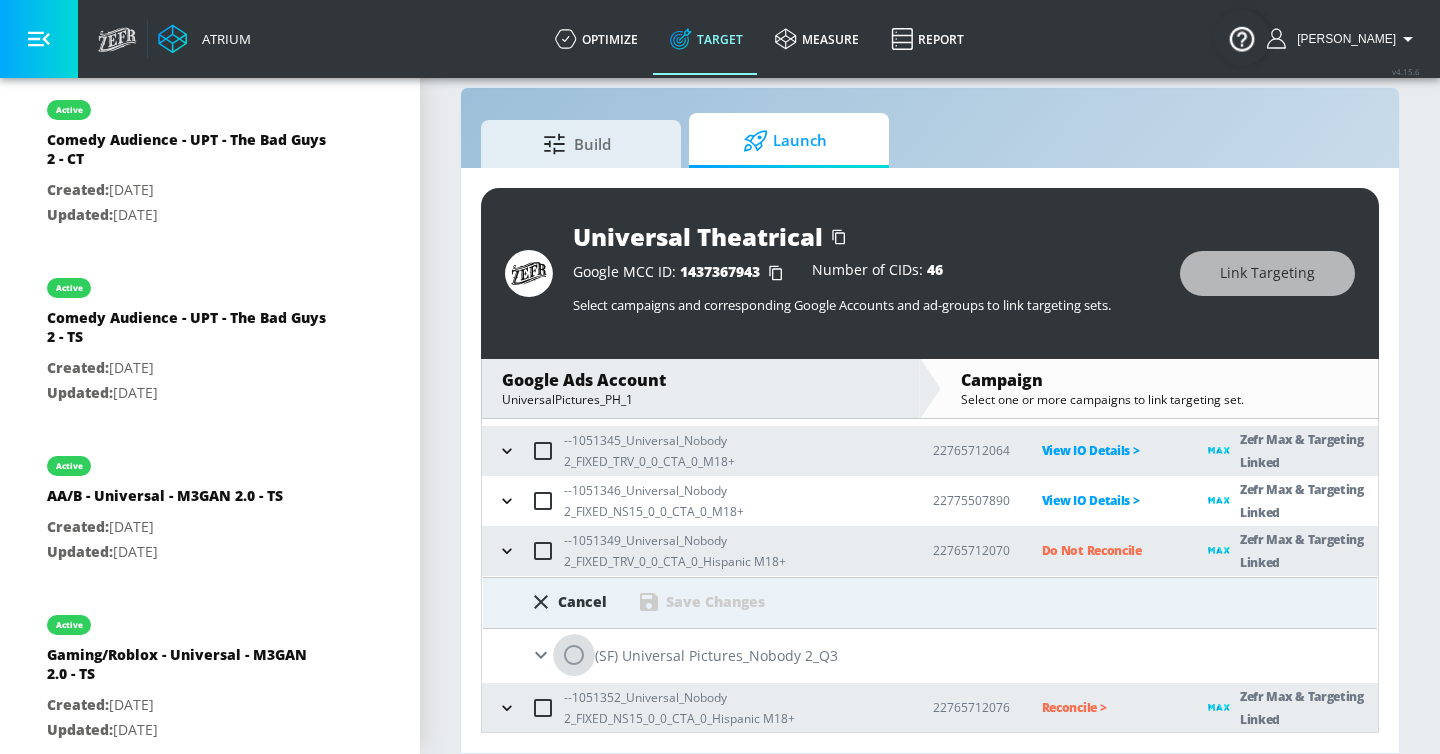 click at bounding box center (574, 655) 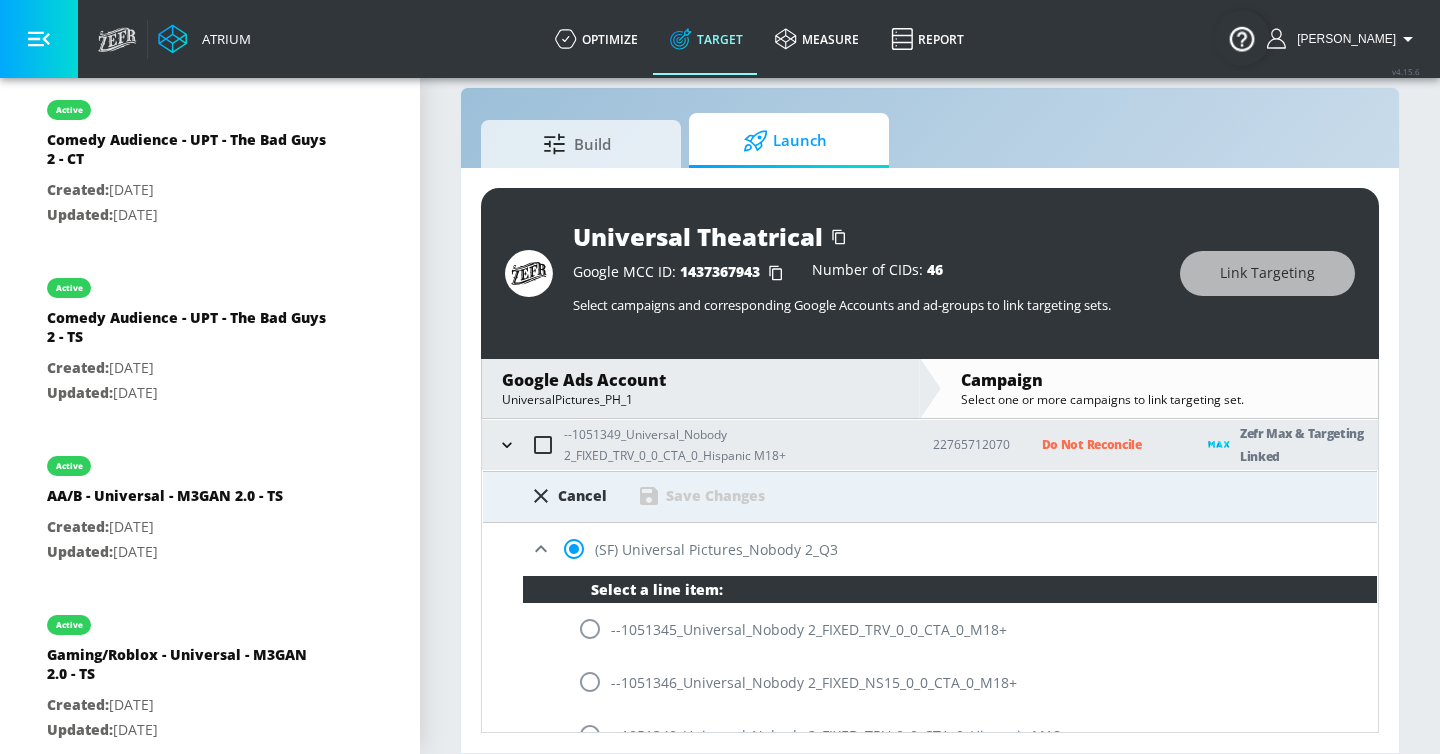 scroll, scrollTop: 369, scrollLeft: 0, axis: vertical 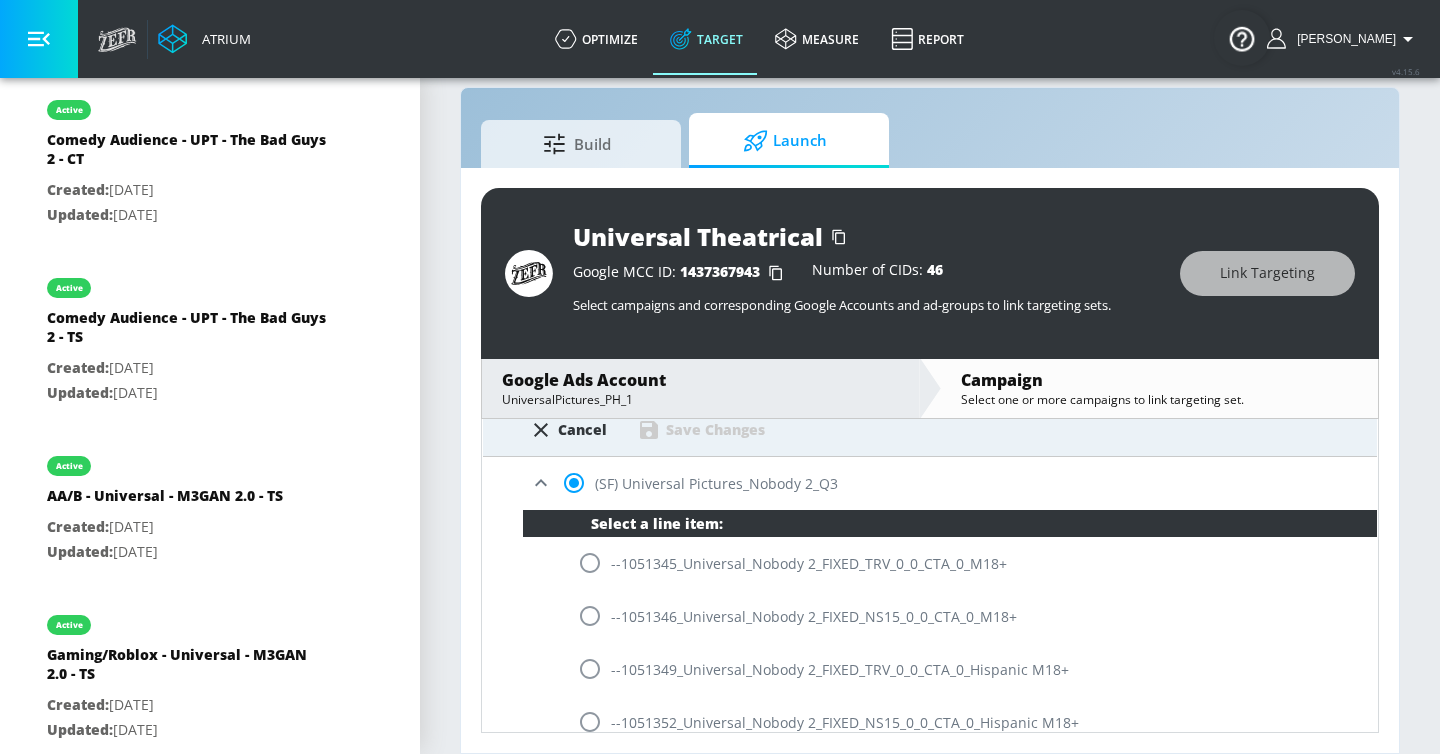 click at bounding box center (590, 669) 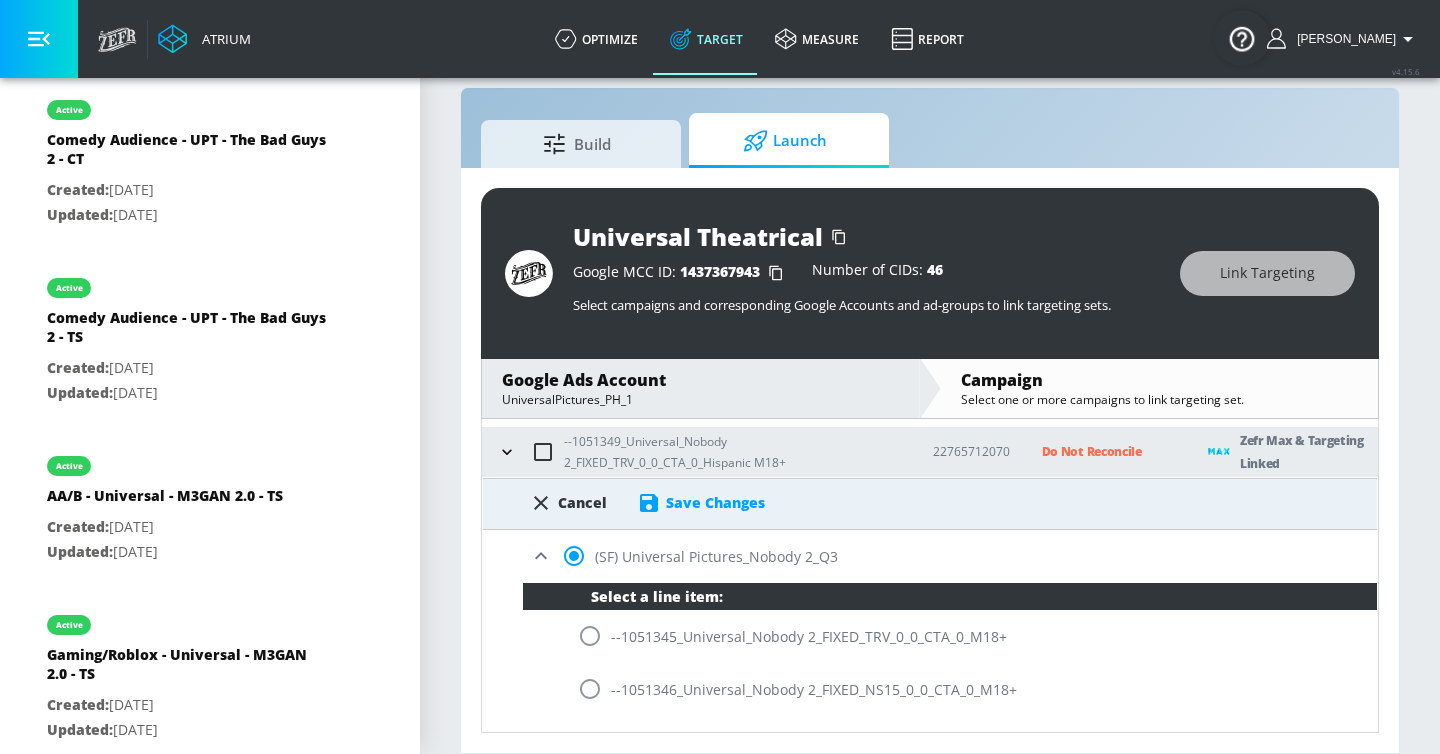 scroll, scrollTop: 280, scrollLeft: 0, axis: vertical 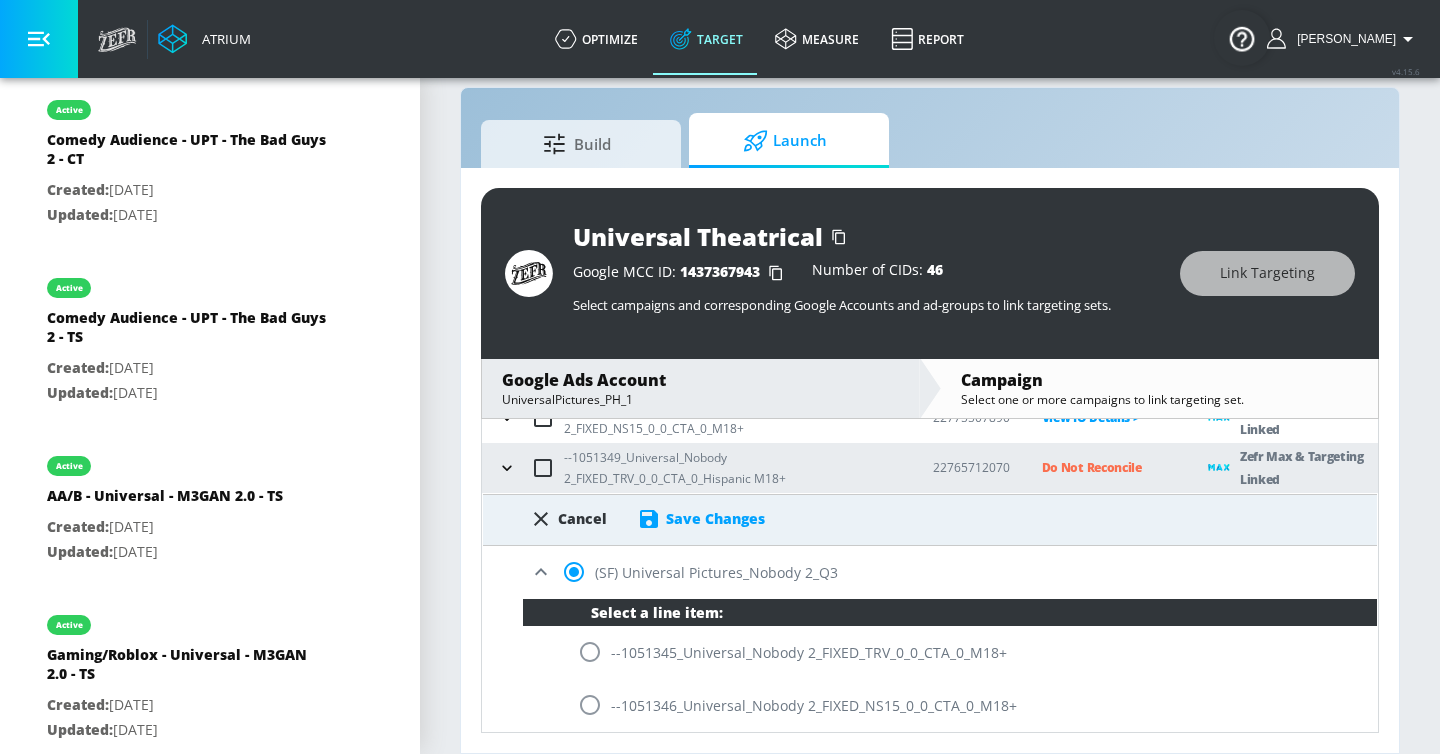 click 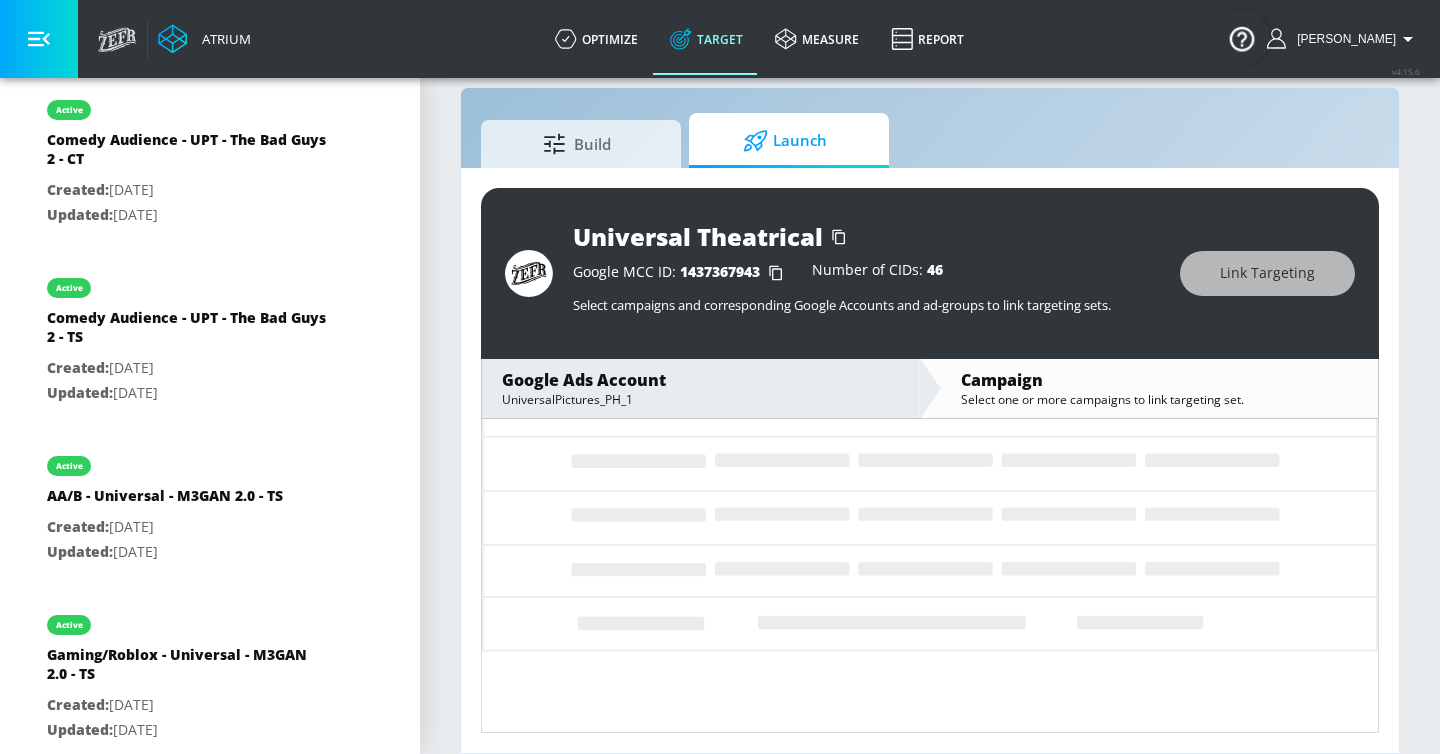 scroll, scrollTop: 90, scrollLeft: 0, axis: vertical 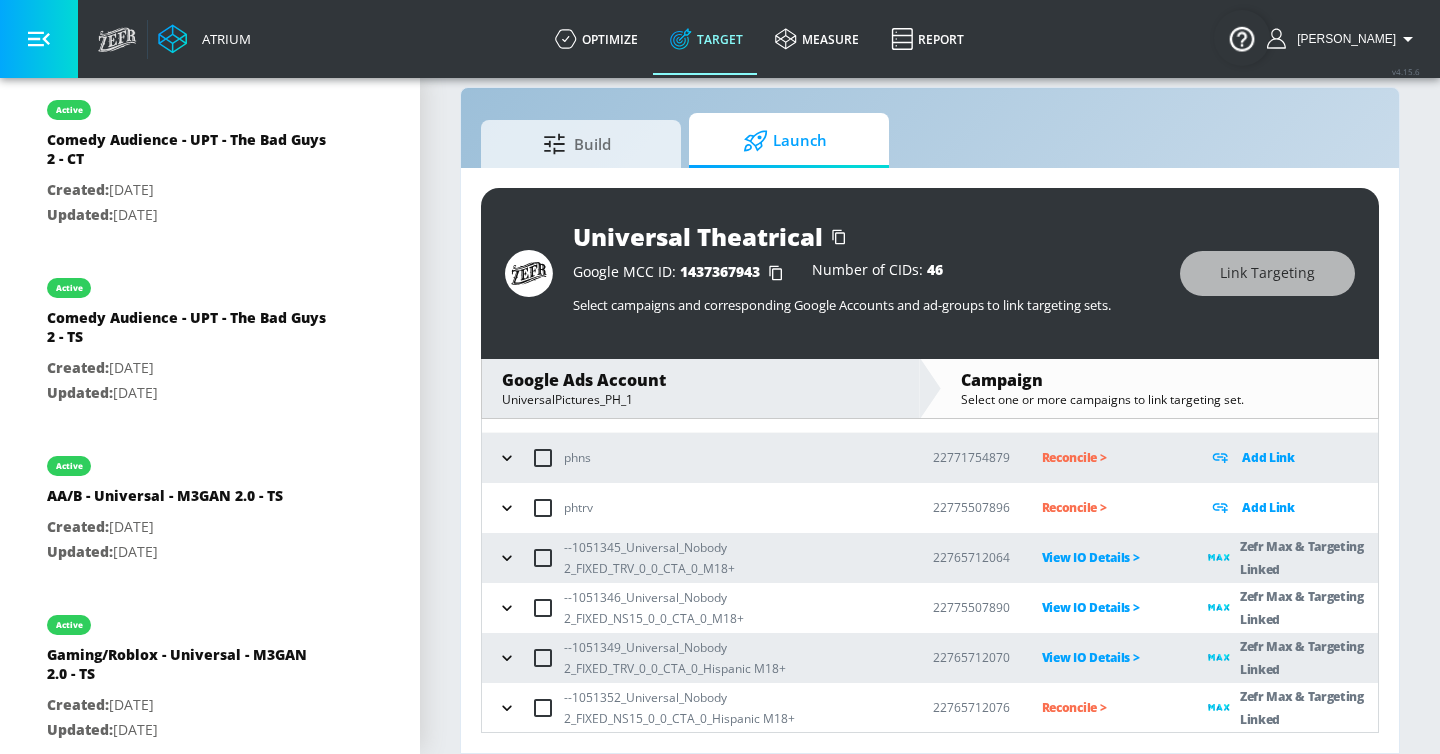 click on "Reconcile >" at bounding box center (1109, 707) 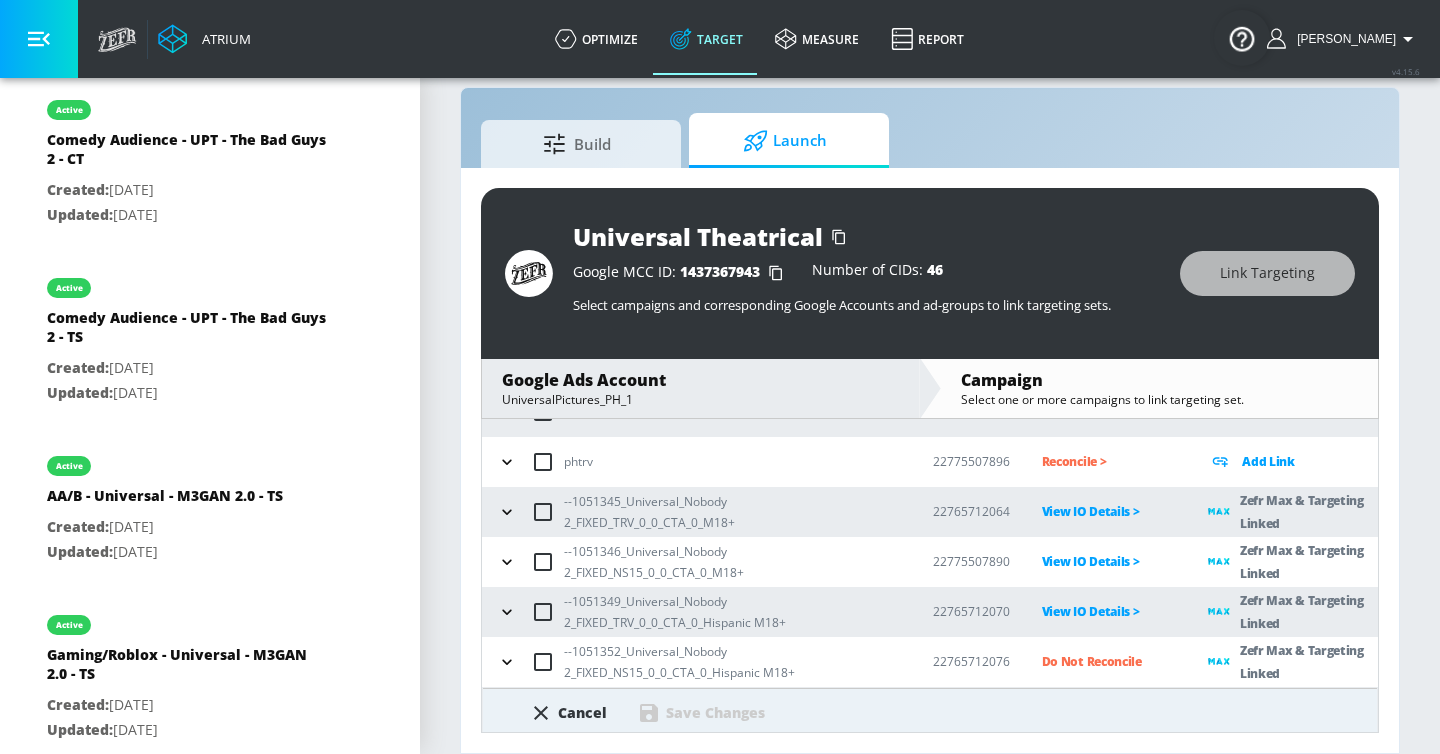 scroll, scrollTop: 197, scrollLeft: 0, axis: vertical 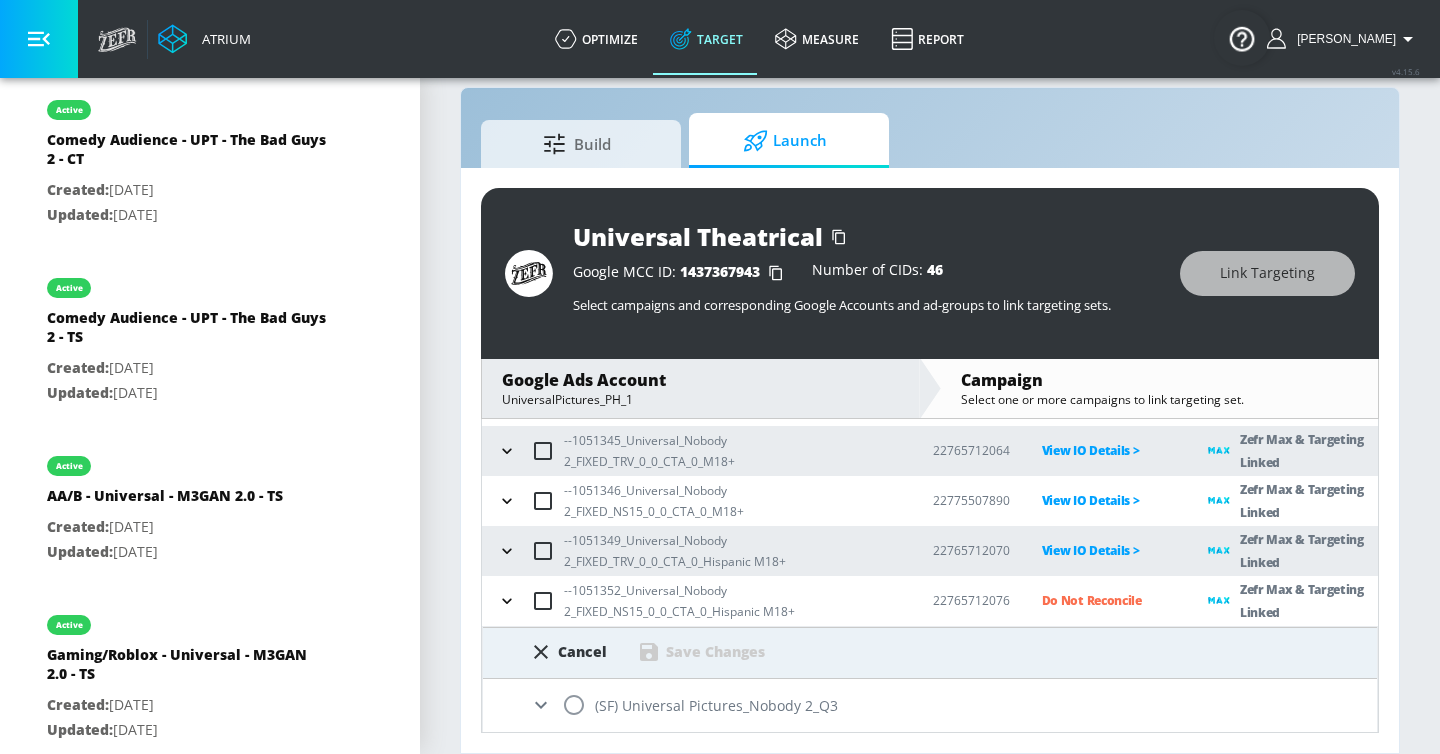 click at bounding box center [574, 705] 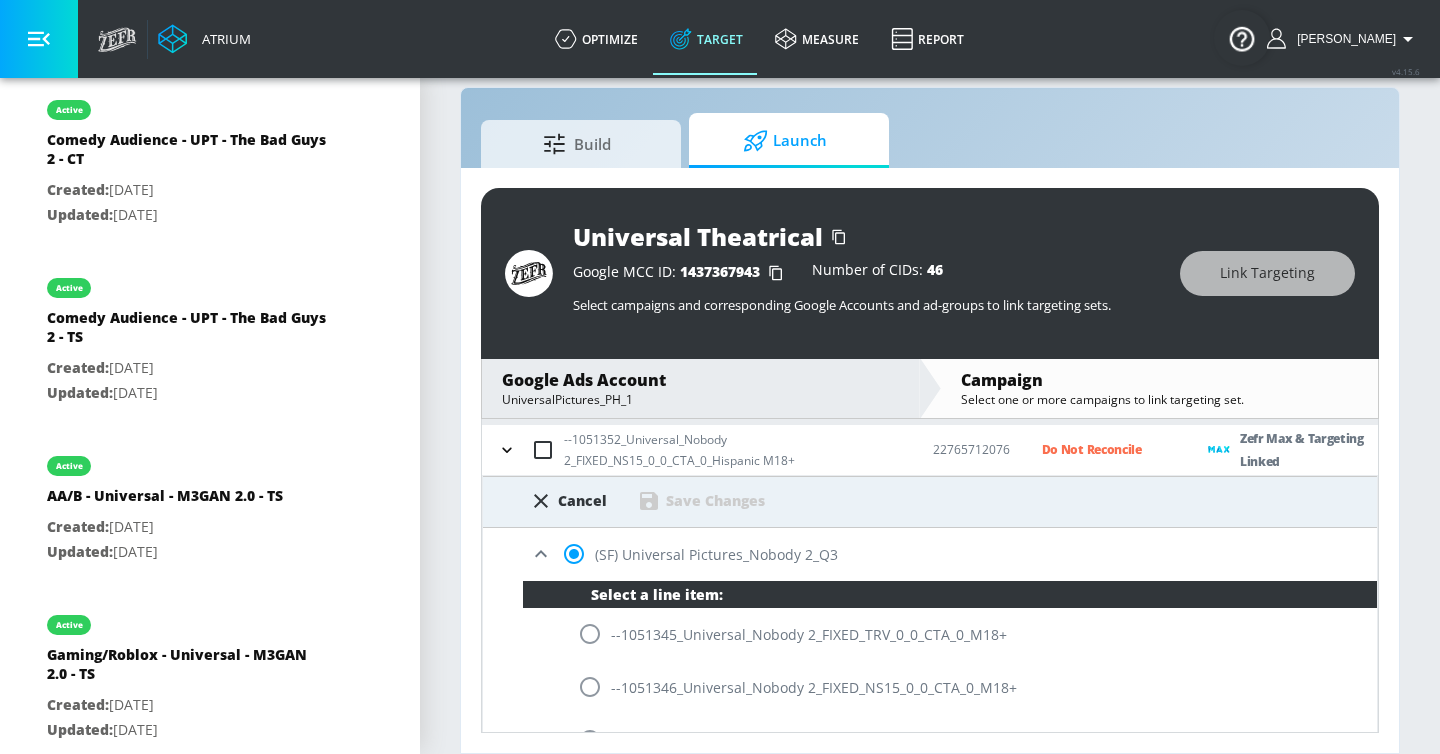 scroll, scrollTop: 436, scrollLeft: 0, axis: vertical 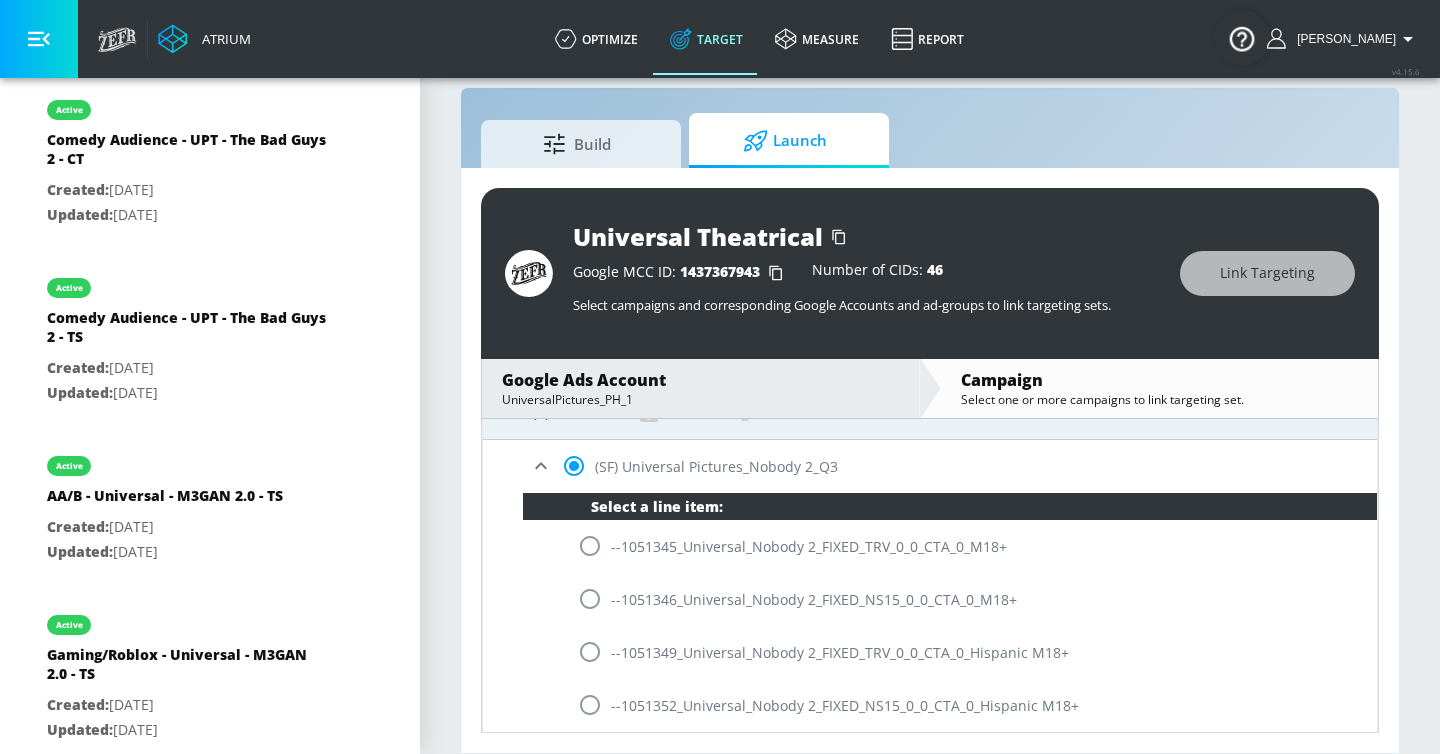 click at bounding box center (590, 705) 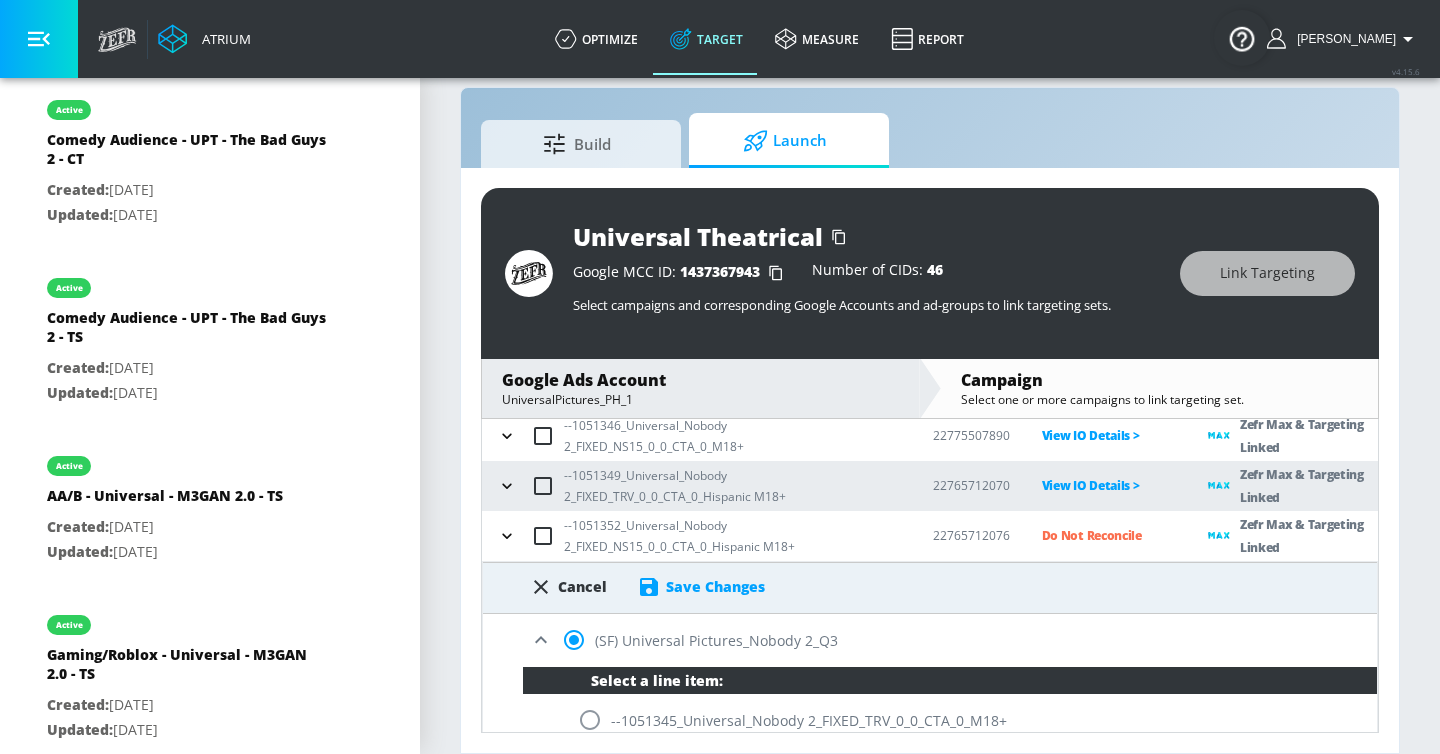 scroll, scrollTop: 257, scrollLeft: 0, axis: vertical 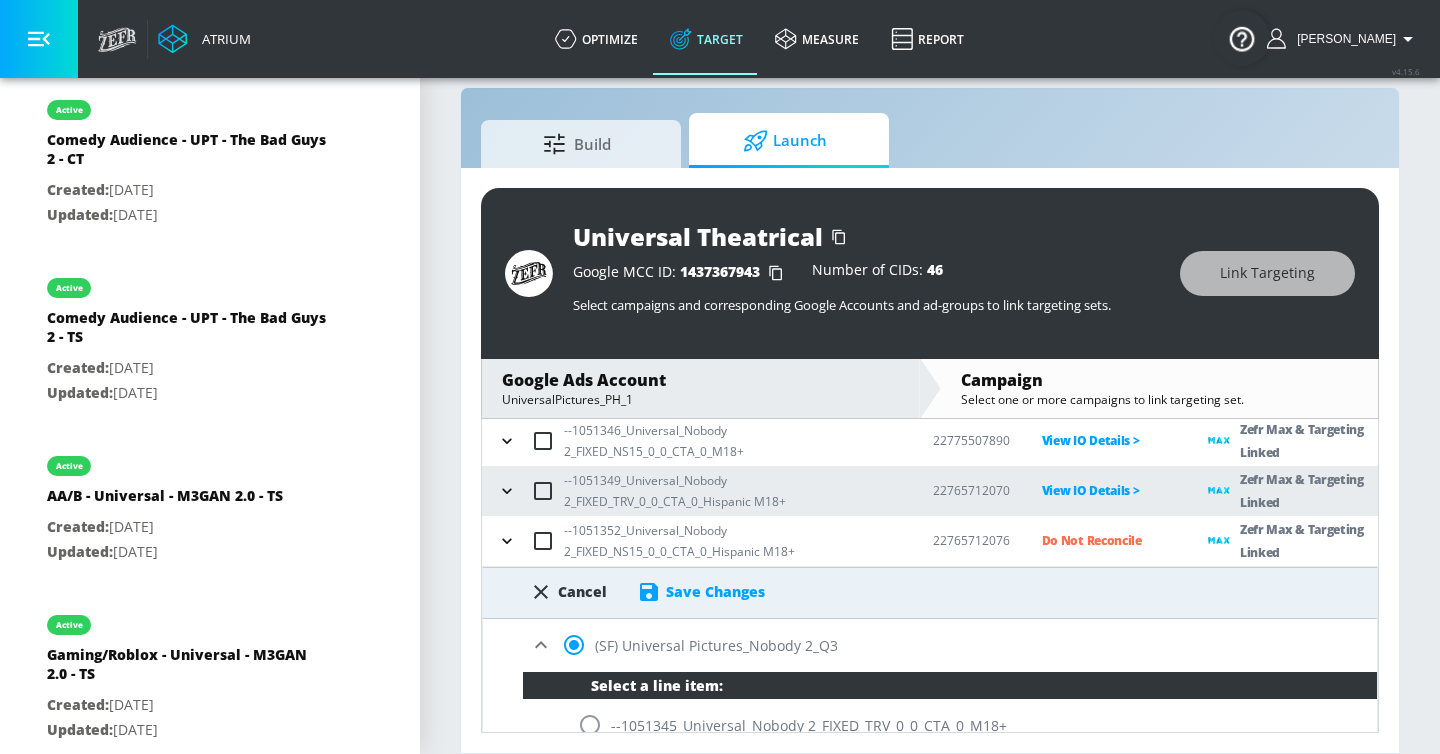 click on "Save Changes" at bounding box center [715, 591] 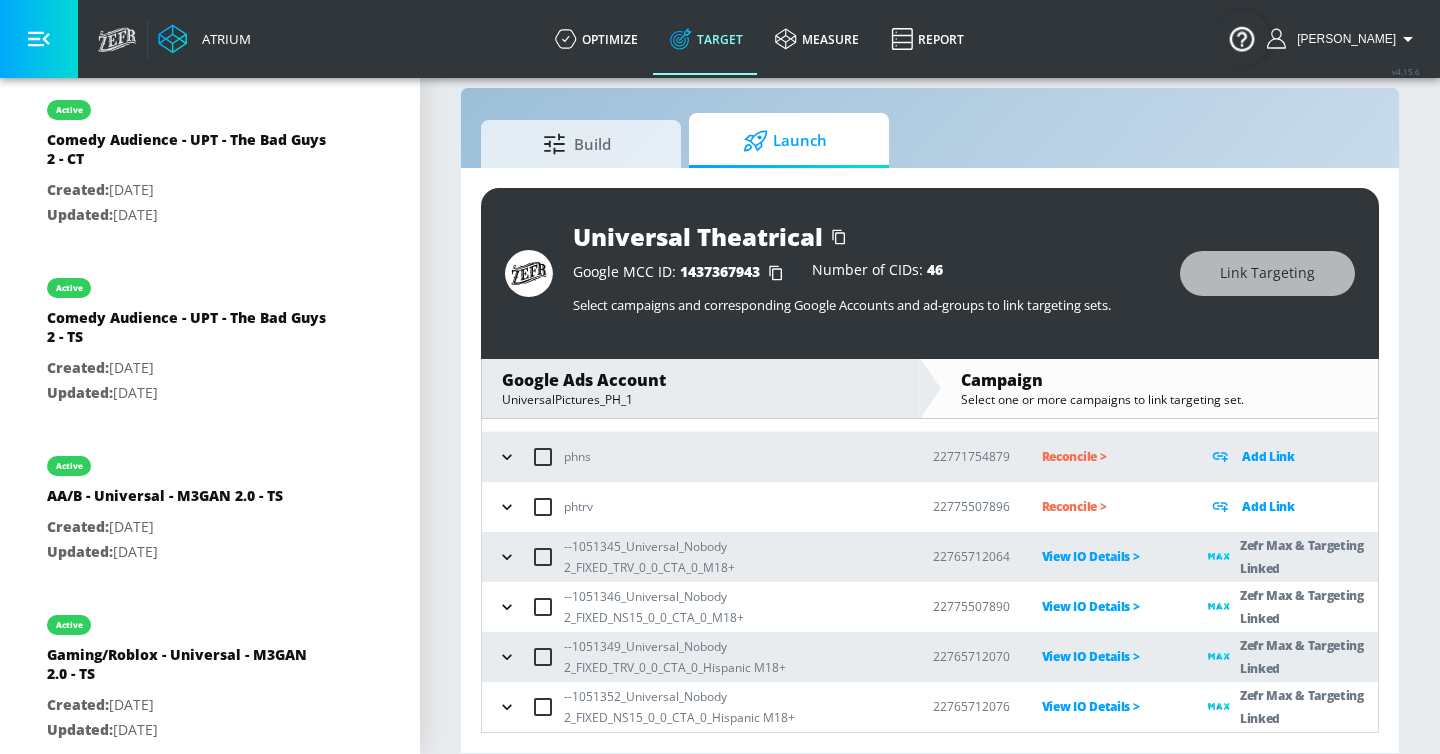scroll, scrollTop: 90, scrollLeft: 0, axis: vertical 